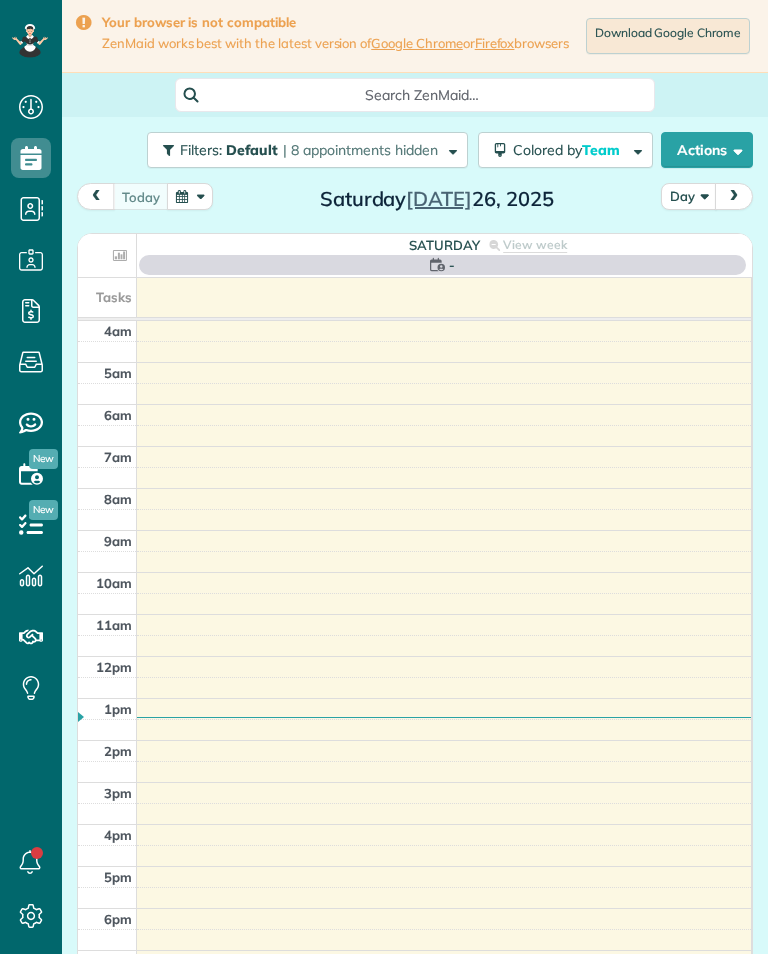 scroll, scrollTop: 0, scrollLeft: 0, axis: both 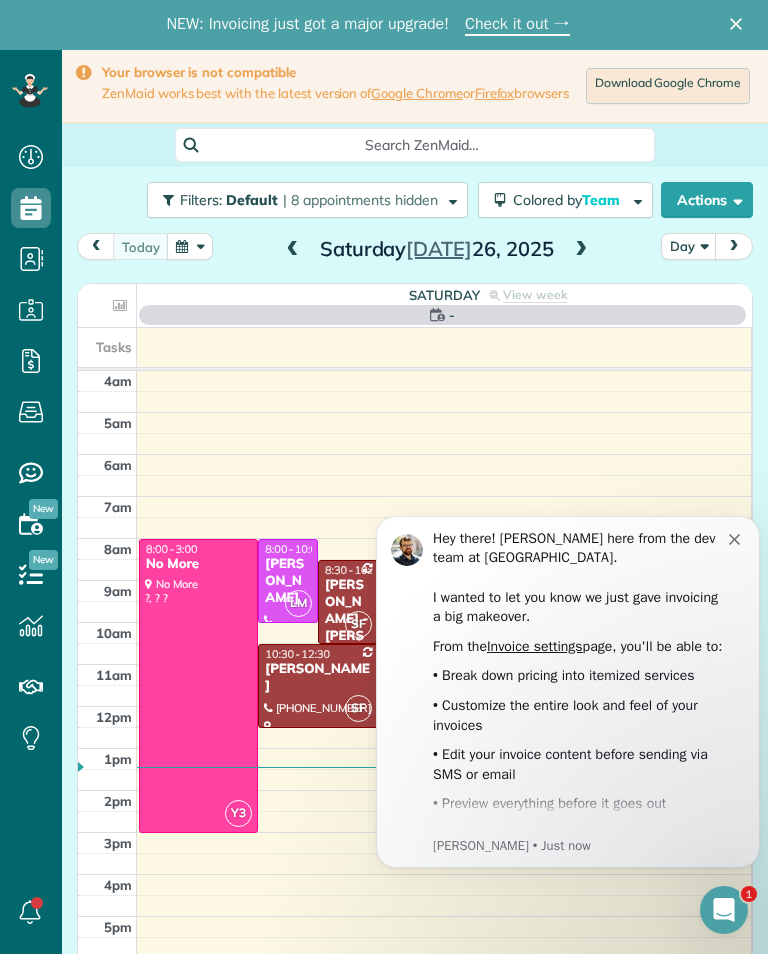 click on "today   Day Saturday  Jul  26, 2025" at bounding box center [415, 251] 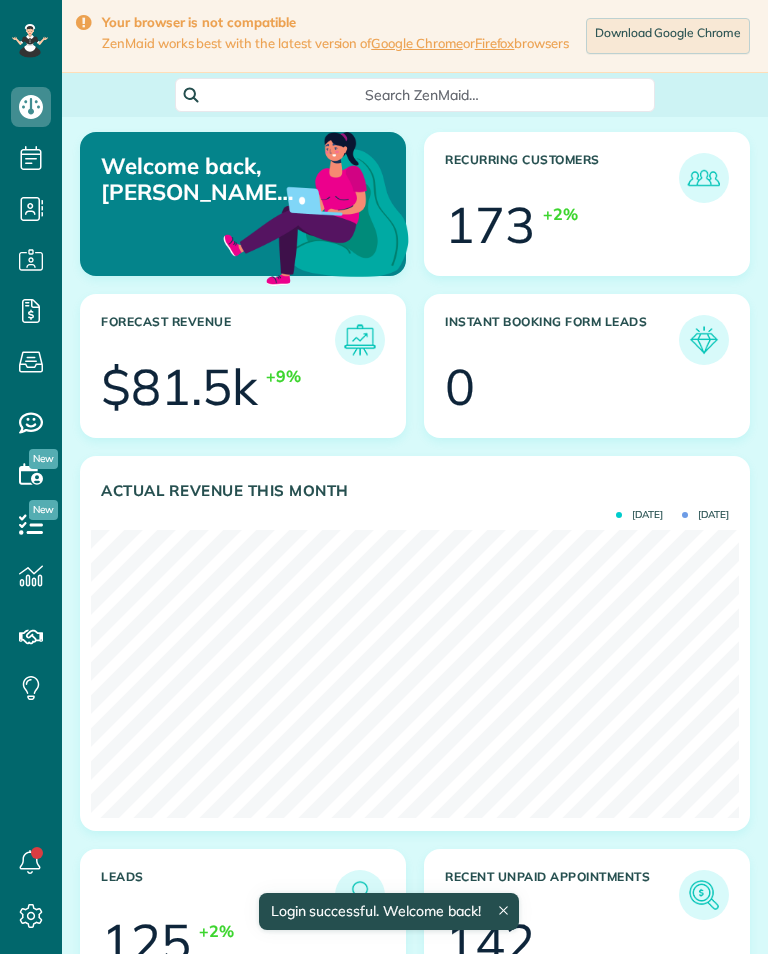scroll, scrollTop: 0, scrollLeft: 0, axis: both 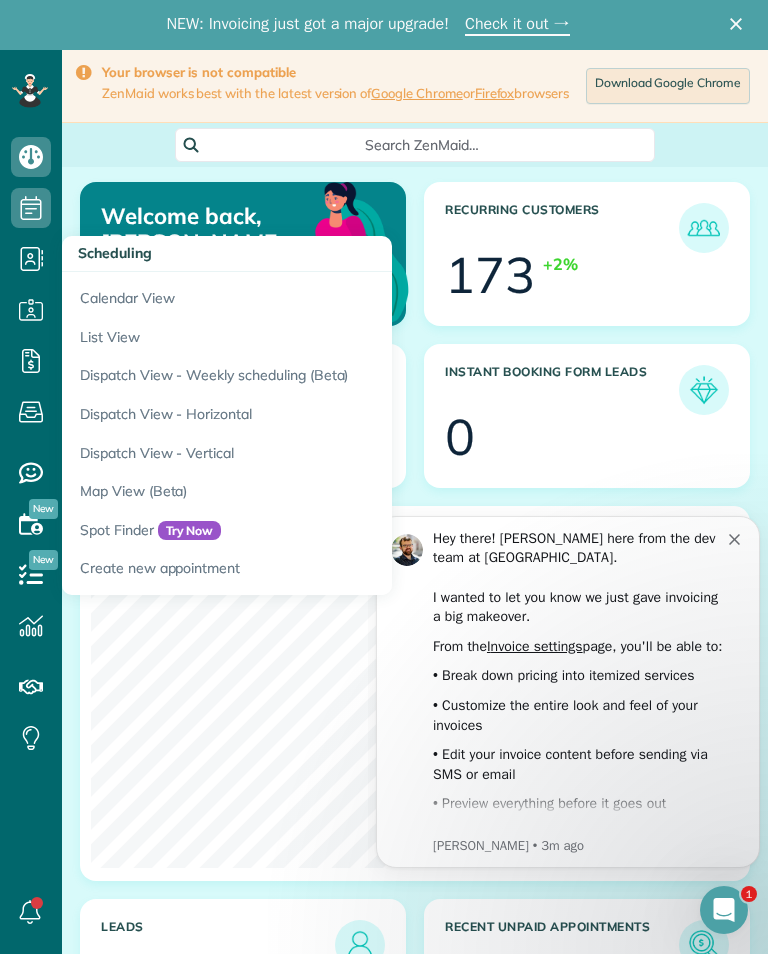 click on "Calendar View" at bounding box center (312, 295) 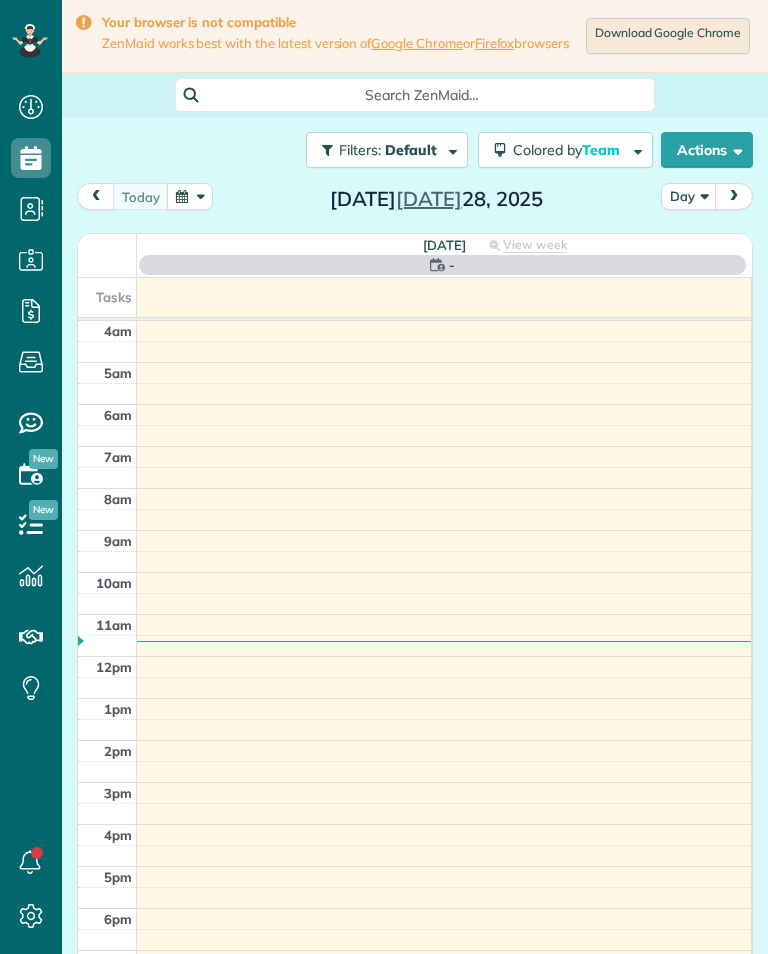 scroll, scrollTop: 0, scrollLeft: 0, axis: both 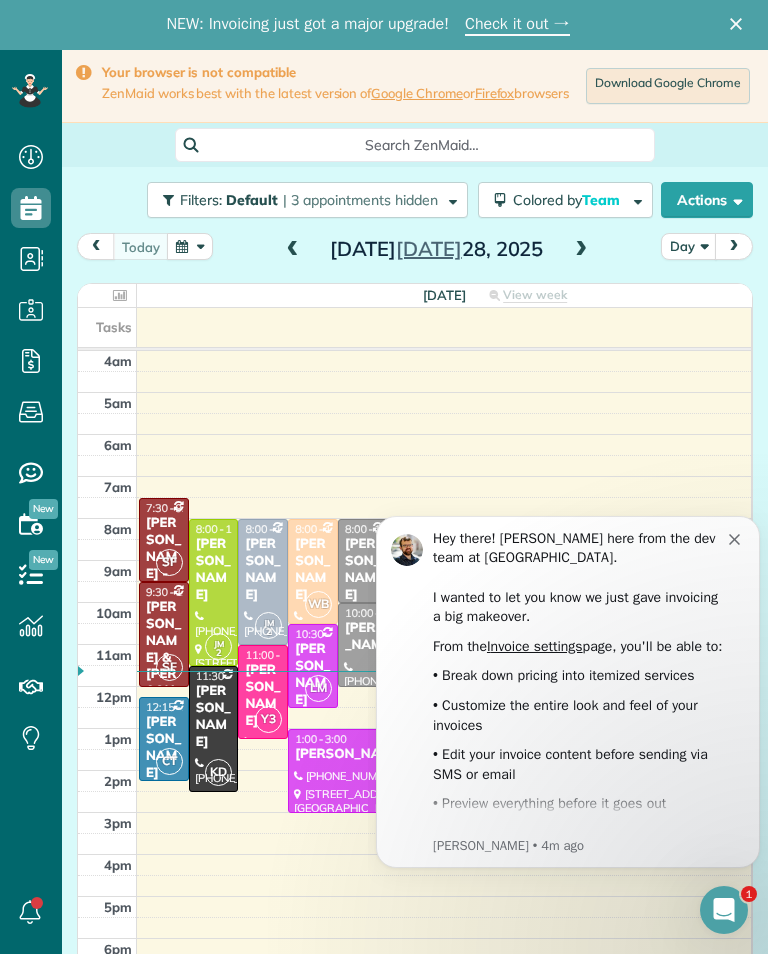 click at bounding box center [581, 250] 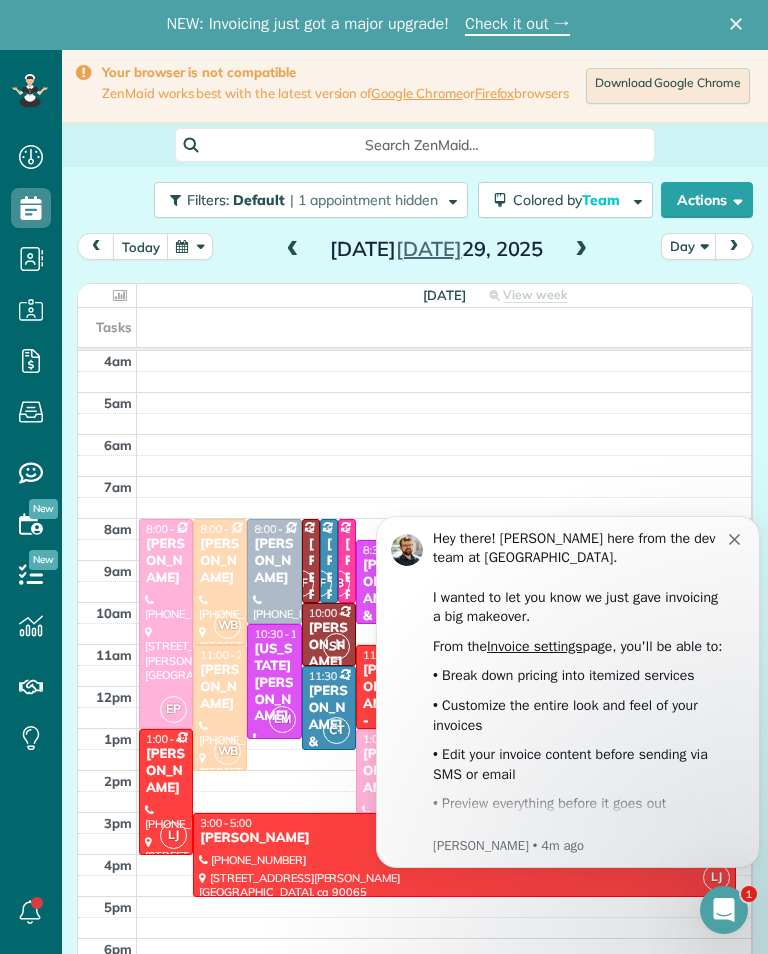 click on "Hey there! Chris here from the dev team at ZenMaid. ​ I wanted to let you know we just gave invoicing a big makeover." at bounding box center [581, 578] 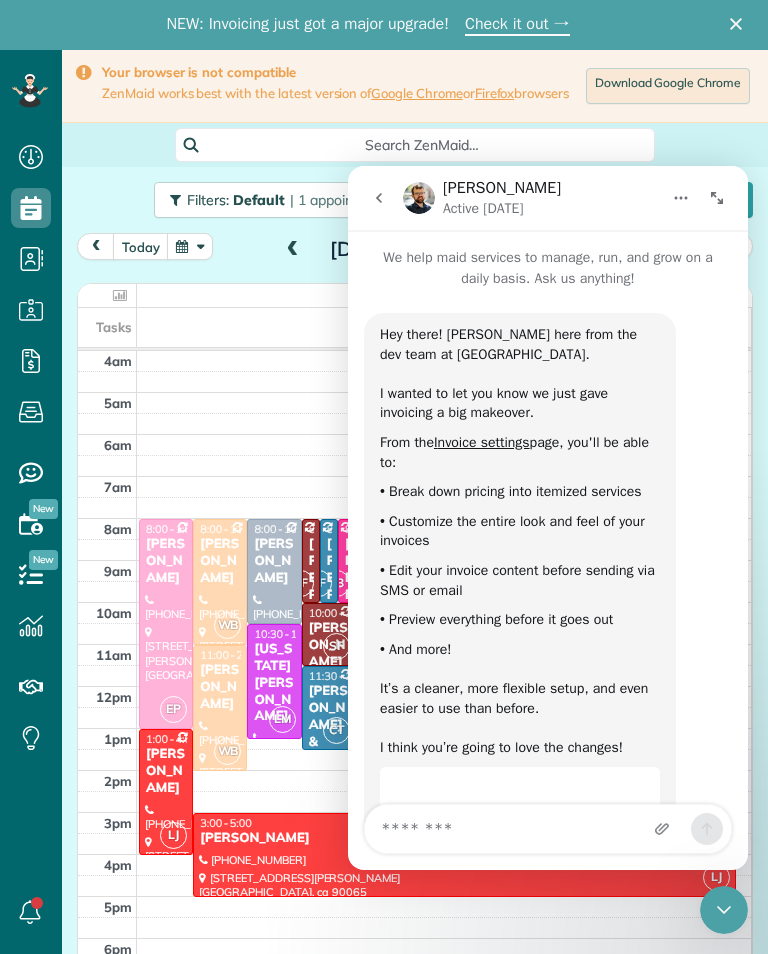 scroll, scrollTop: 0, scrollLeft: 0, axis: both 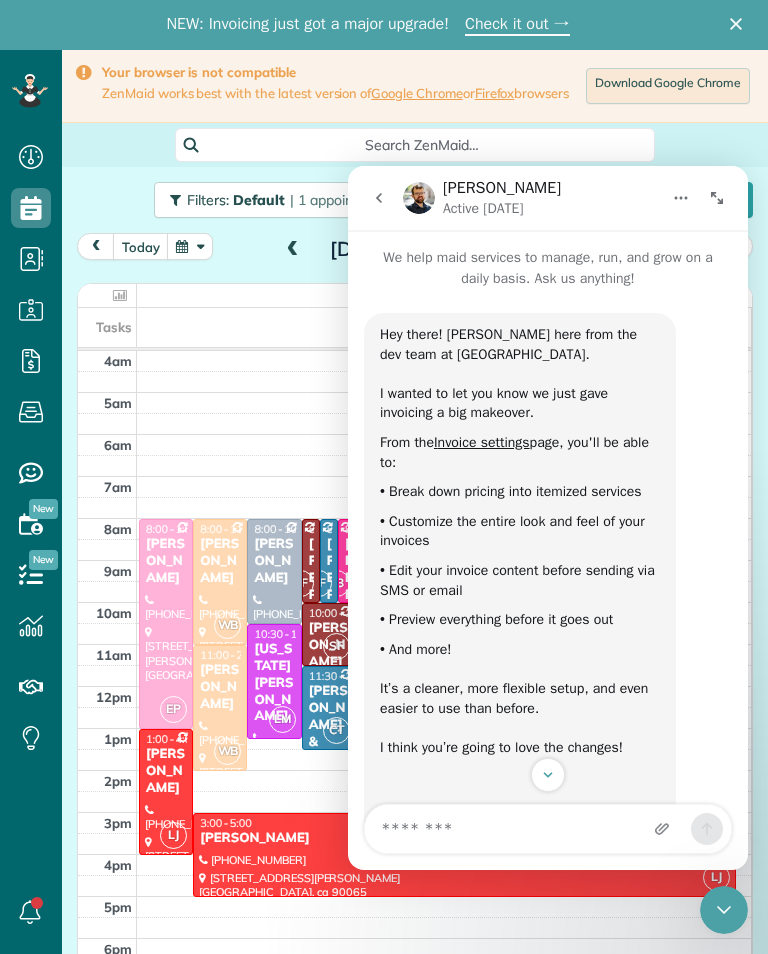 type on "*****" 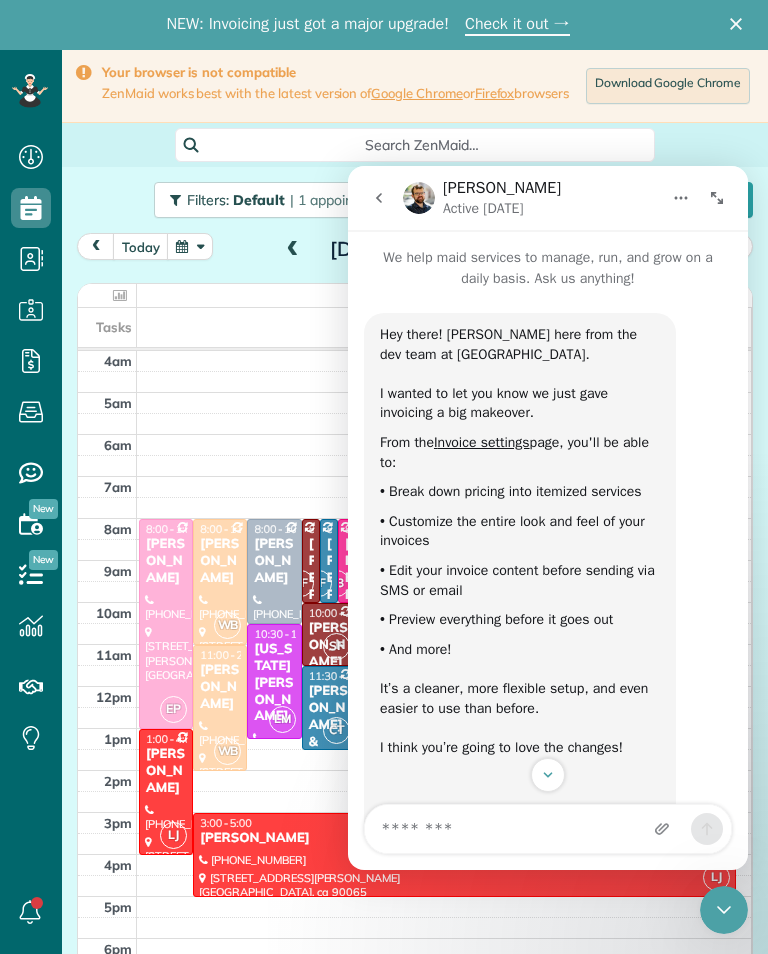 click at bounding box center [379, 198] 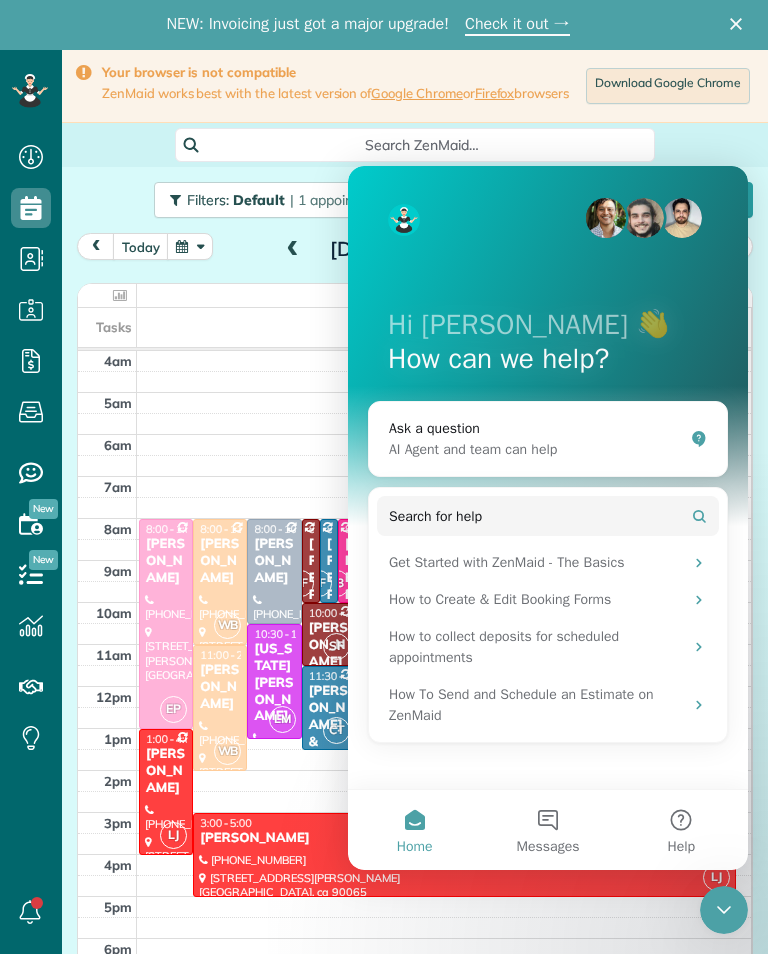 scroll, scrollTop: 13, scrollLeft: 0, axis: vertical 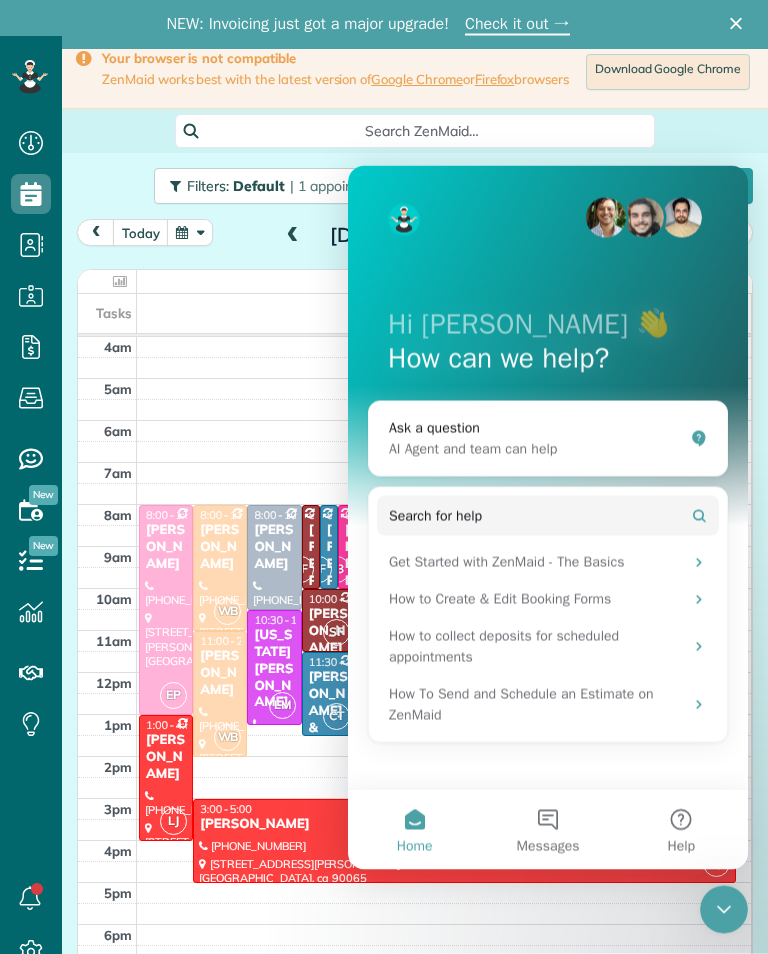 click 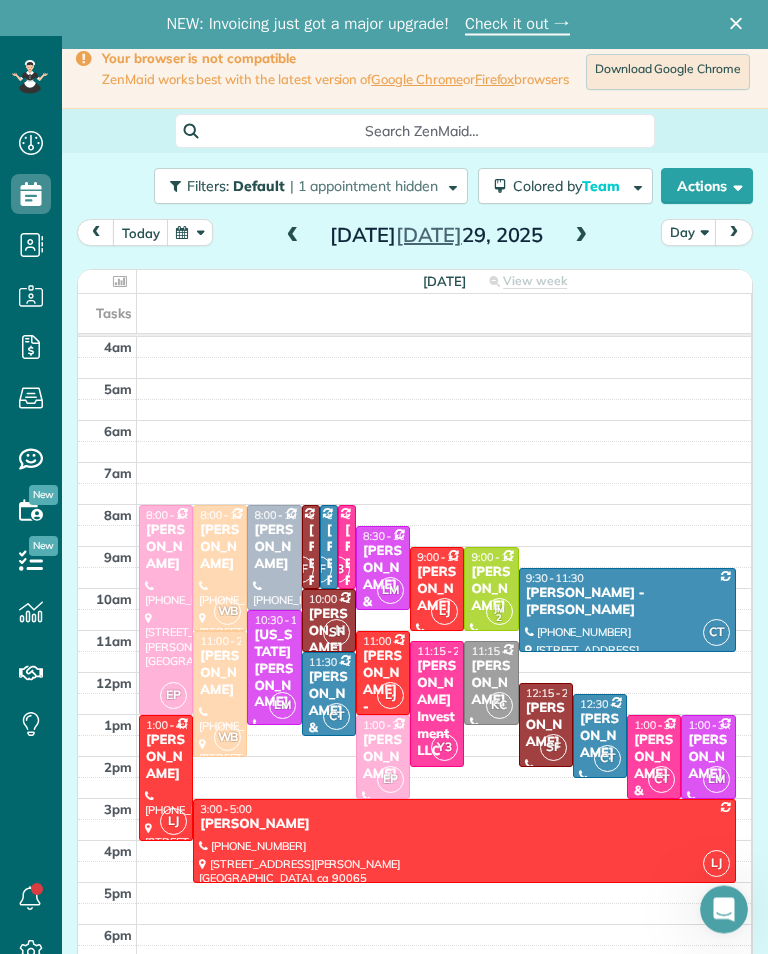 scroll, scrollTop: 14, scrollLeft: 0, axis: vertical 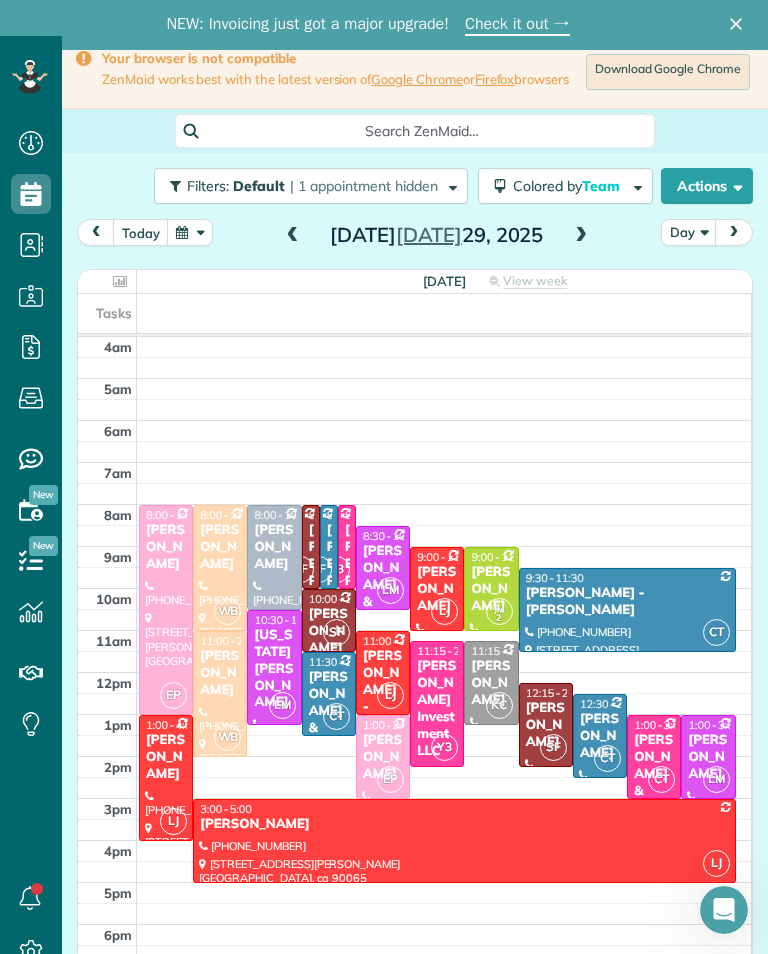 click at bounding box center (329, 547) 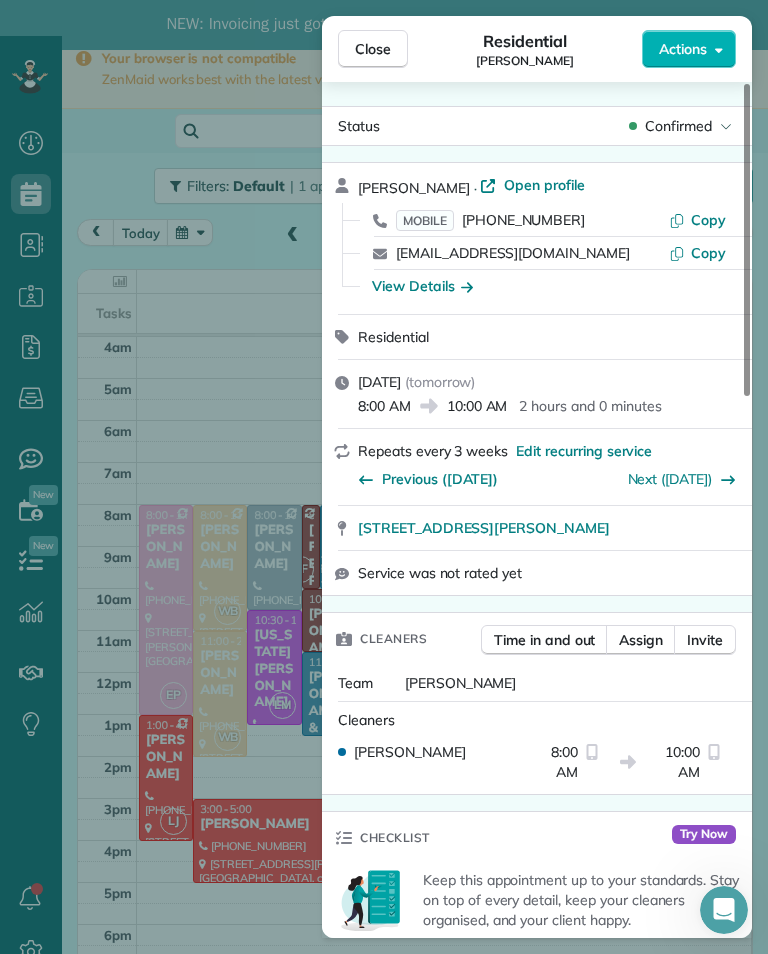 click on "Close Residential Nanci Stellino Actions Status Confirmed Nanci Stellino · Open profile MOBILE (818) 370-3814 Copy nstellino@aol.com Copy View Details Residential Tuesday, July 29, 2025 ( tomorrow ) 8:00 AM 10:00 AM 2 hours and 0 minutes Repeats every 3 weeks Edit recurring service Previous (Jun 24) Next (Aug 06) 13710 Valley Vista Boulevard Sherman oaks CA 91423 Service was not rated yet Cleaners Time in and out Assign Invite Team Yuri Cleaners Yuri   8:00 AM 10:00 AM Checklist Try Now Keep this appointment up to your standards. Stay on top of every detail, keep your cleaners organised, and your client happy. Assign a checklist Watch a 5 min demo Billing Billing actions Service Service Price (1x $210.00) $210.00 Add an item Overcharge $0.00 Discount $0.00 Coupon discount - Primary tax - Secondary tax - Total appointment price $210.00 Tips collected New feature! $0.00 Unpaid Mark as paid Total including tip $210.00 Get paid online in no-time! Send an invoice and reward your cleaners with tips Key # - Notes 0" at bounding box center (384, 477) 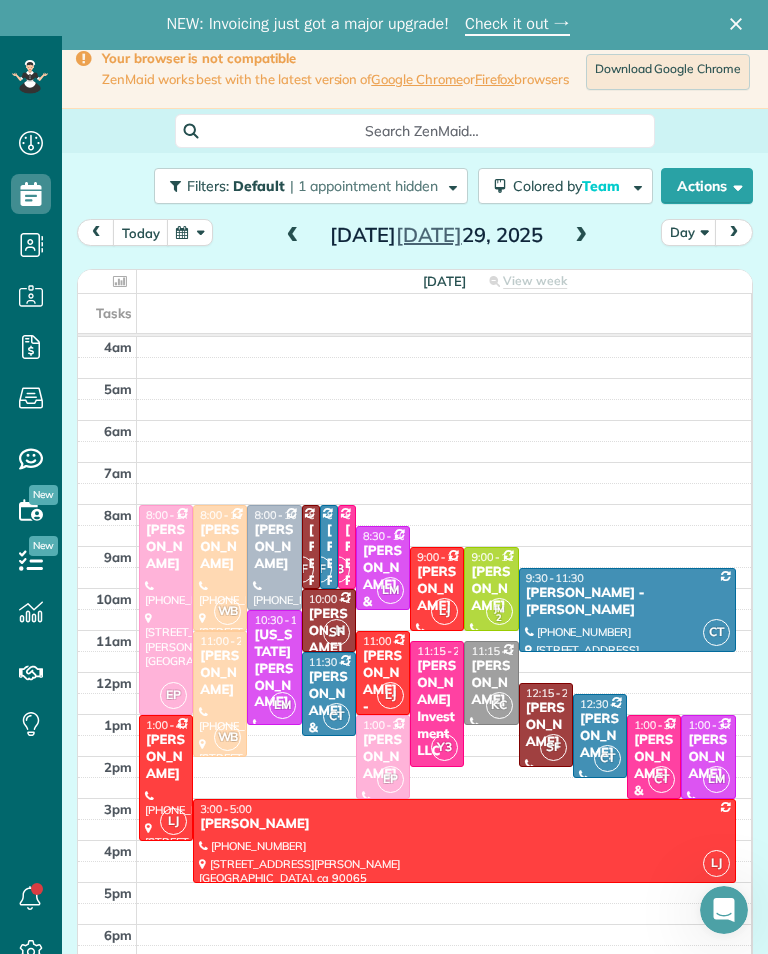 scroll, scrollTop: 985, scrollLeft: 62, axis: both 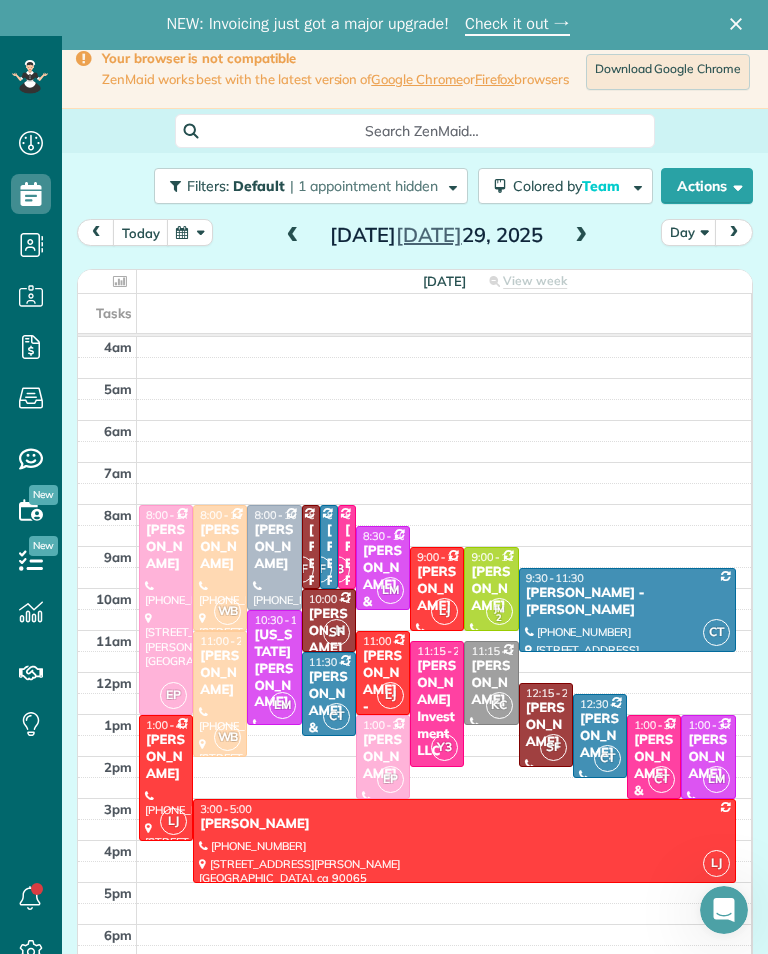click on "Paula Kirchner" at bounding box center [437, 589] 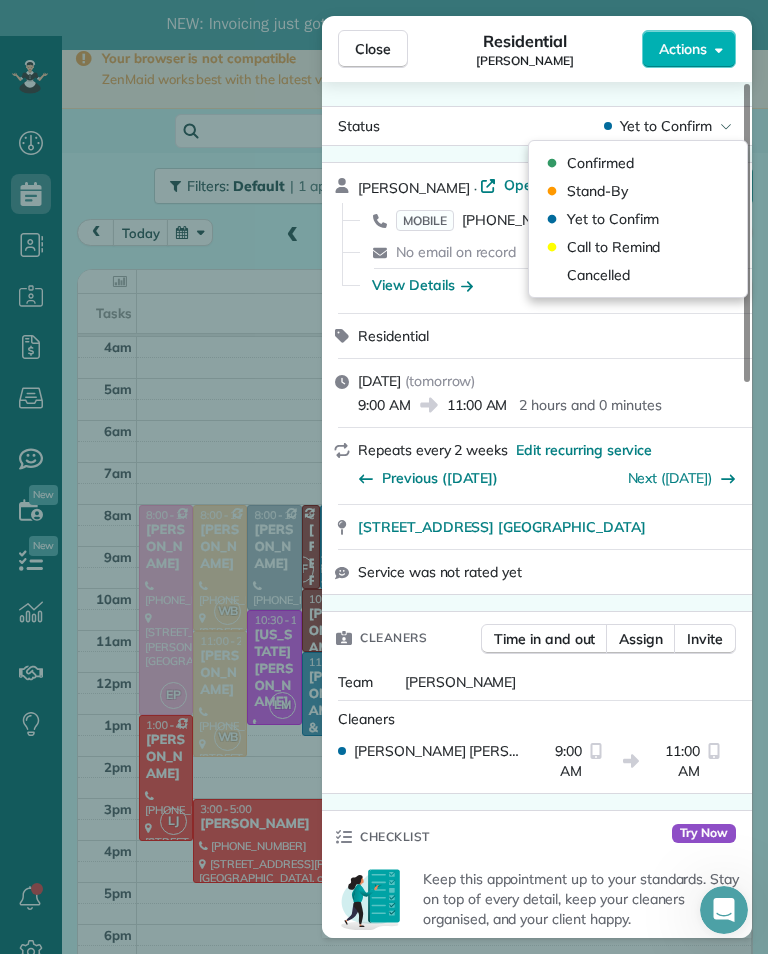 click on "Cancelled" at bounding box center (598, 275) 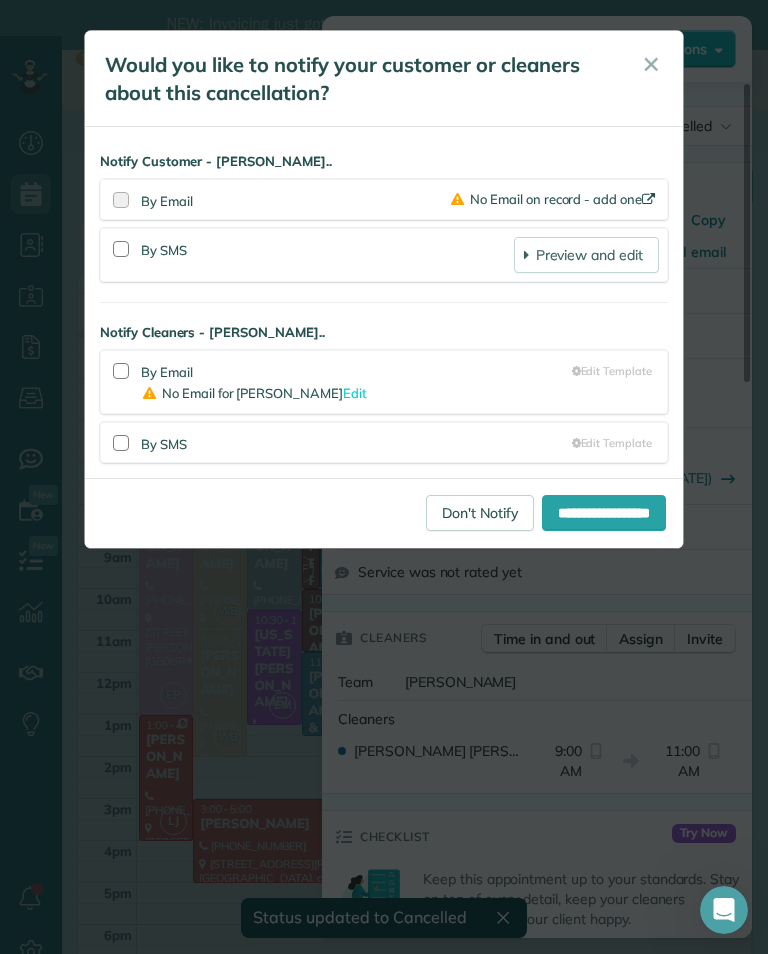click on "Don't Notify" at bounding box center [480, 513] 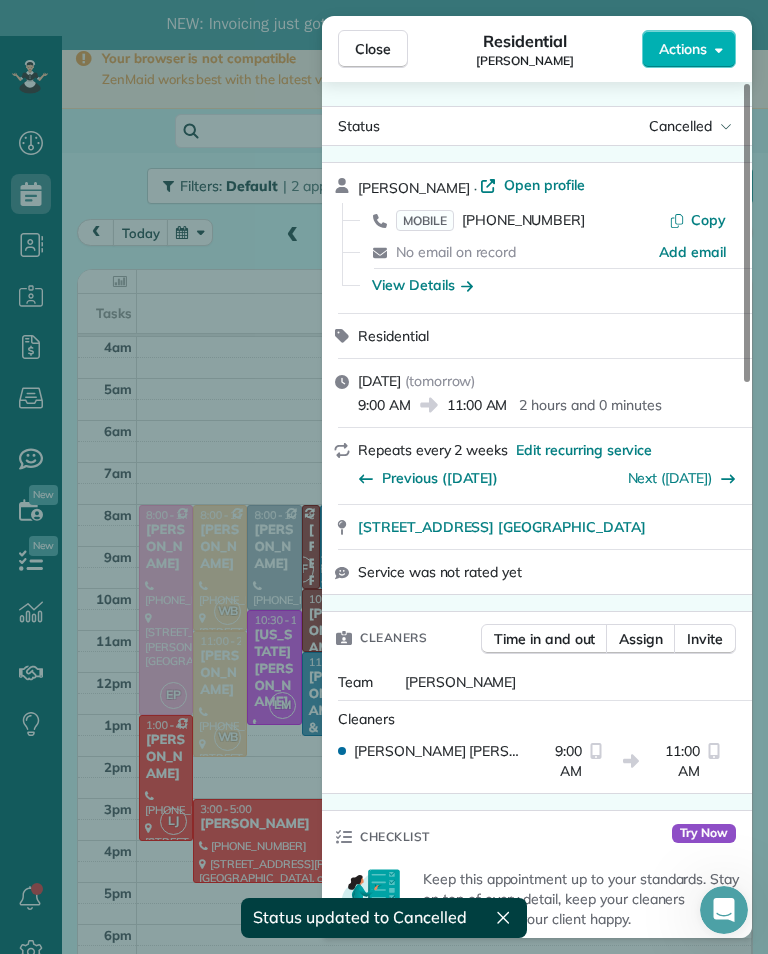click on "Close Residential Paula Kirchner Actions Status Cancelled Paula Kirchner · Open profile MOBILE (805) 432-5617 Copy No email on record Add email View Details Residential Tuesday, July 29, 2025 ( tomorrow ) 9:00 AM 11:00 AM 2 hours and 0 minutes Repeats every 2 weeks Edit recurring service Previous (Jul 16) Next (Aug 12) 8735 oak park ave. Northridge CA 91325 Service was not rated yet Cleaners Time in and out Assign Invite Team Luisa Cleaners Luisa   Juarez 9:00 AM 11:00 AM Checklist Try Now Keep this appointment up to your standards. Stay on top of every detail, keep your cleaners organised, and your client happy. Assign a checklist Watch a 5 min demo Billing Billing actions Service Service Price (1x $130.00) $130.00 Add an item Overcharge $0.00 Discount $0.00 Coupon discount - Primary tax - Secondary tax - Total appointment price $130.00 Tips collected New feature! $0.00 Unpaid Mark as paid Total including tip $130.00 Get paid online in no-time! Send an invoice and reward your cleaners with tips Key # - 0 1" at bounding box center [384, 477] 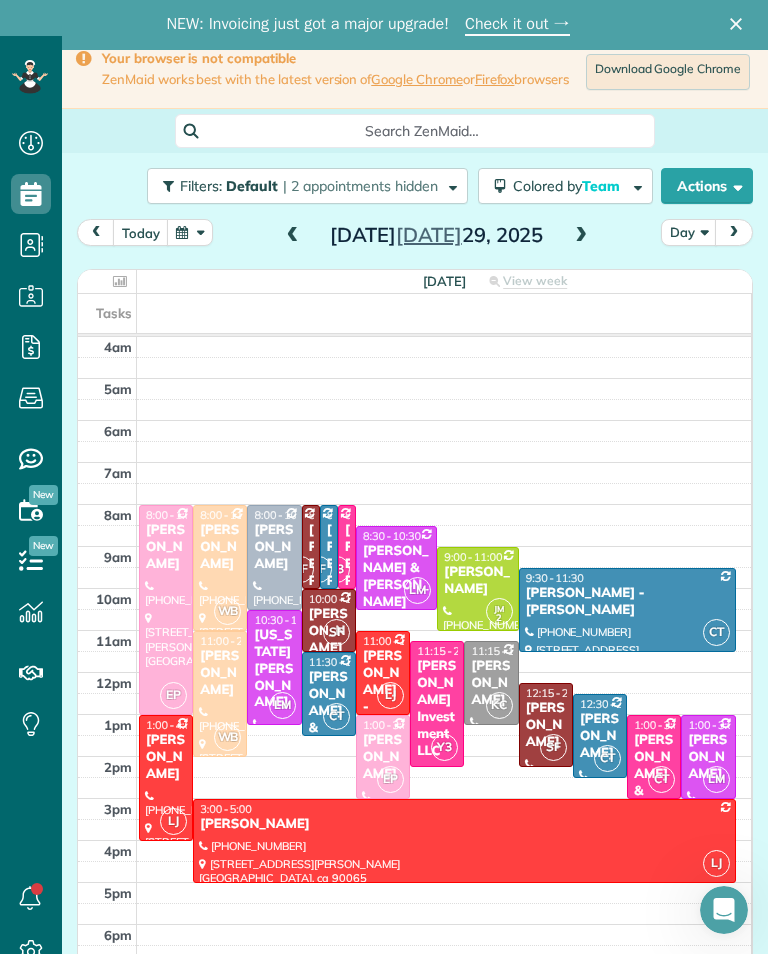 click on "Jay Minnick" at bounding box center [166, 757] 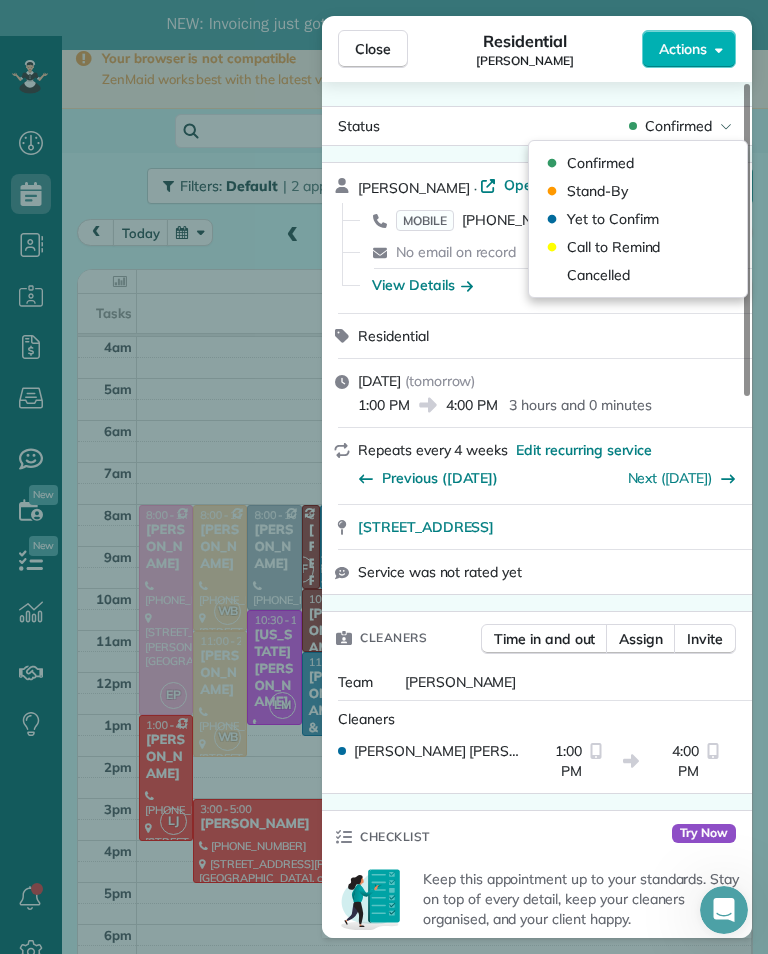 click on "Cancelled" at bounding box center (638, 275) 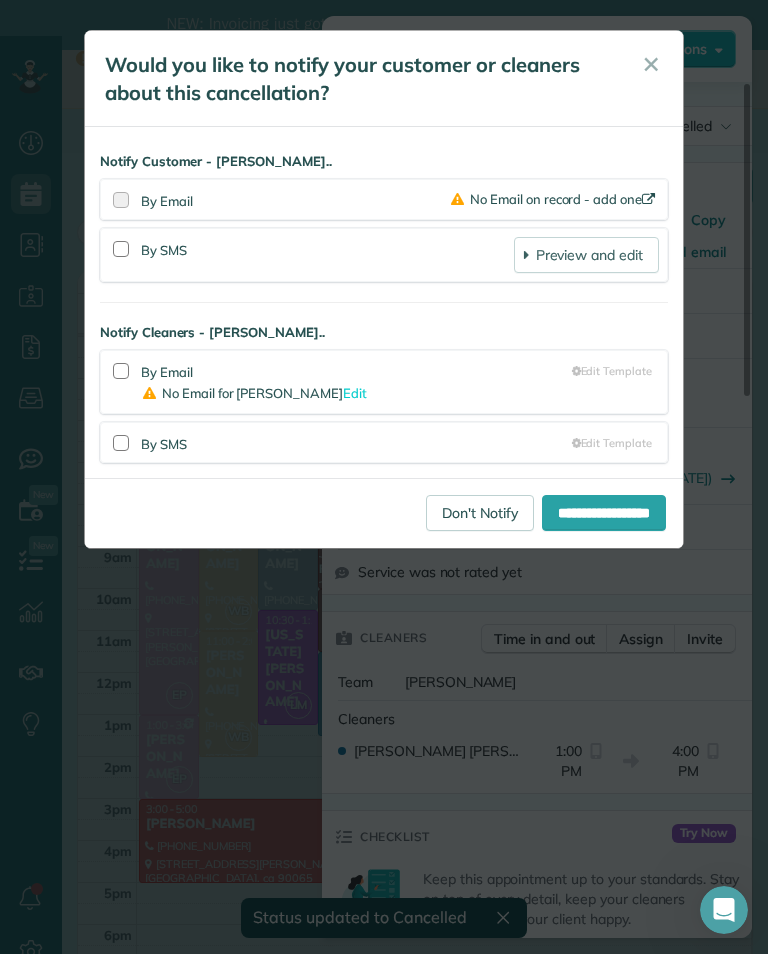 click on "Don't Notify" at bounding box center [480, 513] 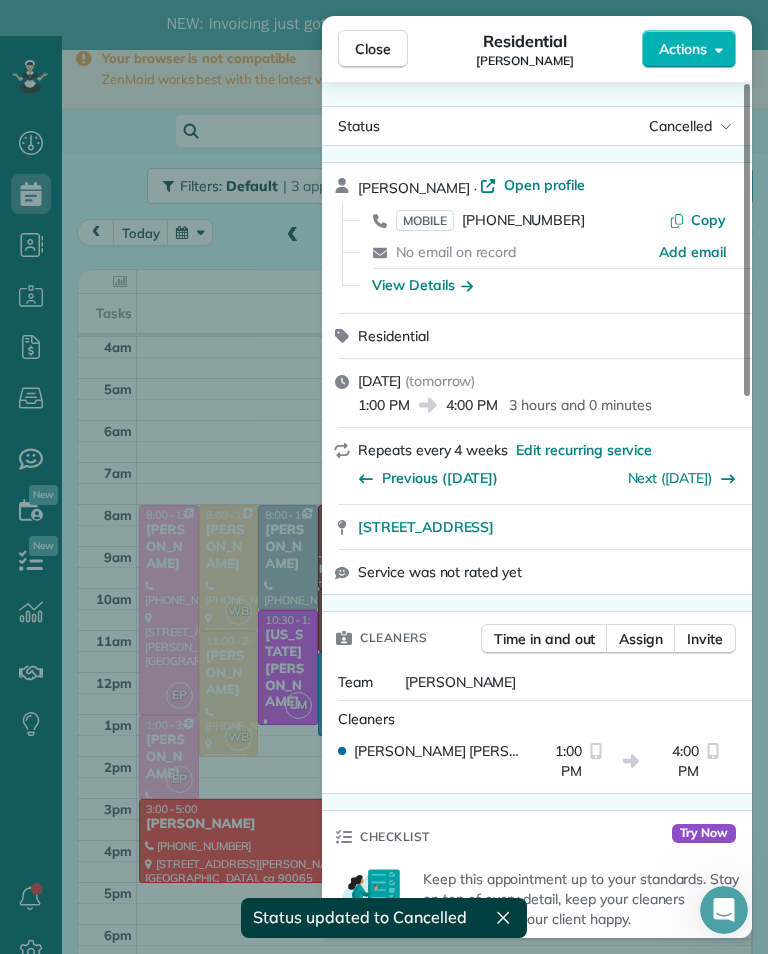 click on "Close Residential Jay Minnick Actions Status Cancelled Jay Minnick · Open profile MOBILE (402) 238-7649 Copy No email on record Add email View Details Residential Tuesday, July 29, 2025 ( tomorrow ) 1:00 PM 4:00 PM 3 hours and 0 minutes Repeats every 4 weeks Edit recurring service Previous (May 01) Next (Aug 21) 2206 Miravista Avenue La Crescenta-Montrose CA 91020 Service was not rated yet Cleaners Time in and out Assign Invite Team Luisa Cleaners Luisa   Juarez 1:00 PM 4:00 PM Checklist Try Now Keep this appointment up to your standards. Stay on top of every detail, keep your cleaners organised, and your client happy. Assign a checklist Watch a 5 min demo Billing Billing actions Service Service Price (1x $195.00) $195.00 Add an item Overcharge $0.00 Discount $0.00 Coupon discount - Primary tax - Secondary tax - Total appointment price $195.00 Tips collected New feature! $0.00 Unpaid Mark as paid Total including tip $195.00 Get paid online in no-time! Send an invoice and reward your cleaners with tips Key #" at bounding box center [384, 477] 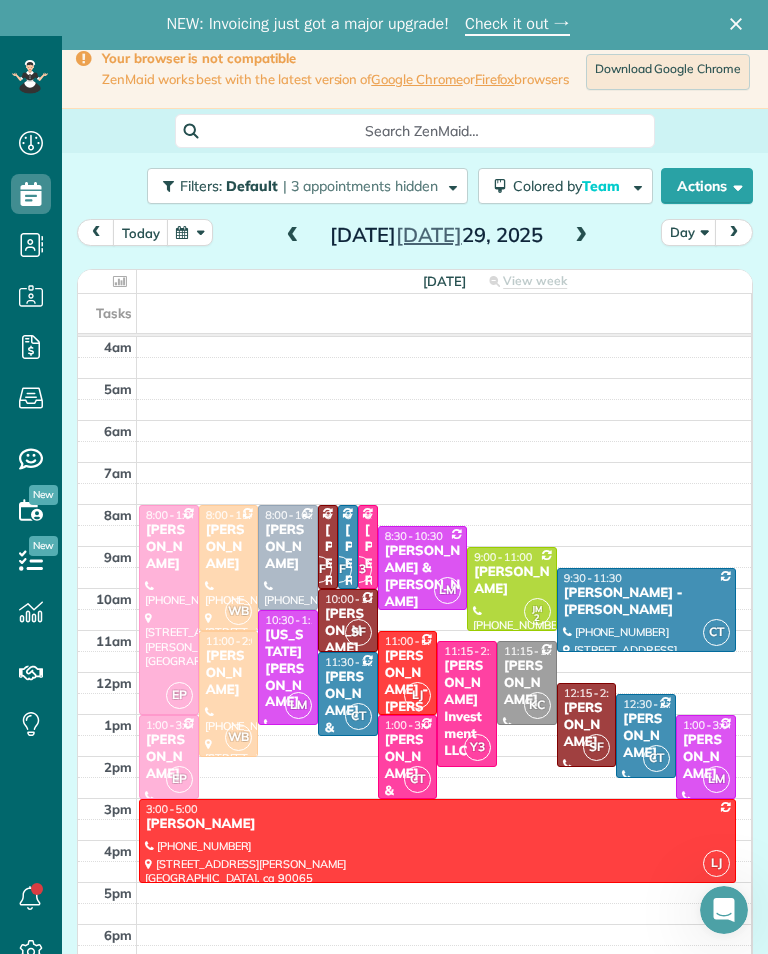 click at bounding box center (437, 841) 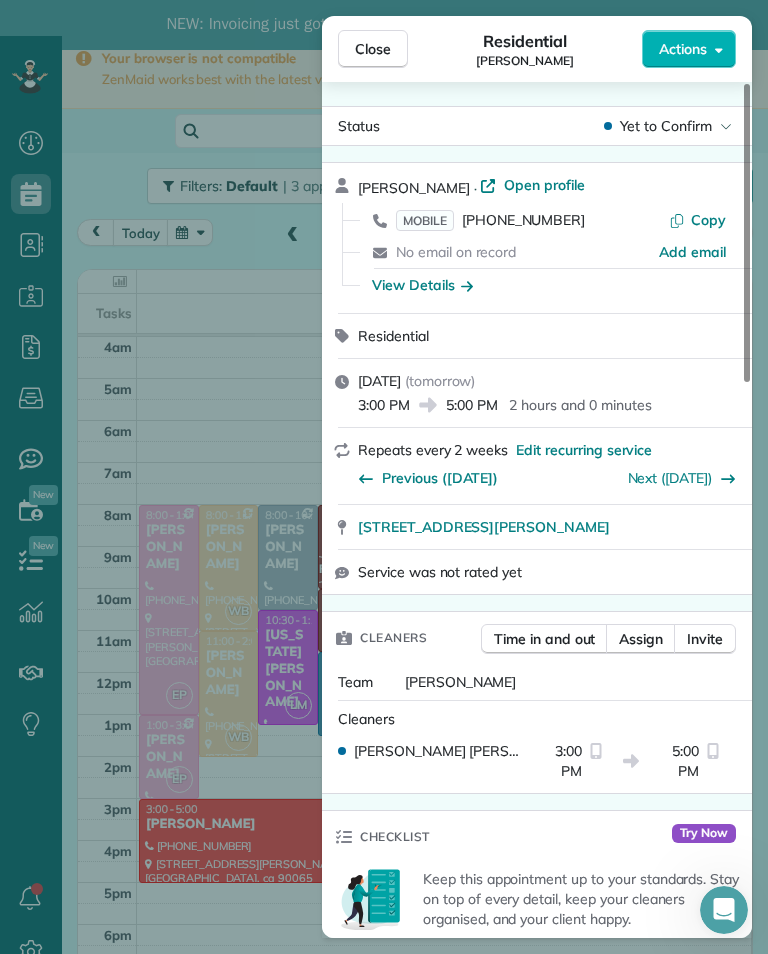 click on "[PHONE_NUMBER]" at bounding box center (523, 220) 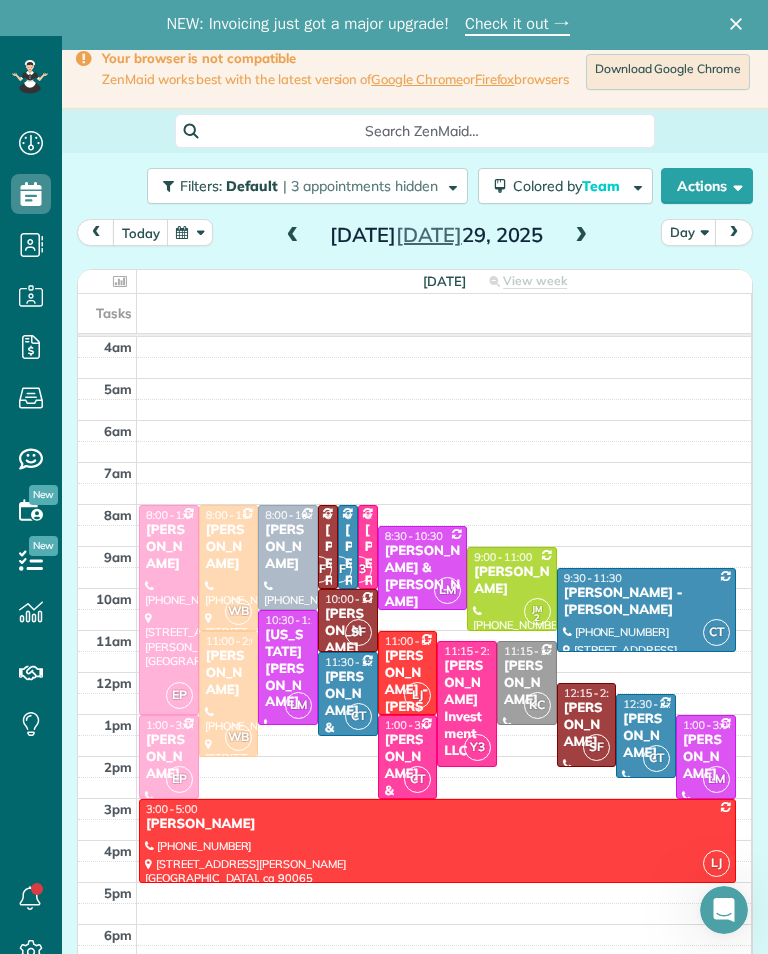 click on "[US_STATE][PERSON_NAME]" at bounding box center [288, 669] 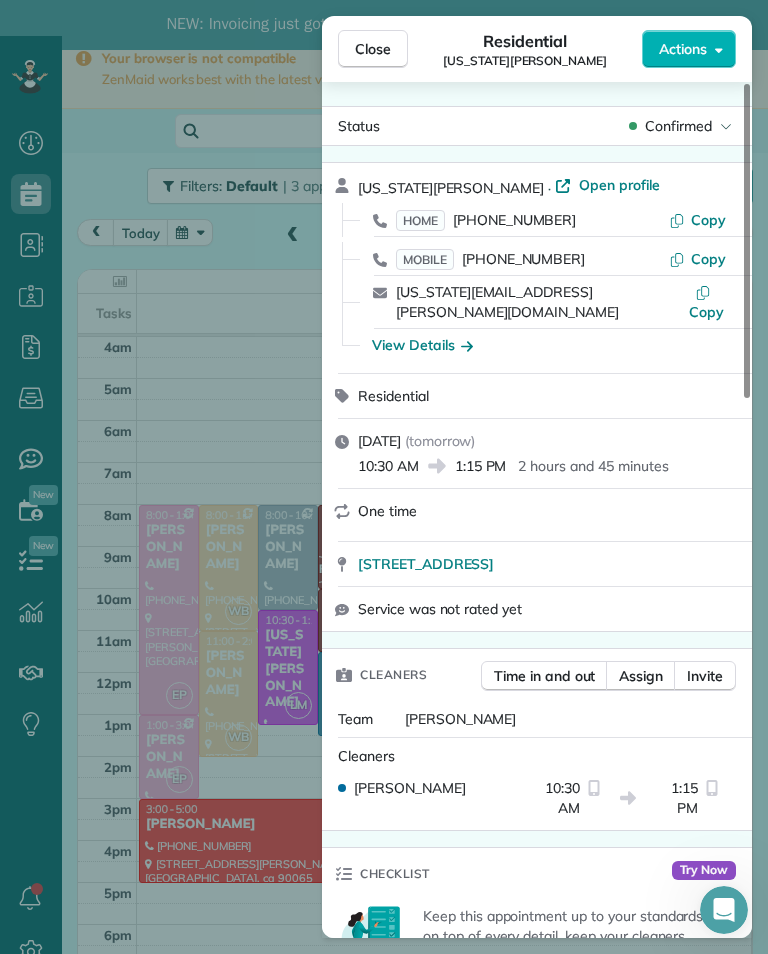 click on "Close Residential Virginia Sommer Actions Status Confirmed Virginia Sommer · Open profile HOME (646) 260-5117 Copy MOBILE (646) 260-2851 Copy virginia.sommer@gmail.com Copy View Details Residential Tuesday, July 29, 2025 ( tomorrow ) 10:30 AM 1:15 PM 2 hours and 45 minutes One time 4155 Bellaire Avenue Studio City CA 91604 Service was not rated yet Cleaners Time in and out Assign Invite Team Leslie Miranda Cleaners Leslie Mirnada   10:30 AM 1:15 PM Checklist Try Now Keep this appointment up to your standards. Stay on top of every detail, keep your cleaners organised, and your client happy. Assign a checklist Watch a 5 min demo Billing Billing actions Service Add an item Overcharge $0.00 Discount $0.00 Coupon discount - Primary tax - Secondary tax - Total appointment price $0.00 Tips collected New feature! $0.00 Mark as paid Total including tip $0.00 Get paid online in no-time! Send an invoice and reward your cleaners with tips Charge customer credit card Appointment custom fields Key # - Work items Notes 0 1" at bounding box center (384, 477) 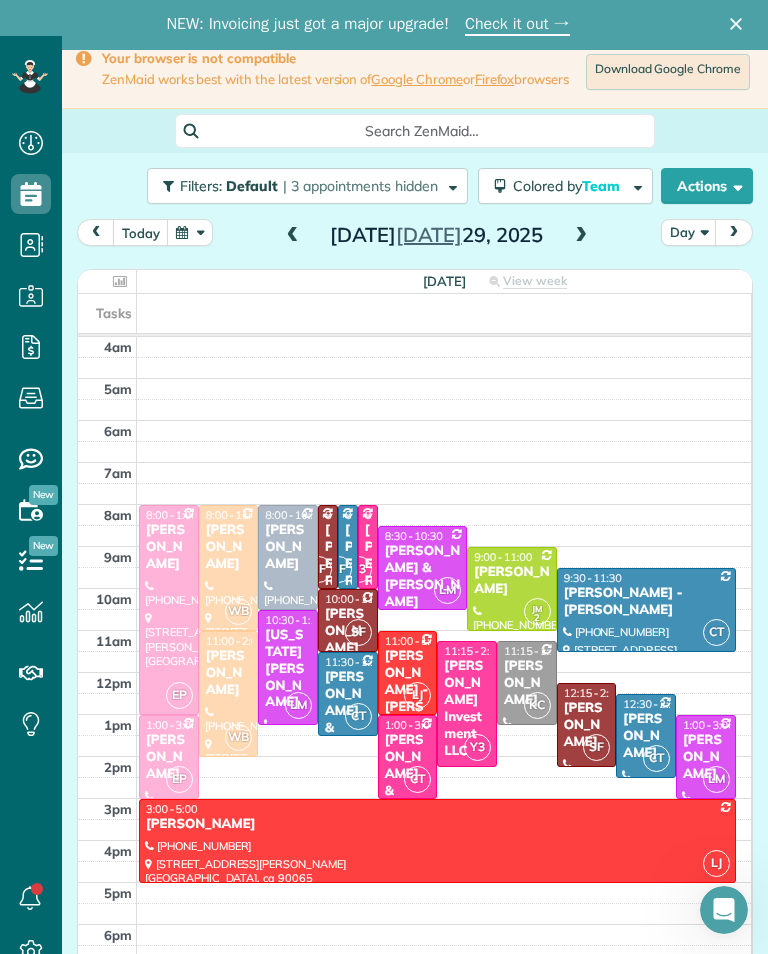 scroll, scrollTop: 985, scrollLeft: 62, axis: both 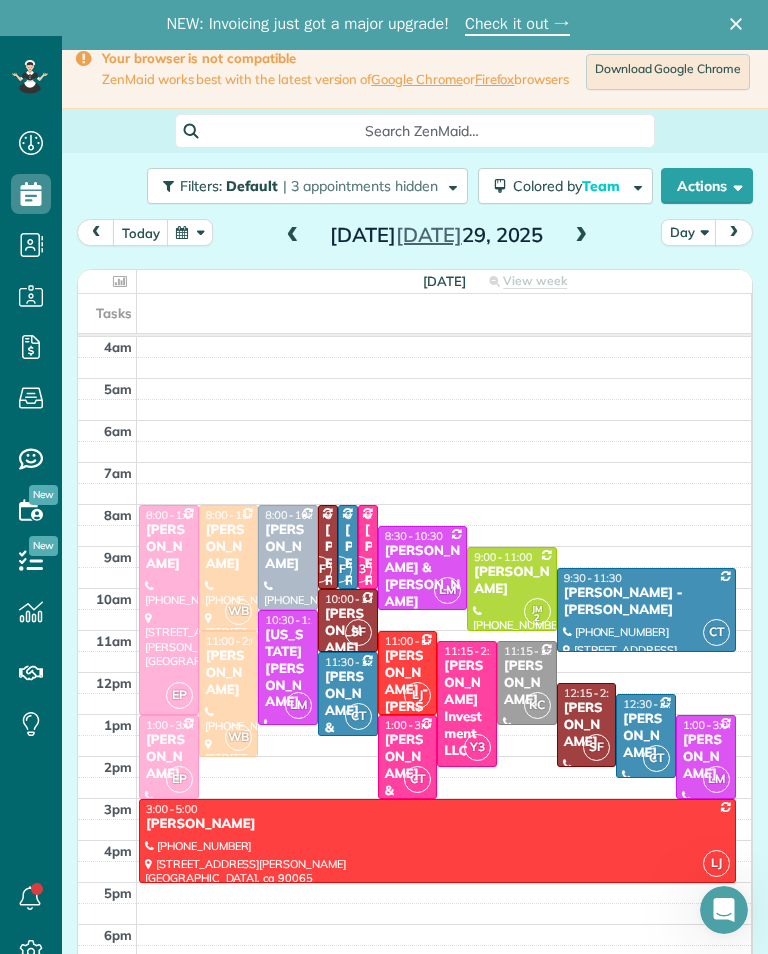 click at bounding box center (581, 236) 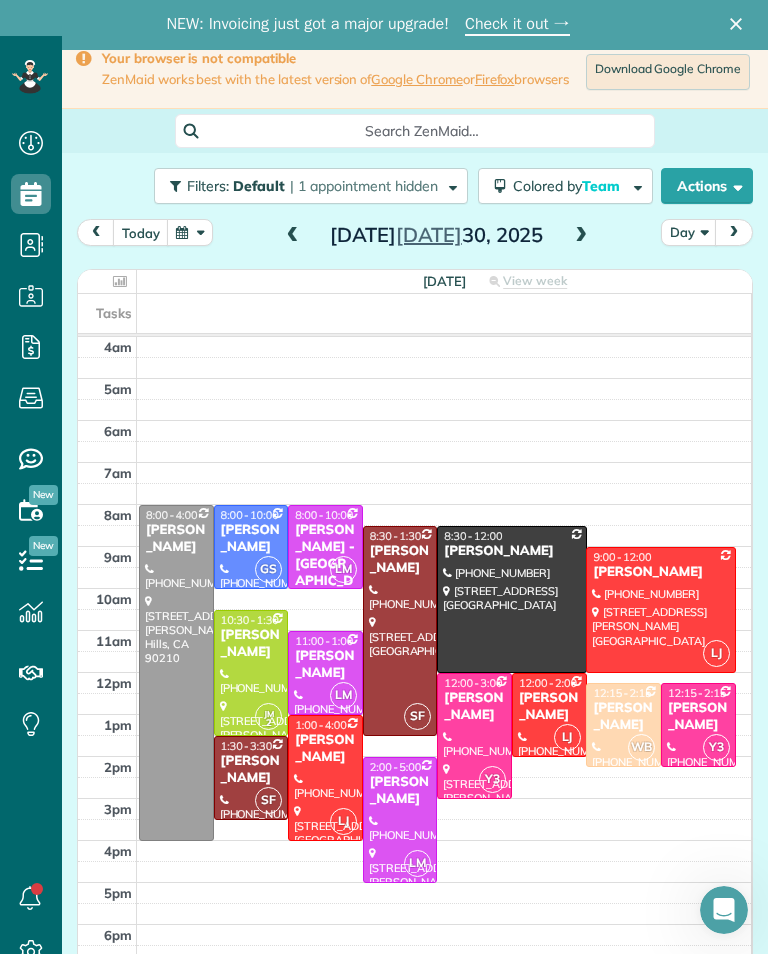 click at bounding box center (581, 236) 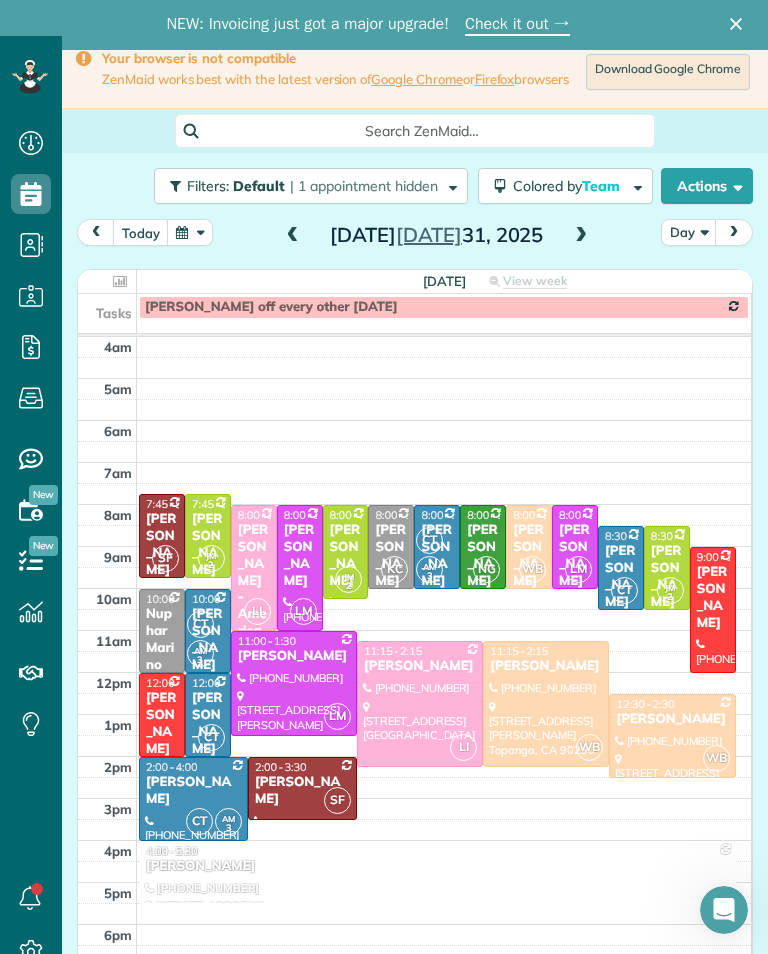 click at bounding box center (293, 236) 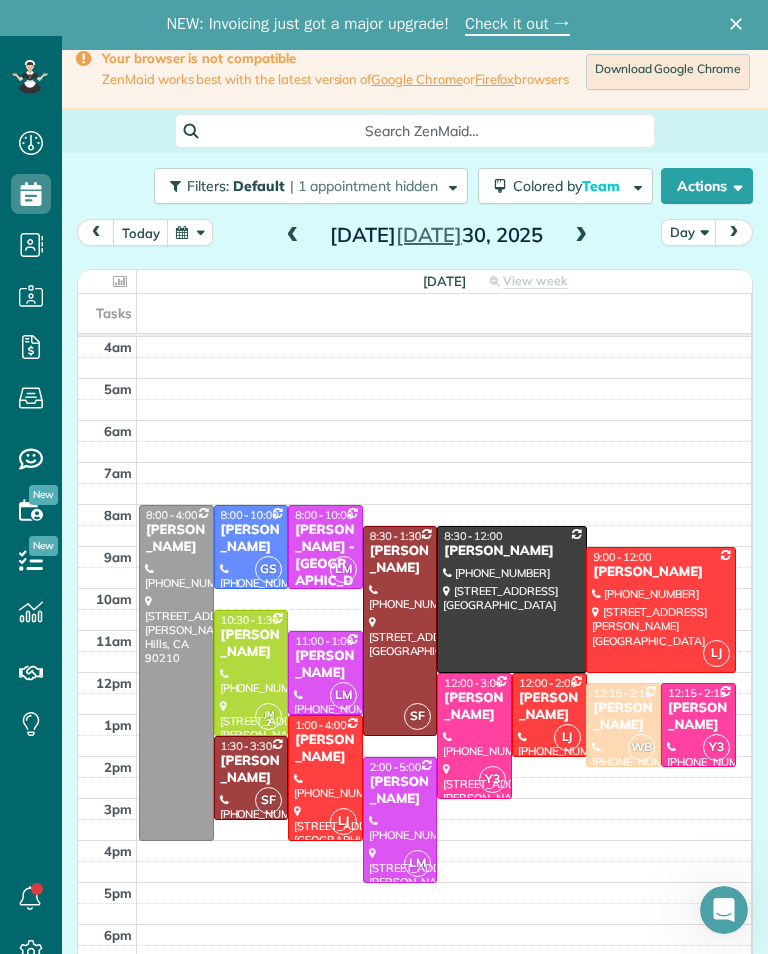 click at bounding box center (293, 236) 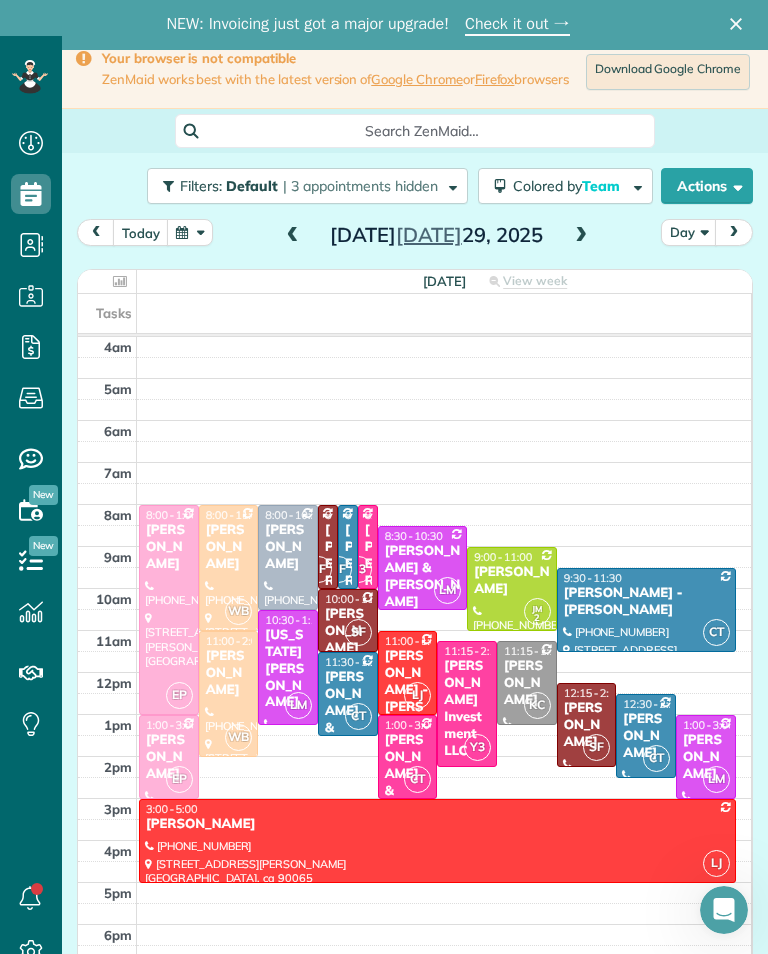 click at bounding box center (229, 694) 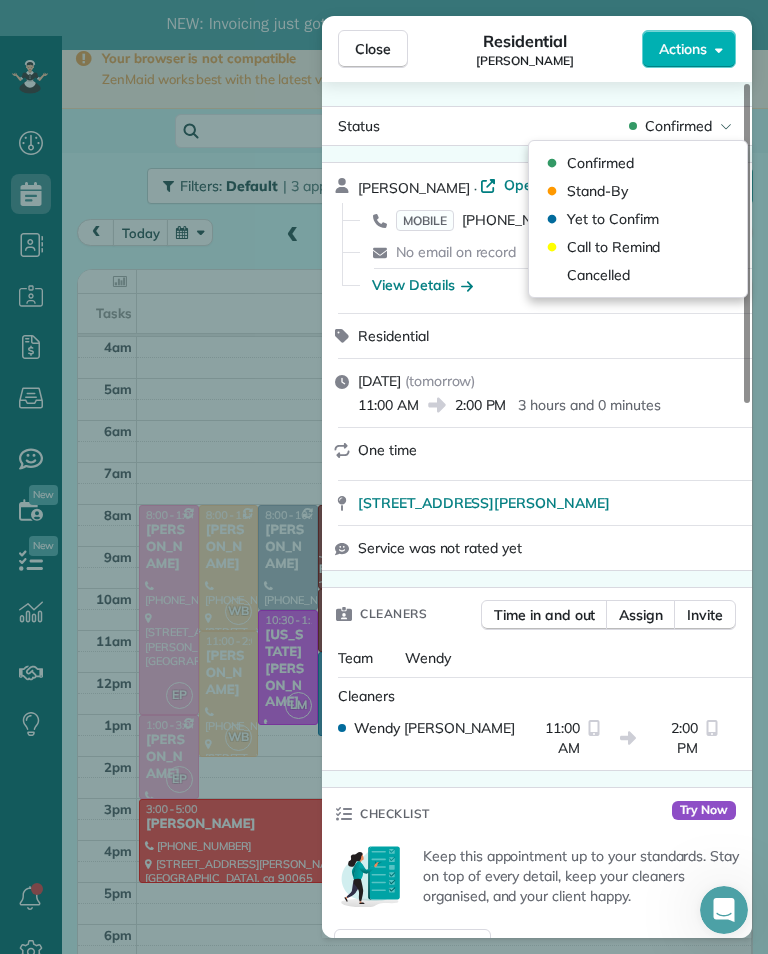 click on "Cancelled" at bounding box center [598, 275] 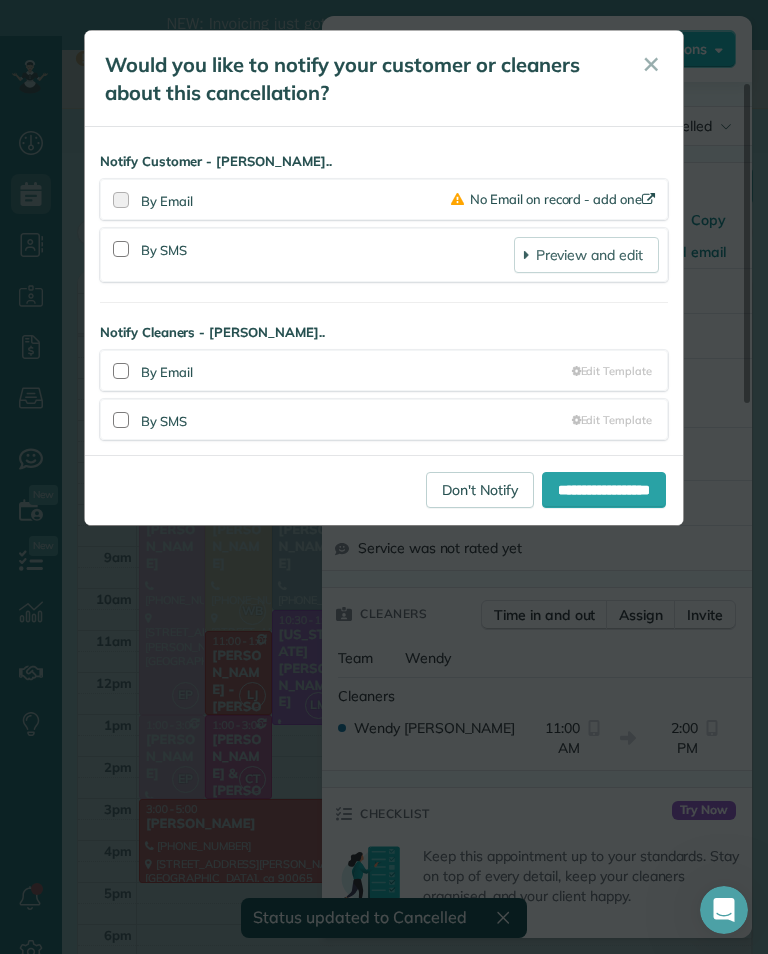 click on "Don't Notify" at bounding box center (480, 490) 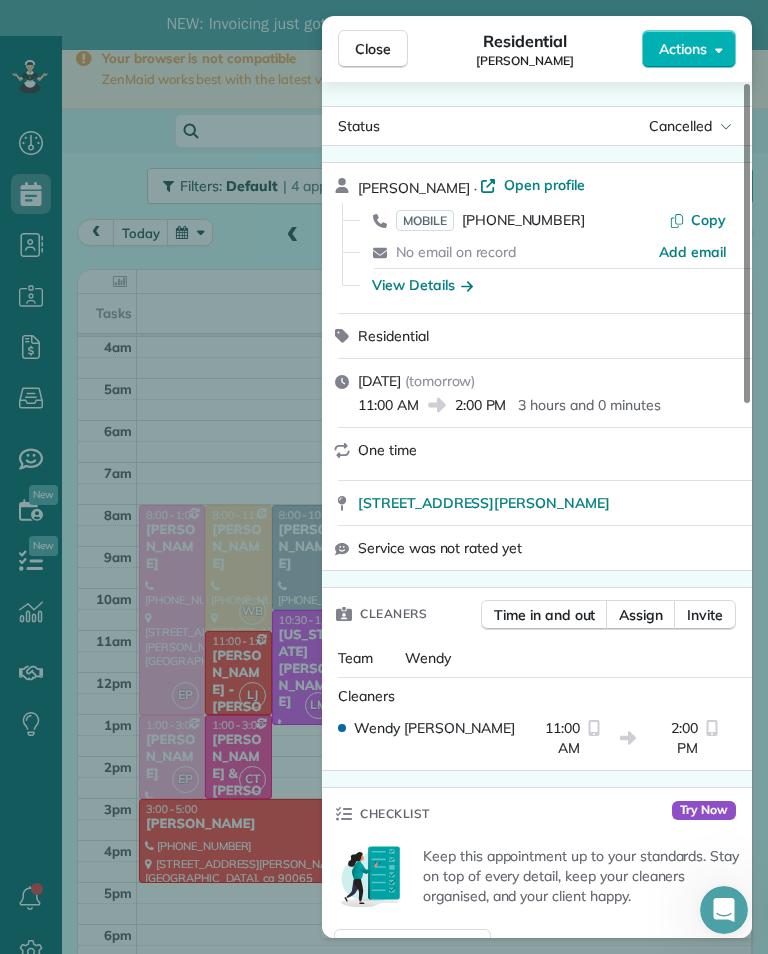 click on "Close Residential Connie Najah Actions Status Cancelled Connie Najah · Open profile MOBILE (310) 283-9279 Copy No email on record Add email View Details Residential Tuesday, July 29, 2025 ( tomorrow ) 11:00 AM 2:00 PM 3 hours and 0 minutes One time 19543 Bowers Drive Topanga CA 90290 Service was not rated yet Cleaners Time in and out Assign Invite Team Wendy Cleaners Wendy   Bonilla 11:00 AM 2:00 PM Checklist Try Now Keep this appointment up to your standards. Stay on top of every detail, keep your cleaners organised, and your client happy. Assign a checklist Watch a 5 min demo Billing Billing actions Service Add an item Overcharge $0.00 Discount $0.00 Coupon discount - Primary tax - Secondary tax - Total appointment price $0.00 Tips collected New feature! $0.00 Mark as paid Total including tip $0.00 Get paid online in no-time! Send an invoice and reward your cleaners with tips Charge customer credit card Appointment custom fields Key # - Work items No work items to display Notes Appointment 0 Customer 0" at bounding box center (384, 477) 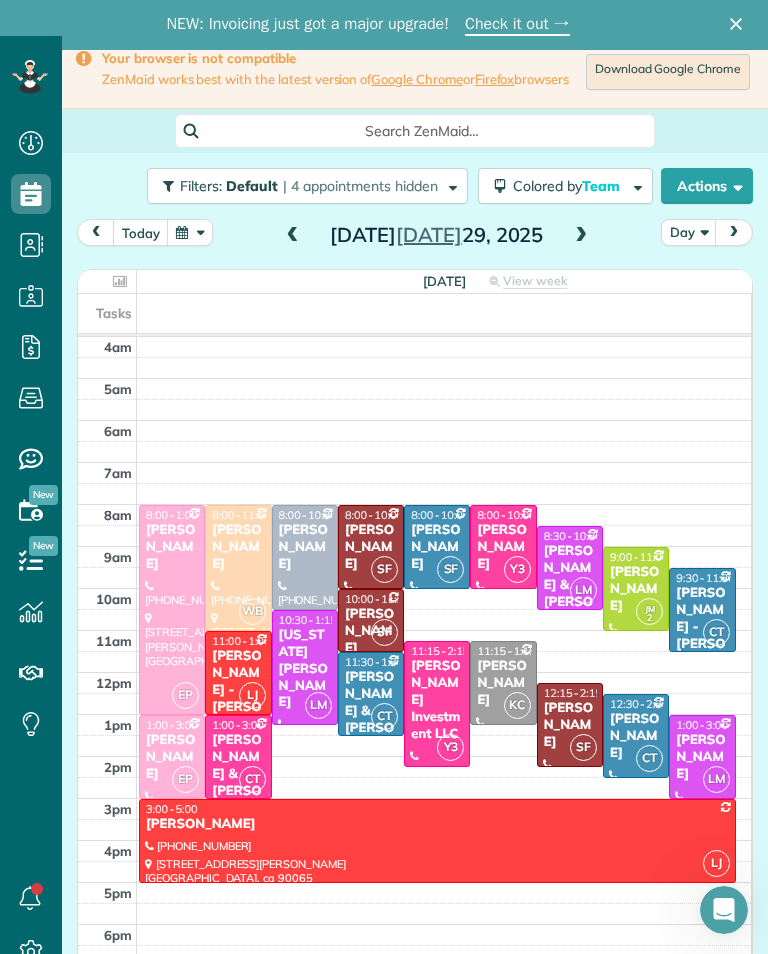scroll, scrollTop: 985, scrollLeft: 62, axis: both 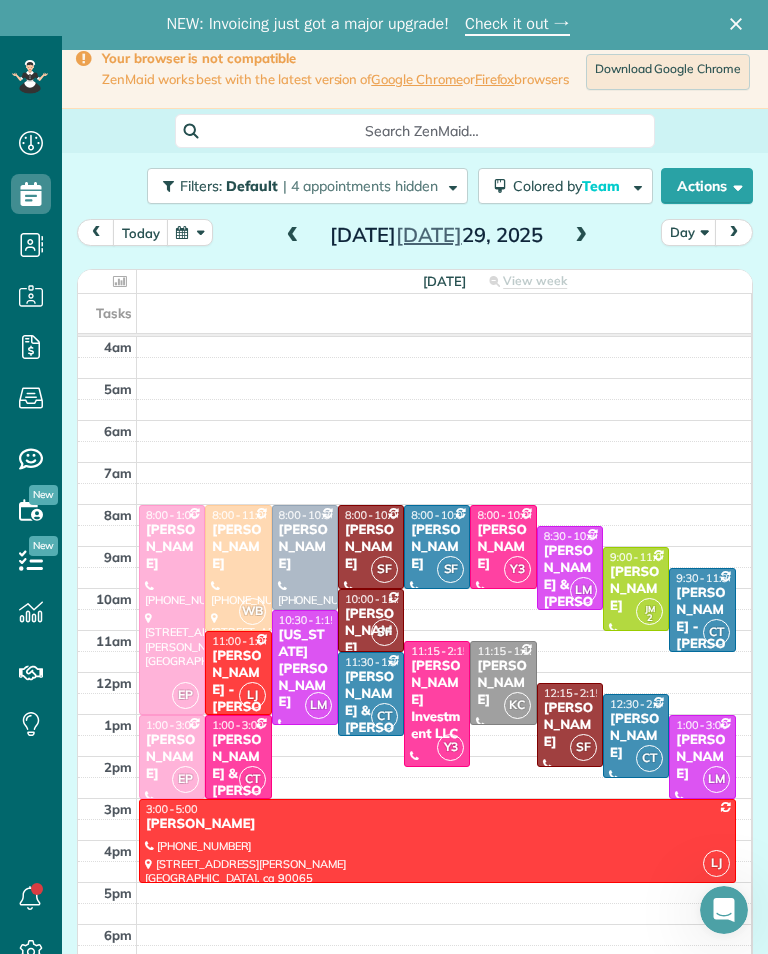 click at bounding box center (581, 236) 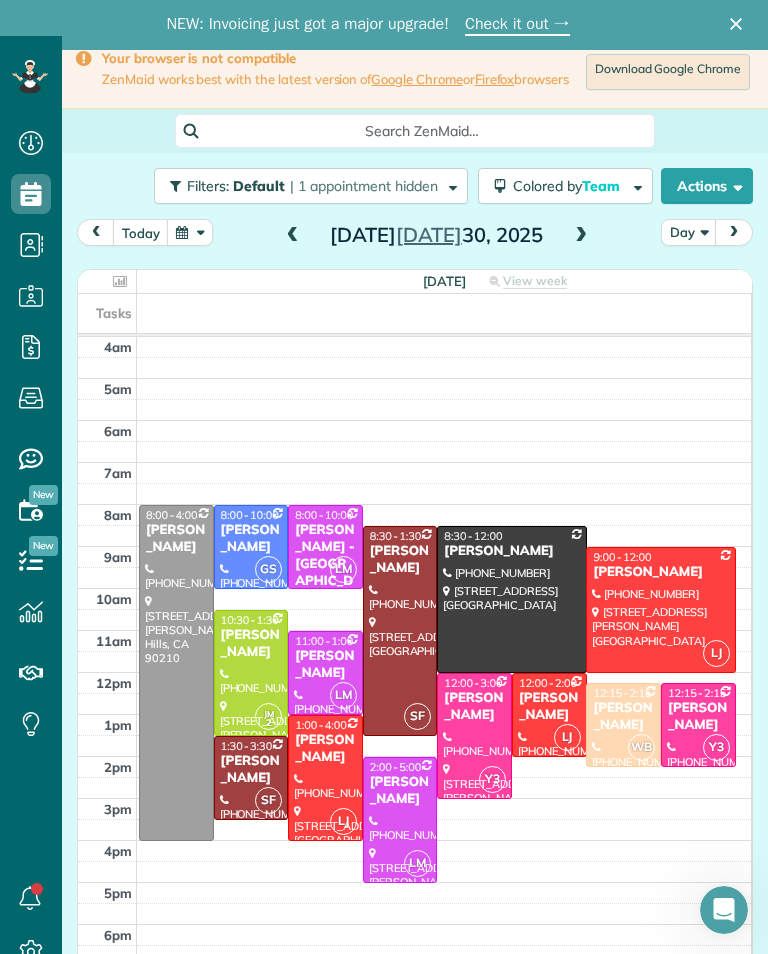 click at bounding box center (581, 236) 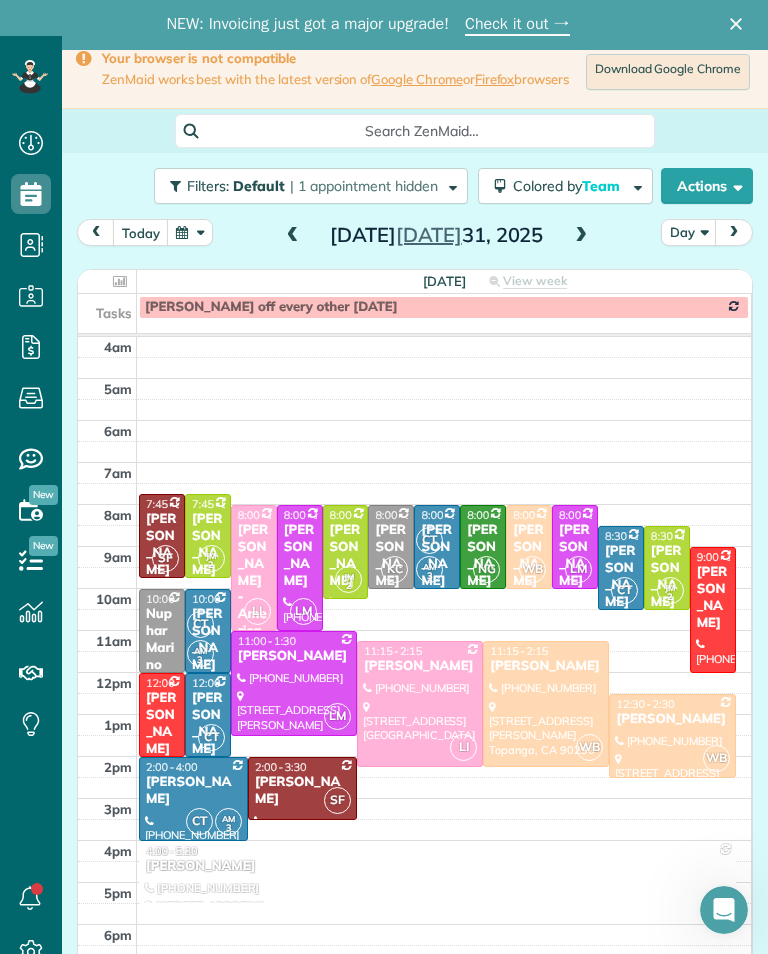 click at bounding box center (581, 236) 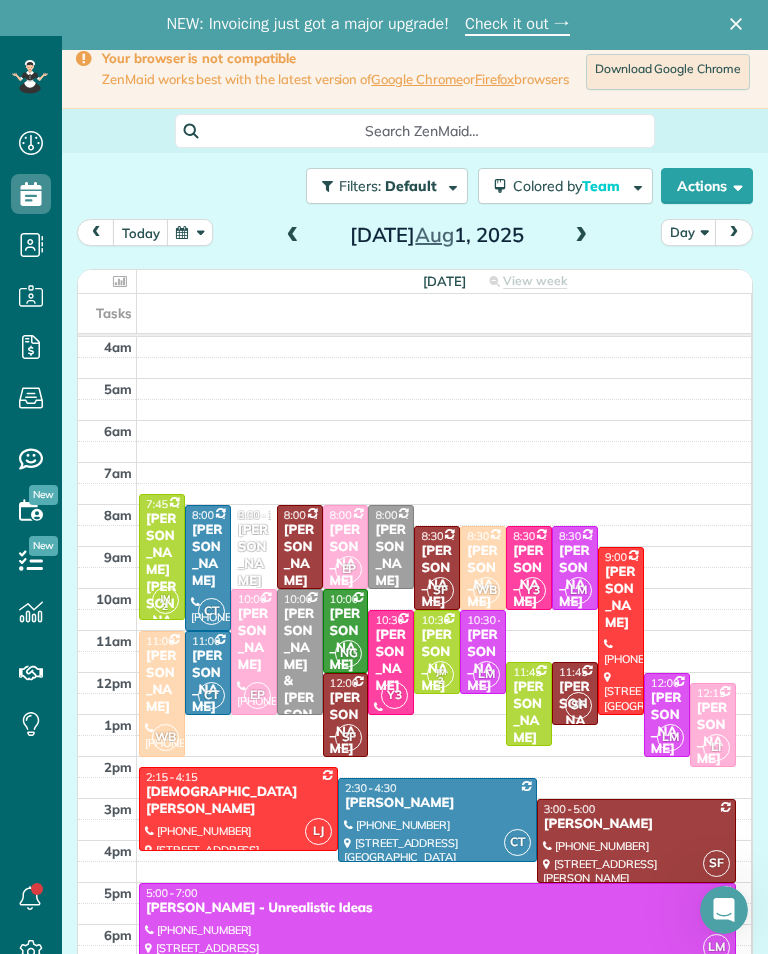click on "[PERSON_NAME] & [PERSON_NAME]" at bounding box center (300, 682) 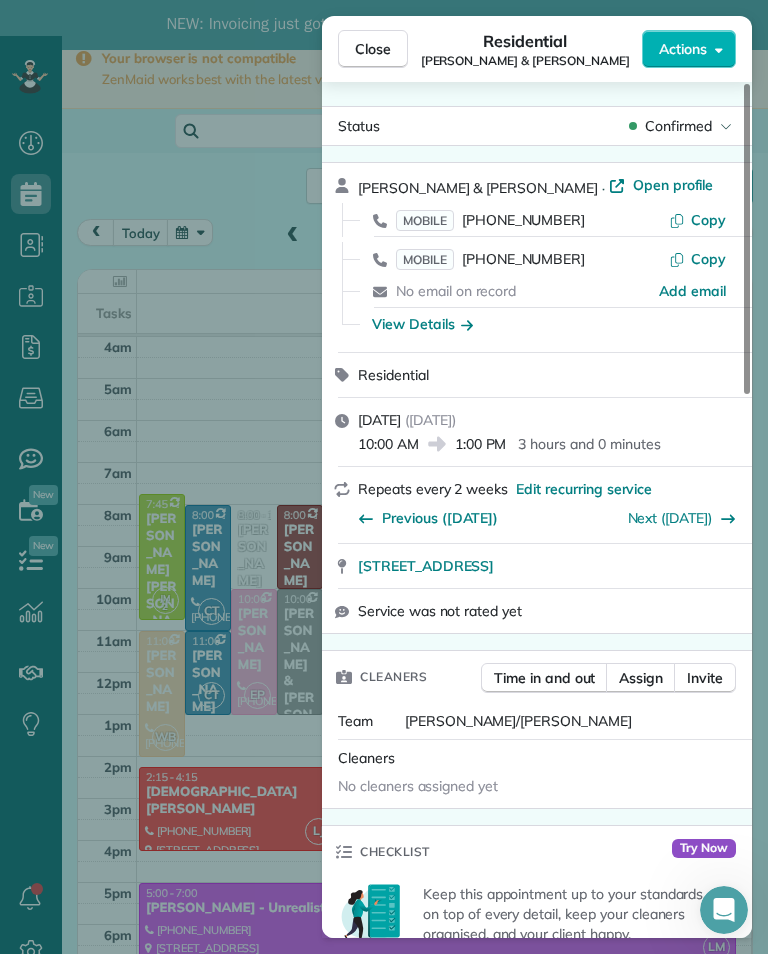 click on "Close Residential Derek & Katelyn De Vette Actions Status Confirmed Derek & Katelyn De Vette · Open profile MOBILE (917) 297-5468 Copy MOBILE (818) 929-4222 Copy No email on record Add email View Details Residential Friday, August 01, 2025 ( in 4 days ) 10:00 AM 1:00 PM 3 hours and 0 minutes Repeats every 2 weeks Edit recurring service Previous (Jul 18) Next (Aug 15) 1818 Crestmont Court Glendale CA 91208 Service was not rated yet Cleaners Time in and out Assign Invite Team Karla/Karina Cleaners No cleaners assigned yet Checklist Try Now Keep this appointment up to your standards. Stay on top of every detail, keep your cleaners organised, and your client happy. Assign a checklist Watch a 5 min demo Billing Billing actions Service Service Price (1x $210.00) $210.00 Add an item Overcharge $0.00 Discount $0.00 Coupon discount - Primary tax - Secondary tax - Total appointment price $210.00 Tips collected New feature! $0.00 Unpaid Mark as paid Total including tip $210.00 Get paid online in no-time! Key # - Notes" at bounding box center [384, 477] 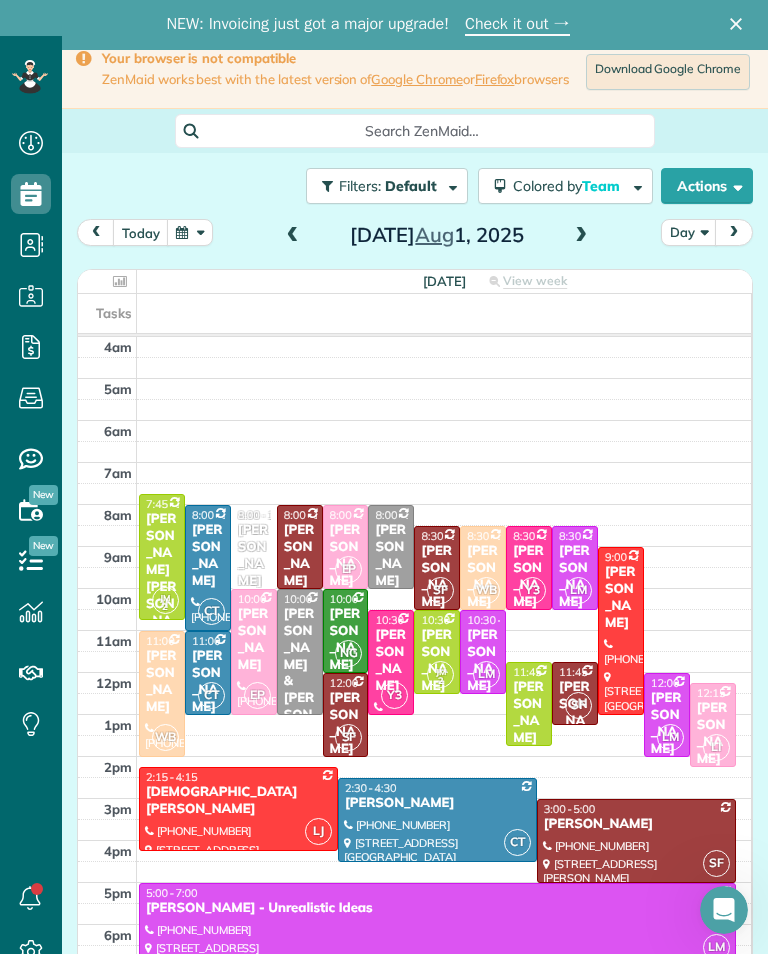 scroll, scrollTop: 985, scrollLeft: 62, axis: both 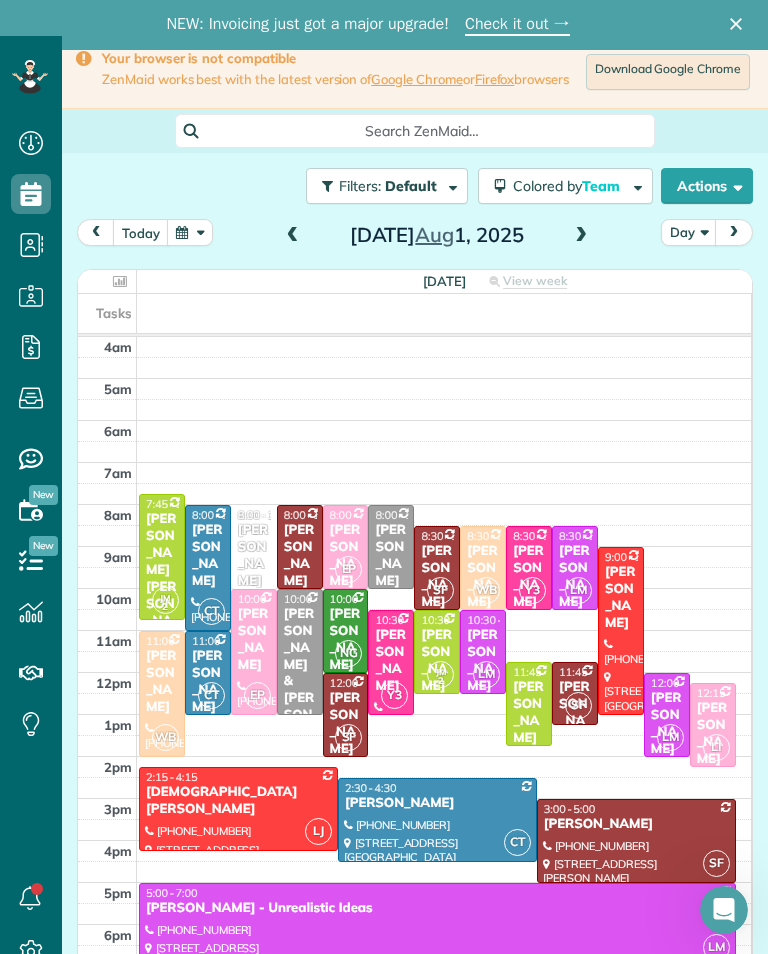 click at bounding box center (293, 236) 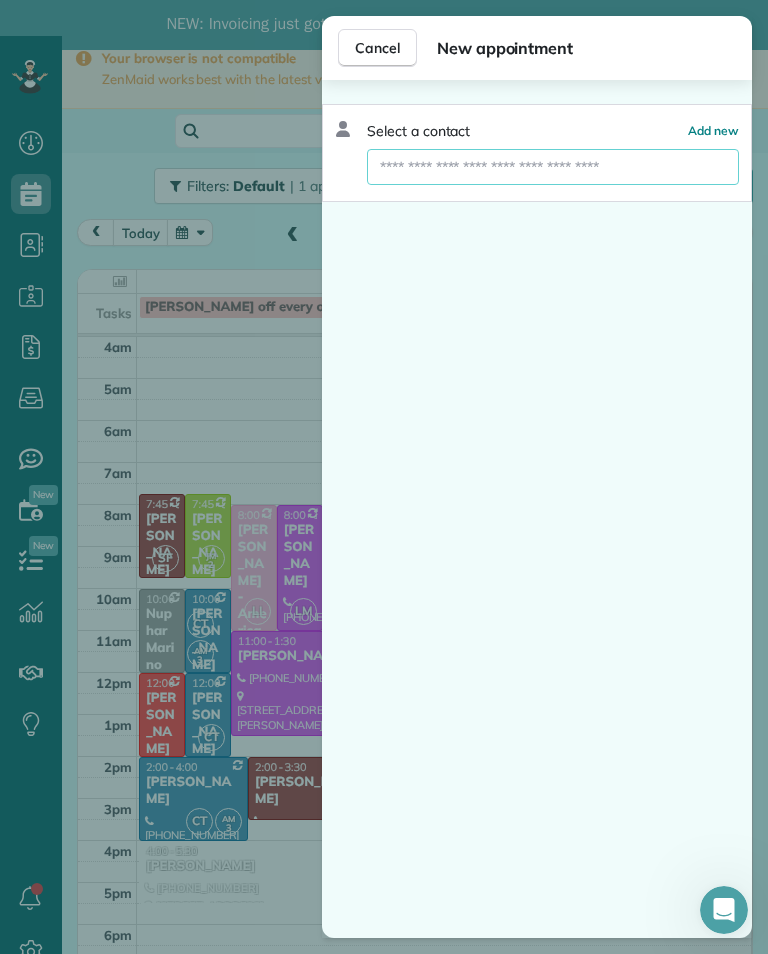 click at bounding box center (553, 167) 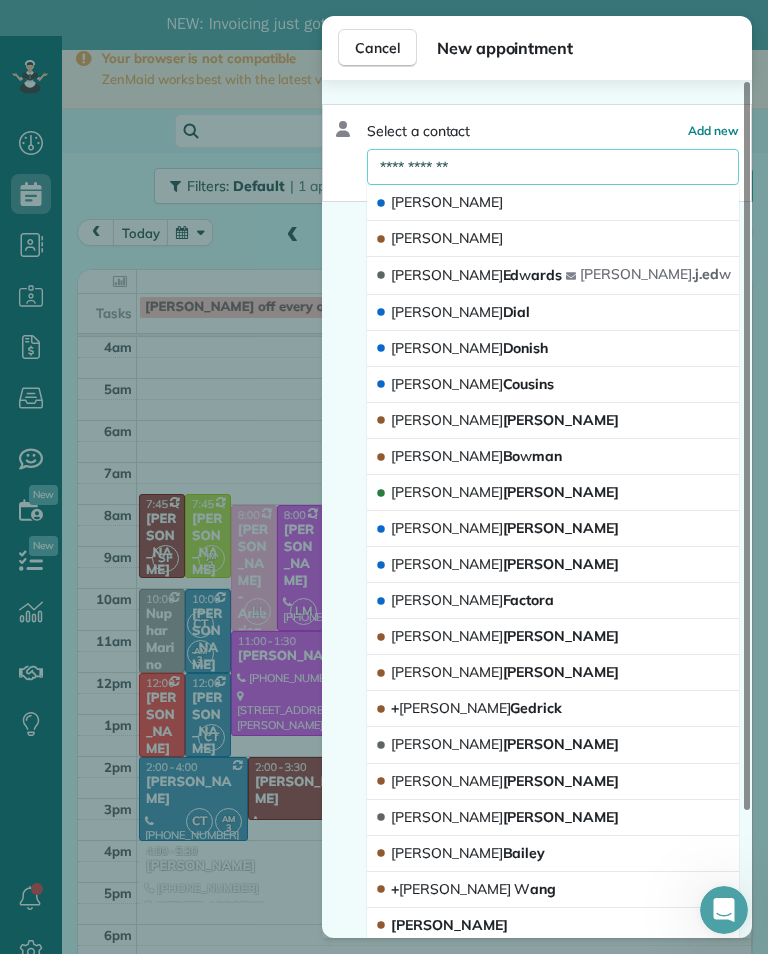 type on "**********" 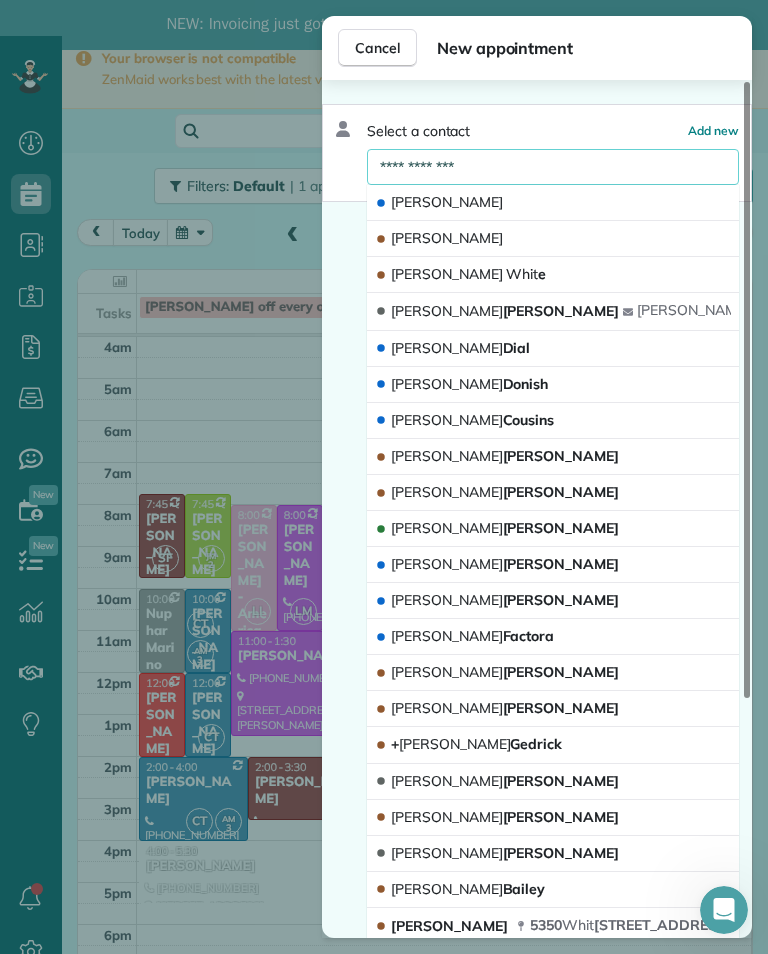 click on "Jennifer   Whit e" at bounding box center (553, 275) 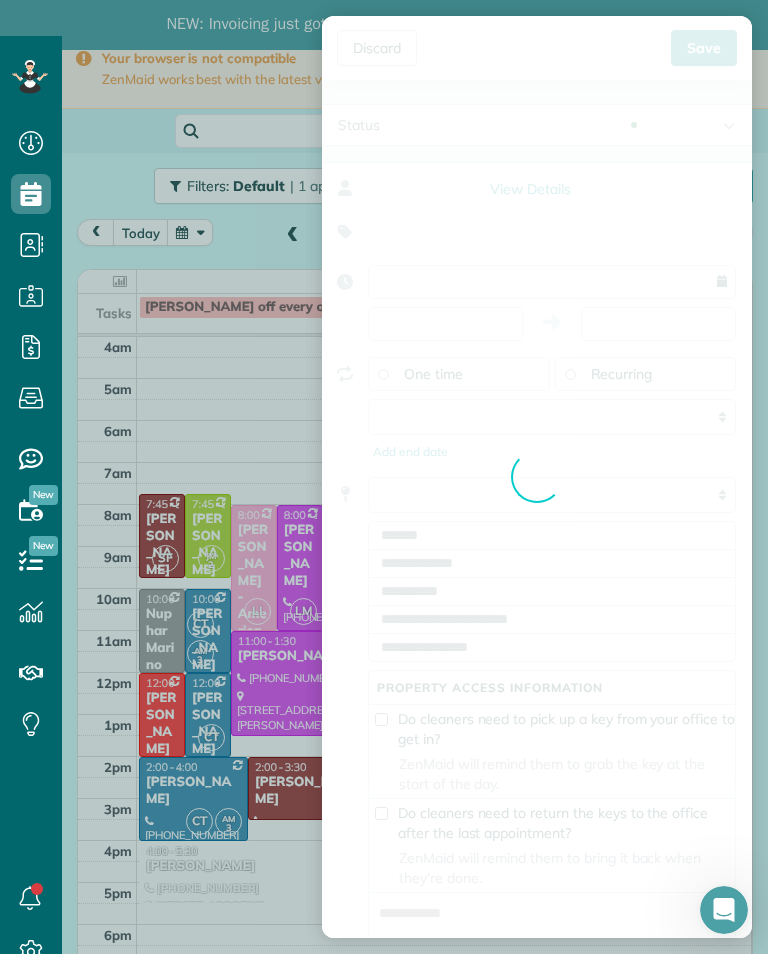 type on "**********" 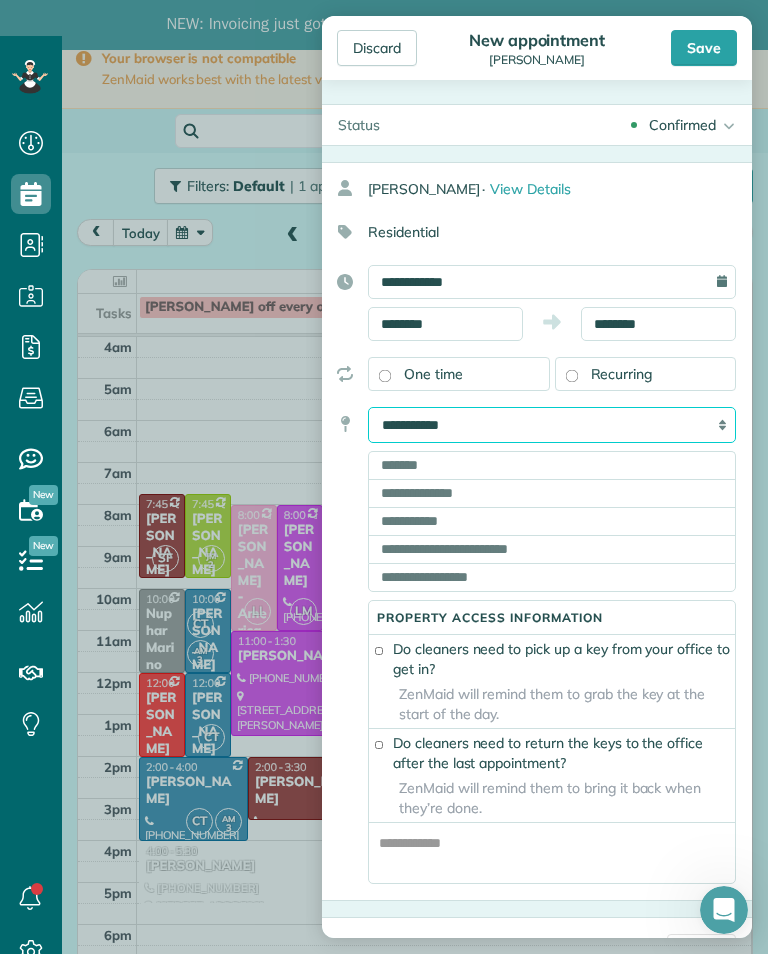 click on "**********" at bounding box center (552, 425) 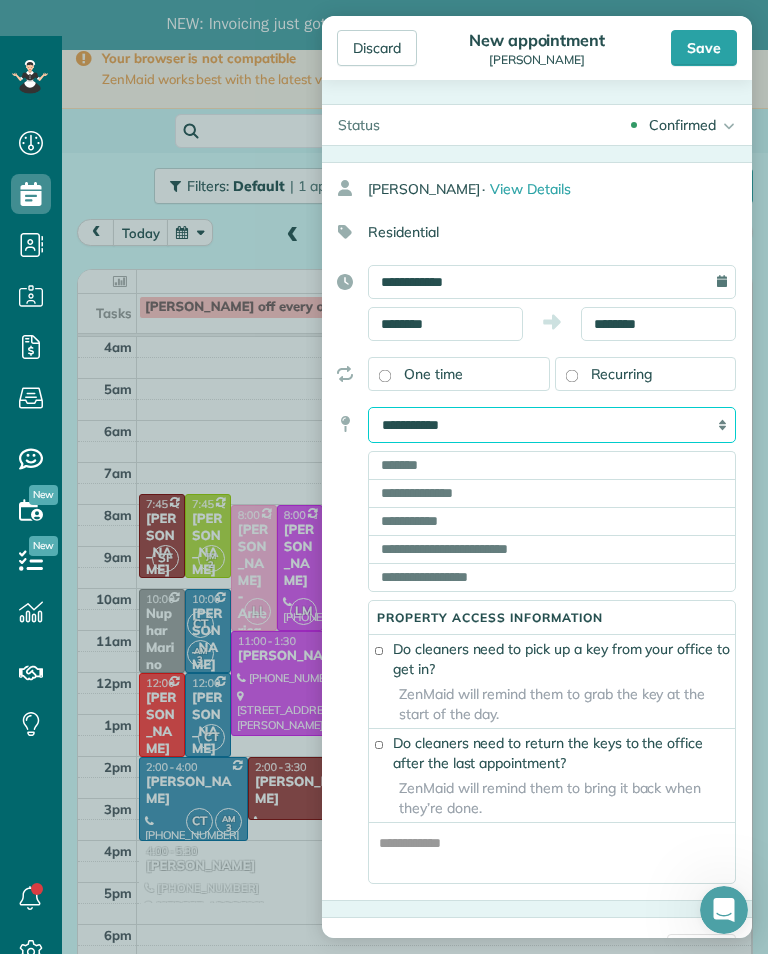 select on "*******" 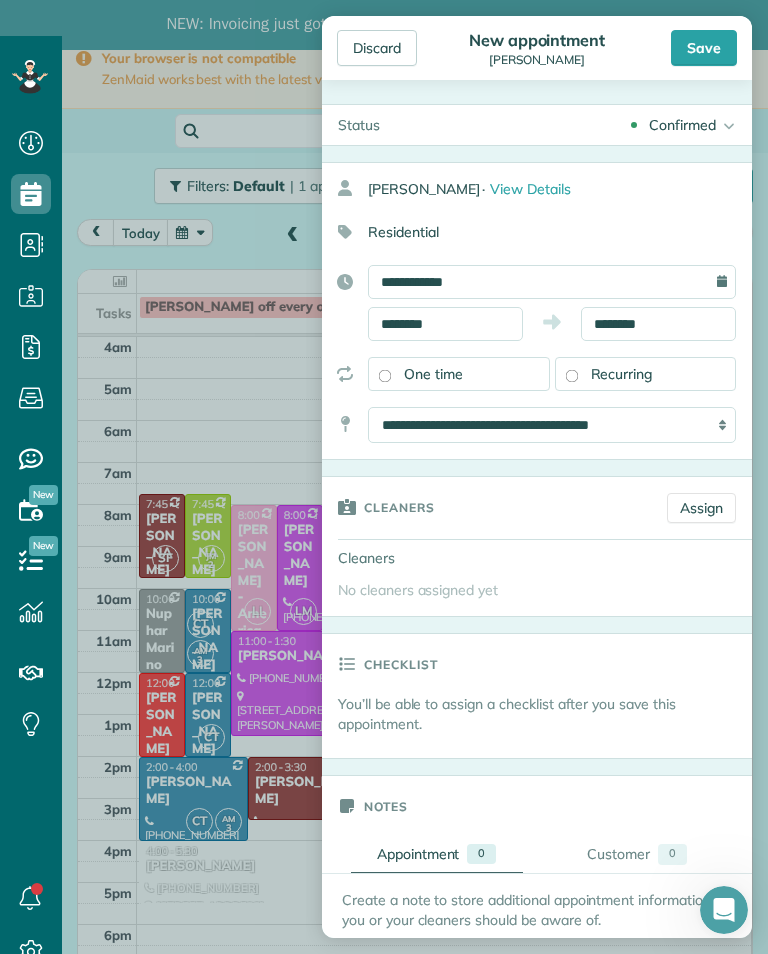 click on "Assign" at bounding box center [701, 508] 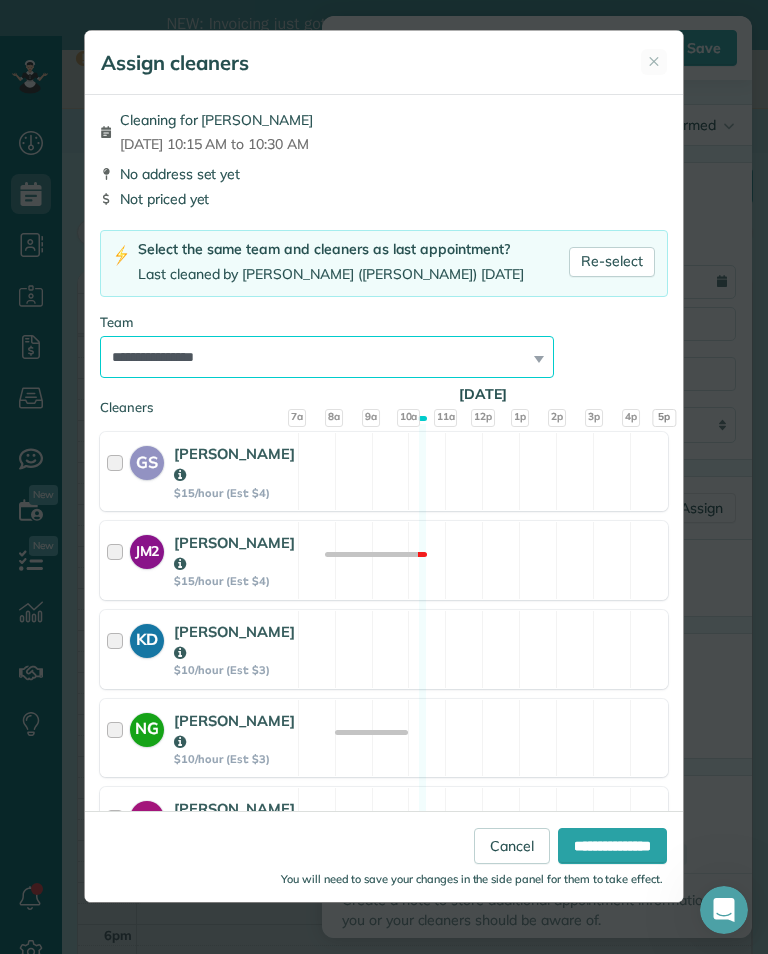 click on "**********" at bounding box center (327, 357) 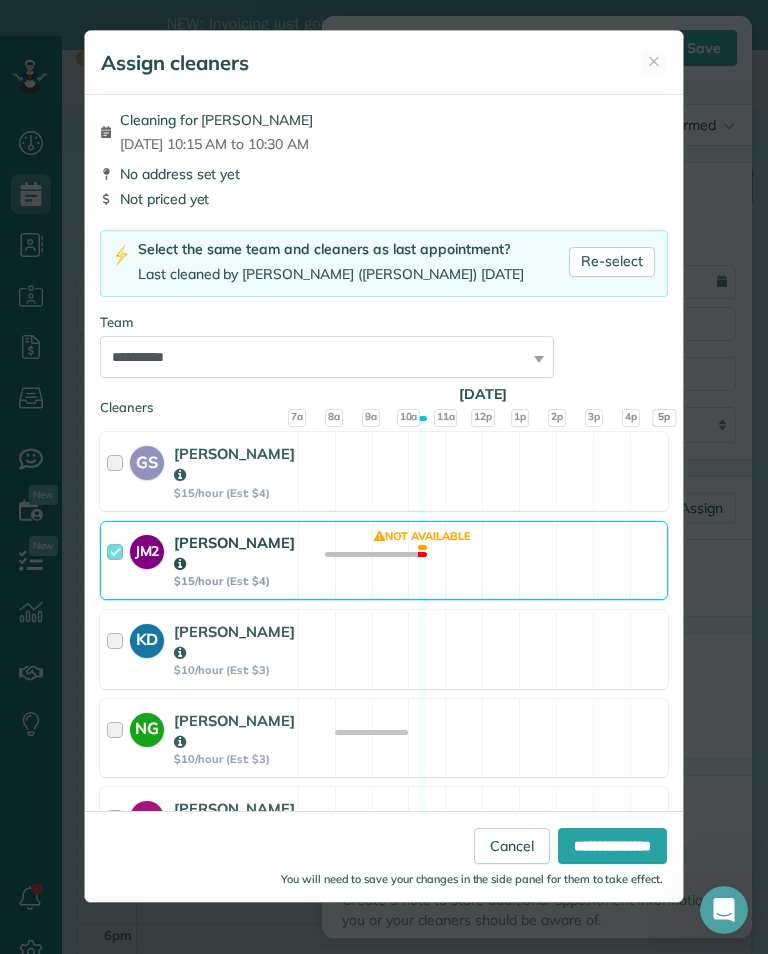 click on "**********" at bounding box center (612, 846) 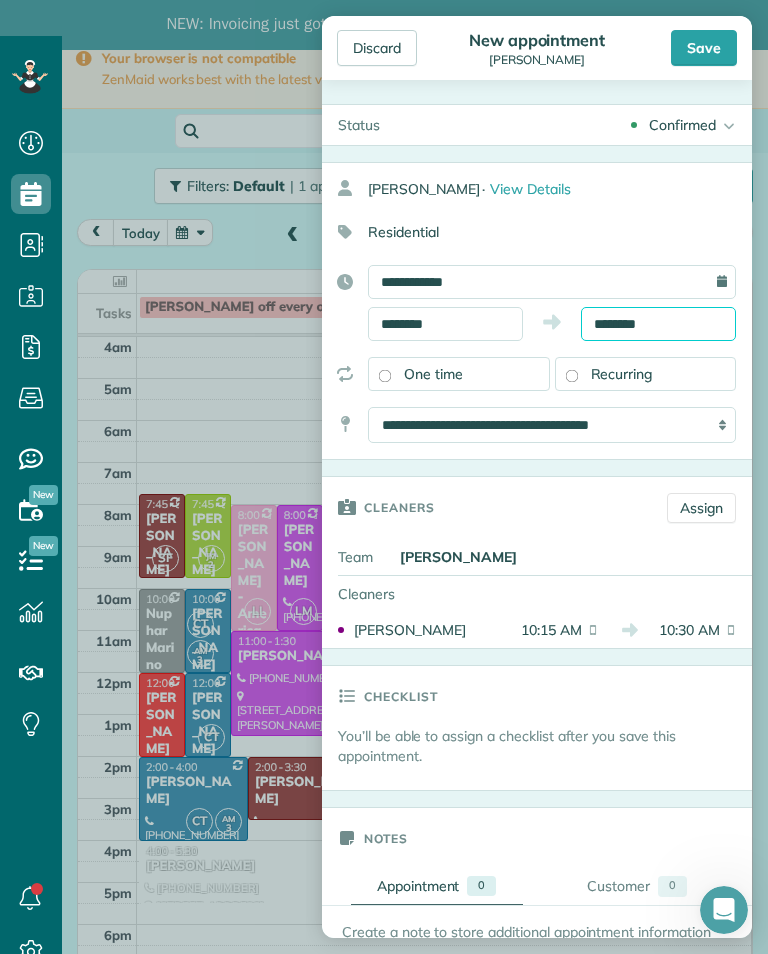 click on "Dashboard
Scheduling
Calendar View
List View
Dispatch View - Weekly scheduling (Beta)" at bounding box center [384, 513] 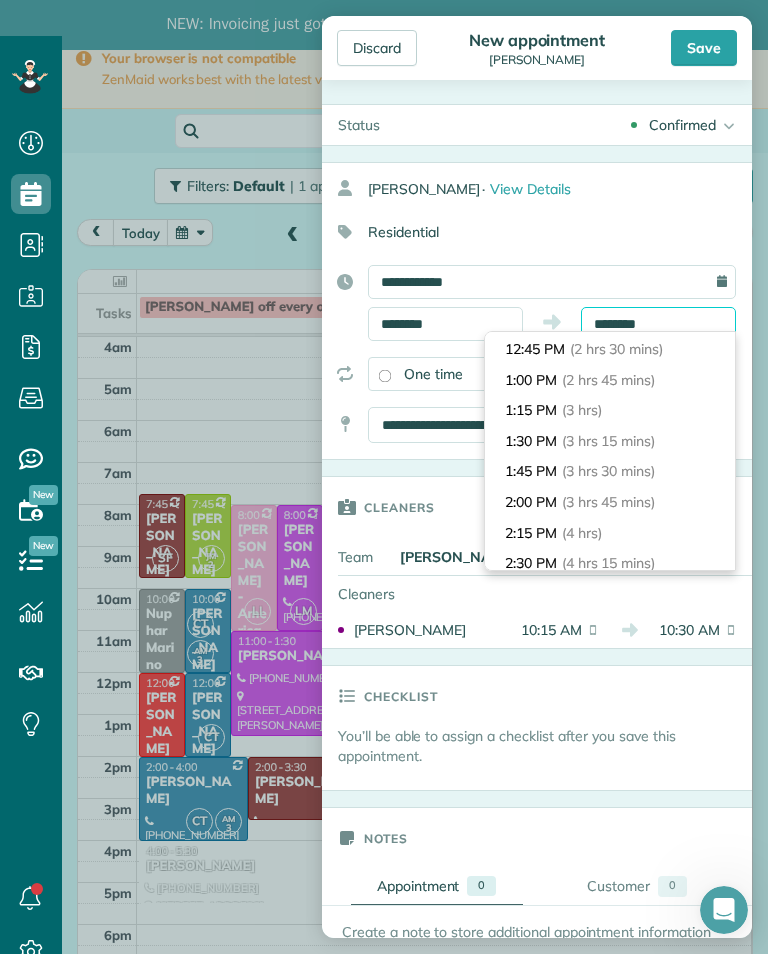 scroll, scrollTop: 303, scrollLeft: 0, axis: vertical 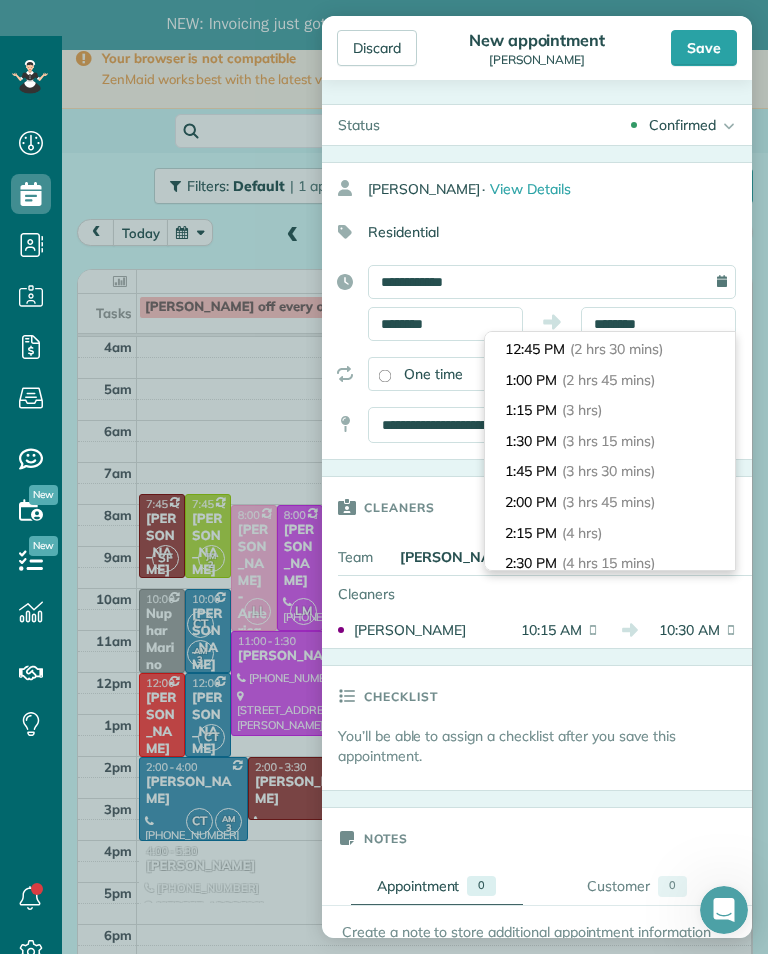 click on "1:15 PM  (3 hrs)" at bounding box center (610, 410) 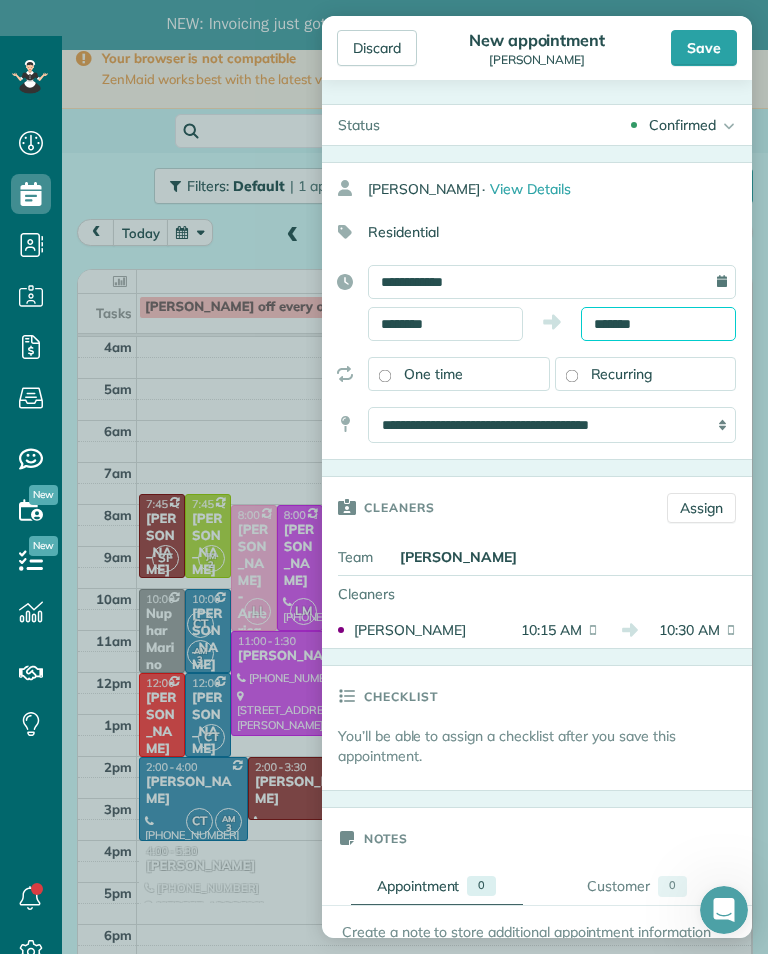 click on "*******" at bounding box center (658, 324) 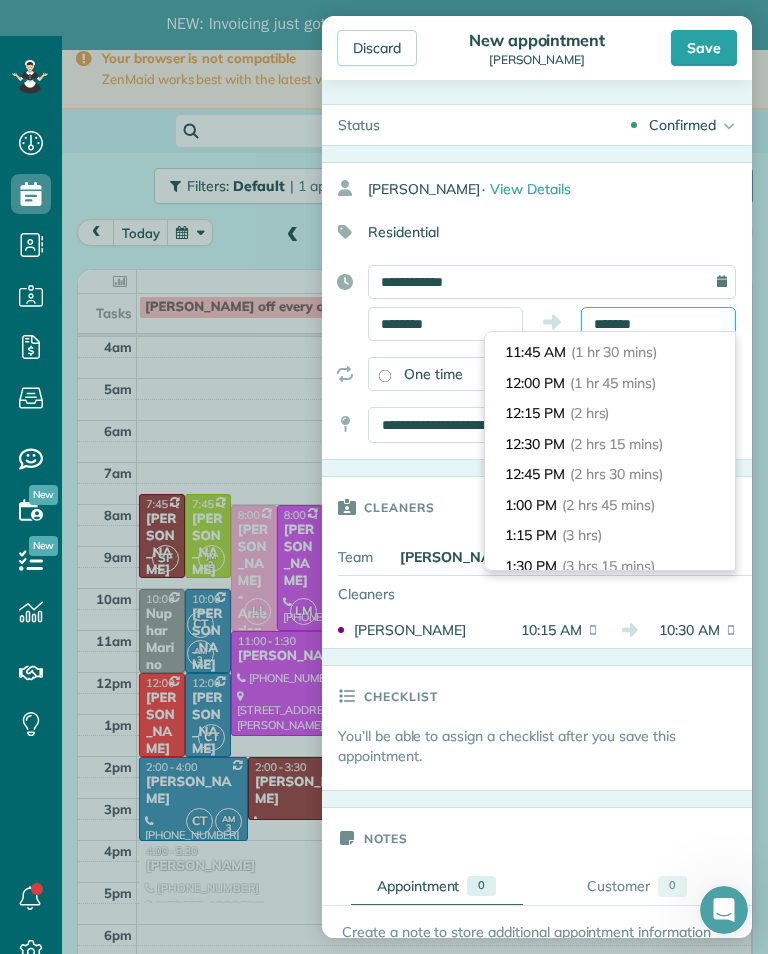 scroll, scrollTop: 172, scrollLeft: 0, axis: vertical 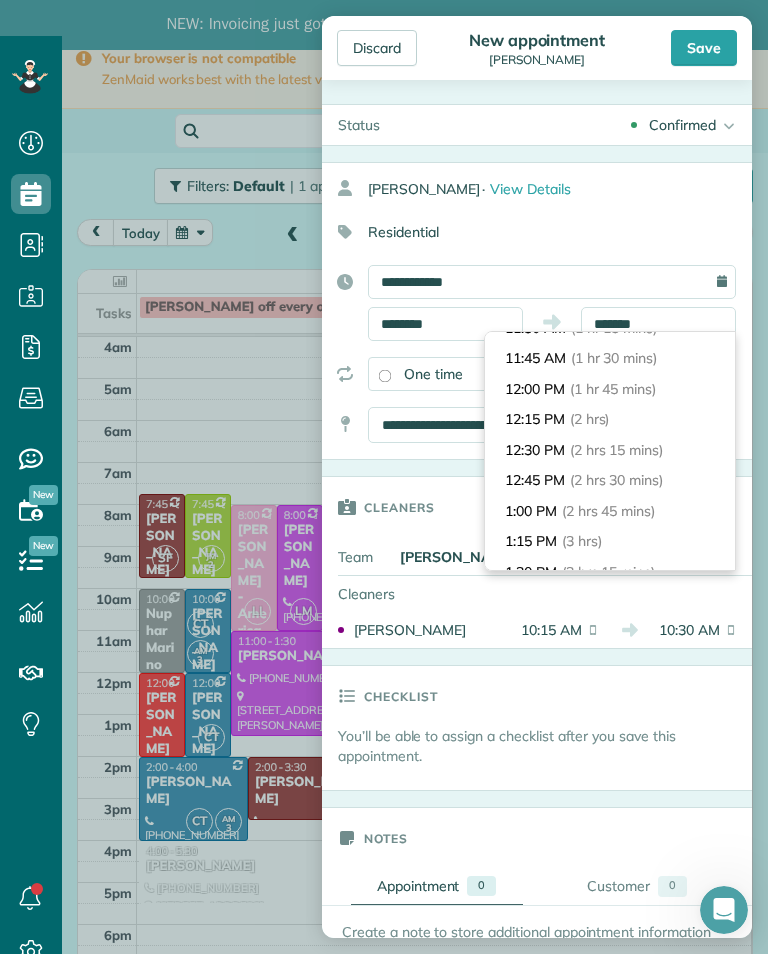 click on "(2 hrs)" at bounding box center [590, 419] 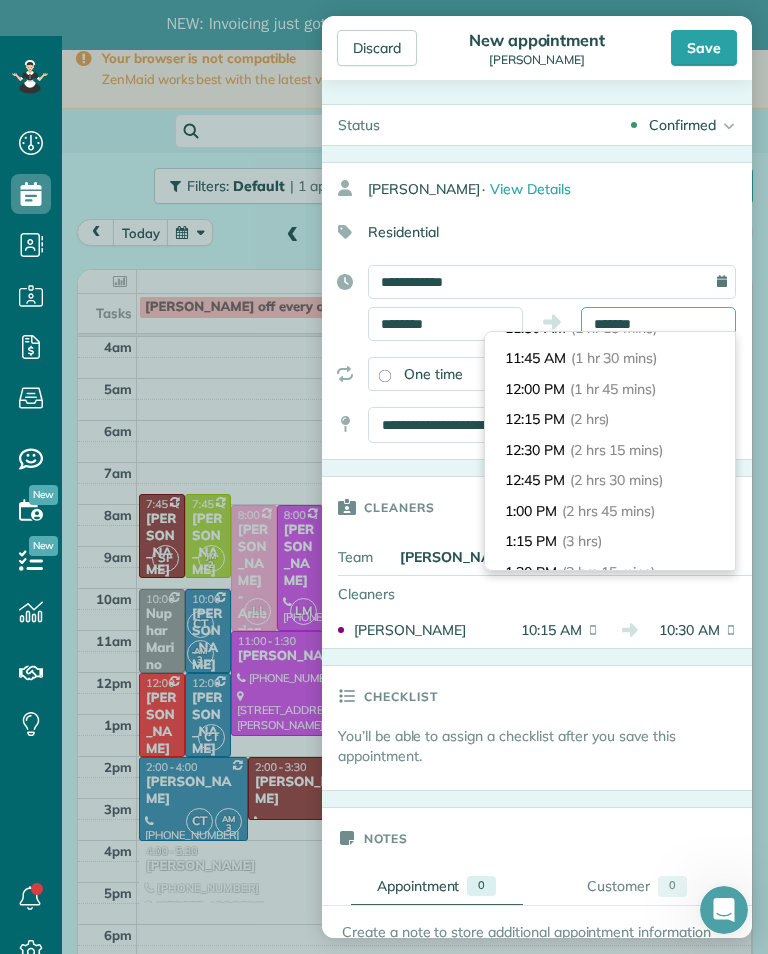 type on "********" 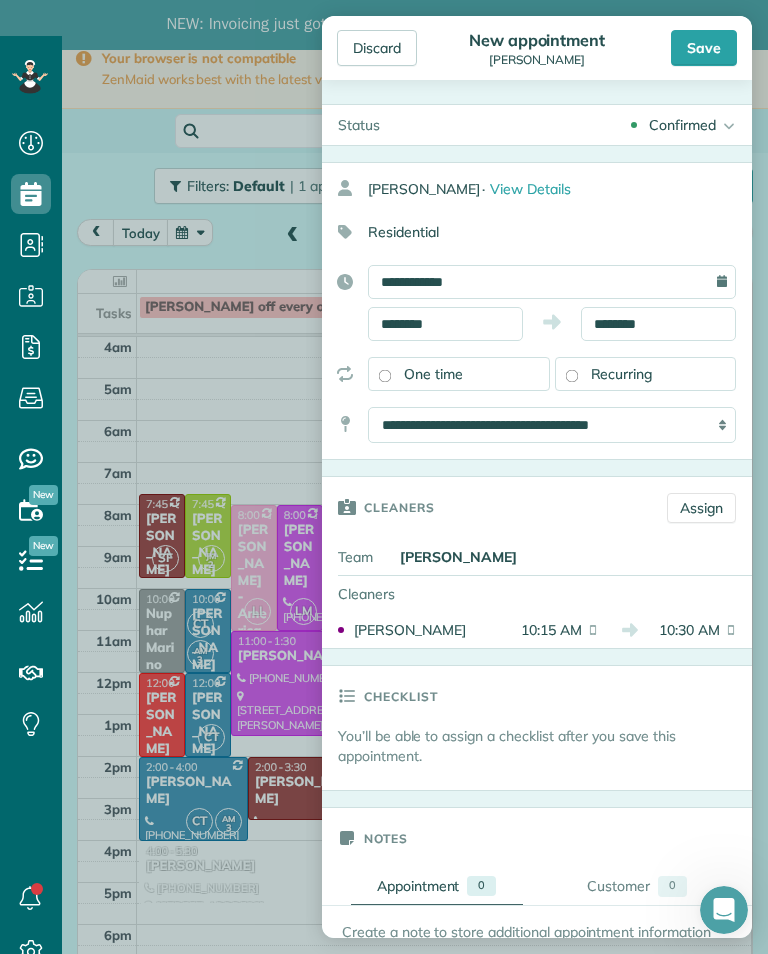 click on "Save" at bounding box center (704, 48) 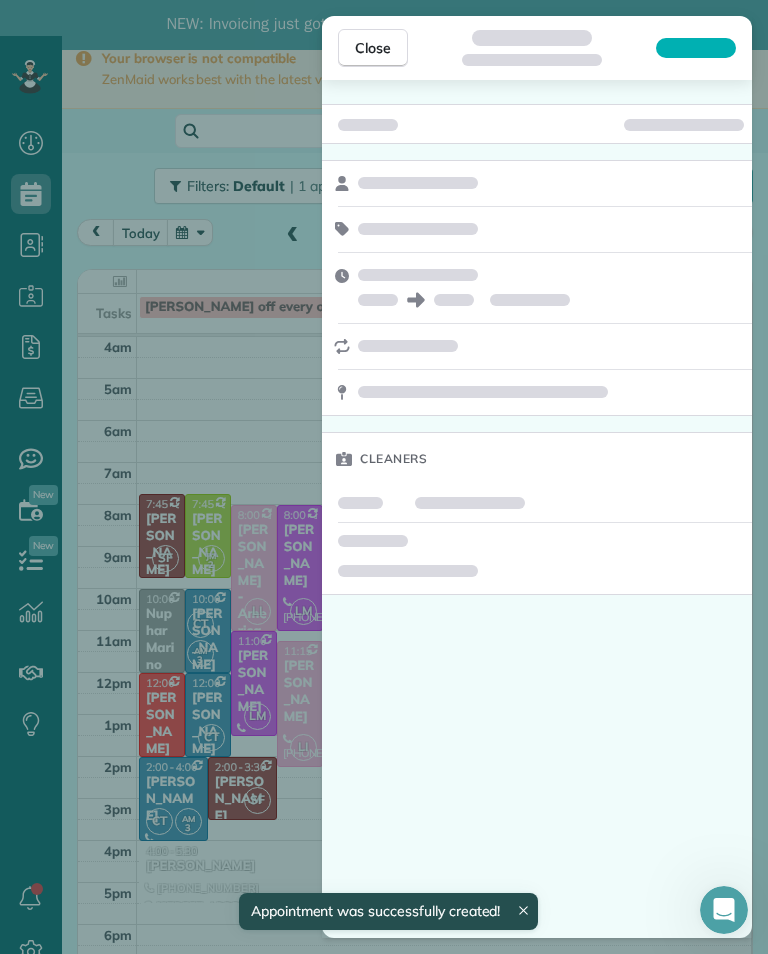 click on "Close   Cleaners" at bounding box center (384, 477) 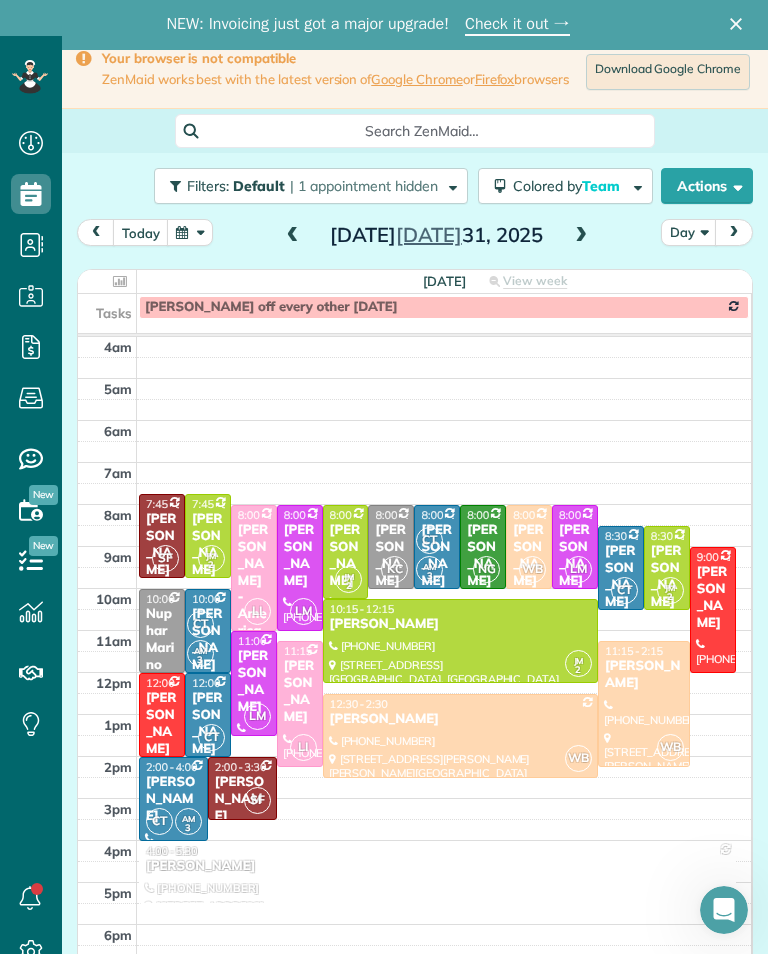 click at bounding box center [460, 641] 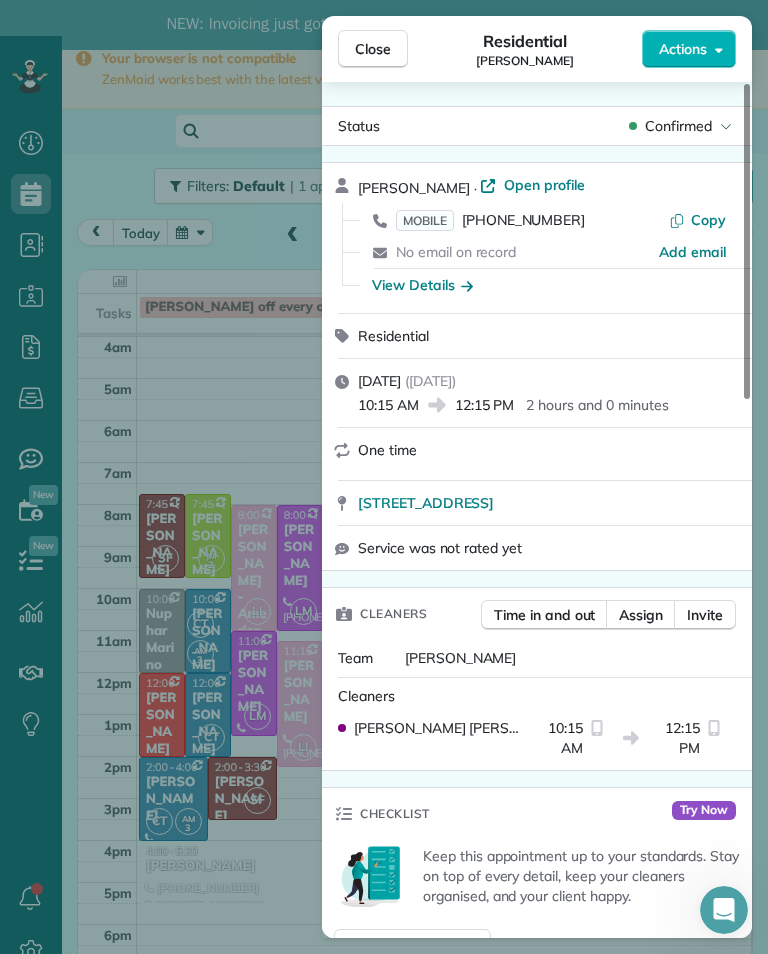 click on "Assign" at bounding box center [641, 615] 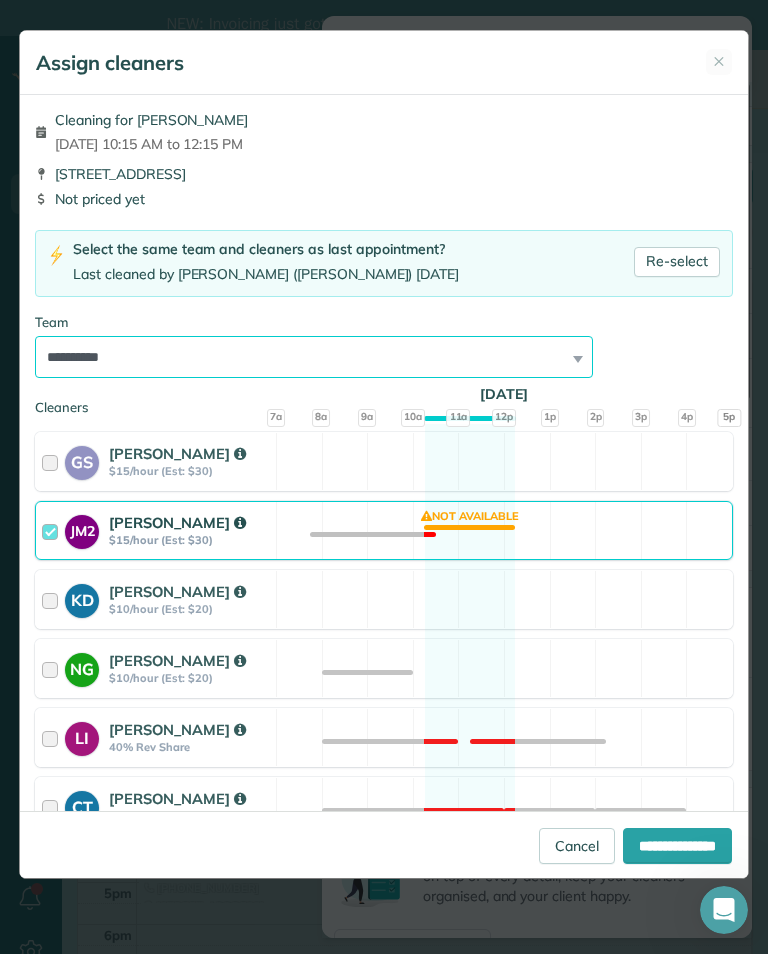 click on "**********" at bounding box center (314, 357) 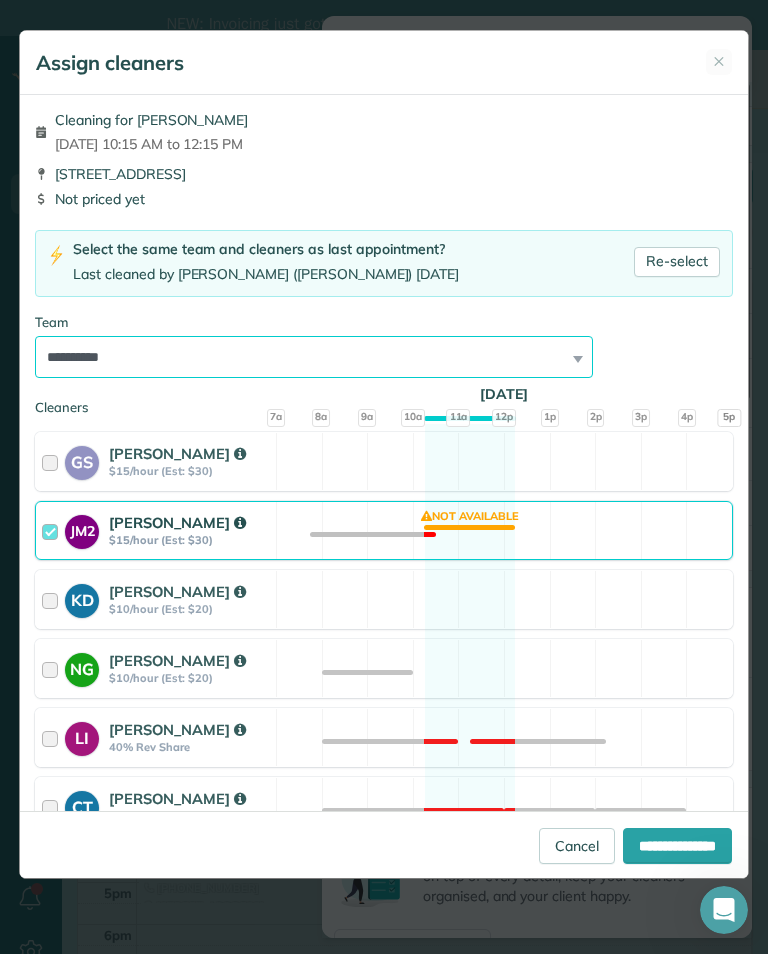 select on "**" 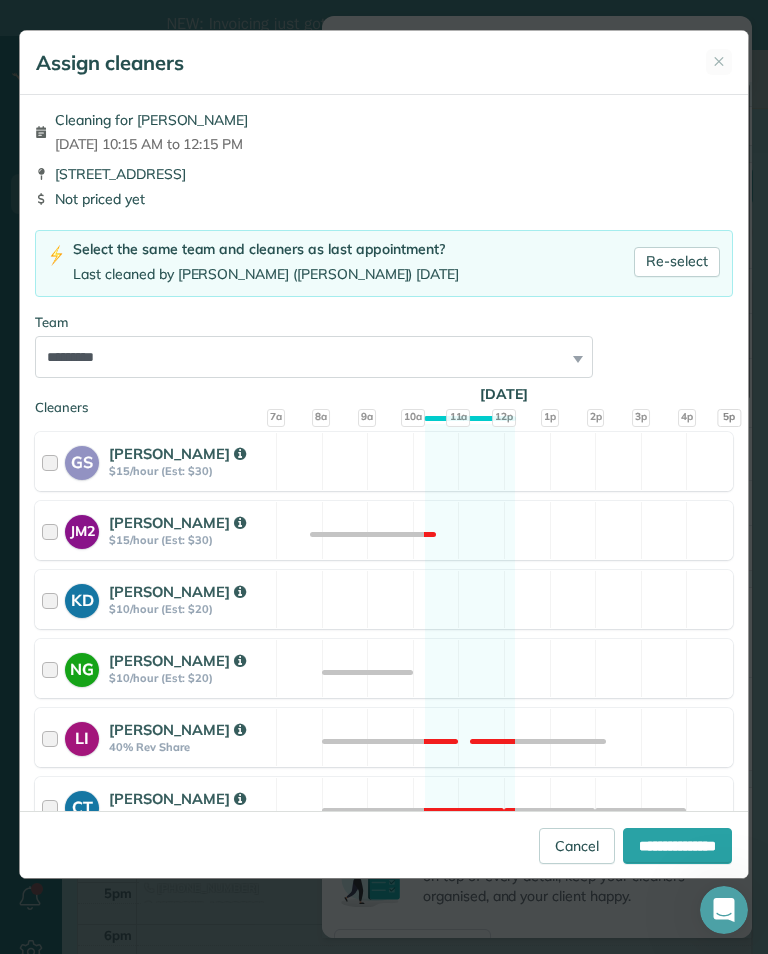 click on "**********" at bounding box center (677, 846) 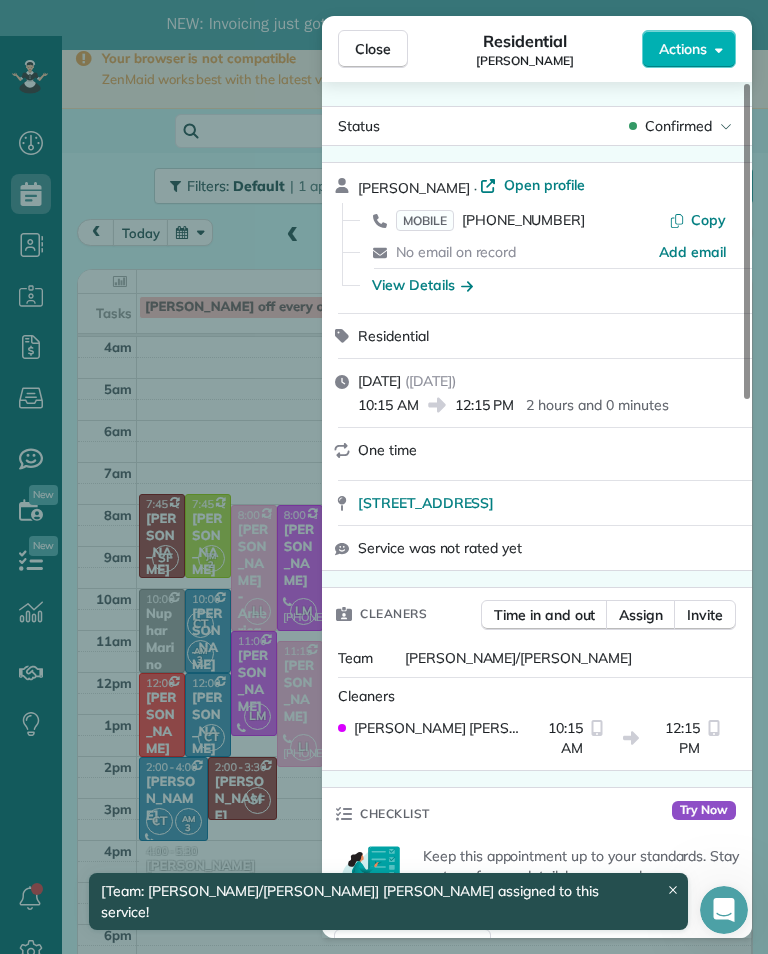 click on "Close Residential Jennifer White Actions Status Confirmed Jennifer White · Open profile MOBILE (310) 483-2326 Copy No email on record Add email View Details Residential Thursday, July 31, 2025 ( in 3 days ) 10:15 AM 12:15 PM 2 hours and 0 minutes One time 3914 Woodfield Drive Los Angeles CA 91403 Service was not rated yet Cleaners Time in and out Assign Invite Team Karla/Karina Cleaners Karla   Castro 10:15 AM 12:15 PM Checklist Try Now Keep this appointment up to your standards. Stay on top of every detail, keep your cleaners organised, and your client happy. Assign a checklist Watch a 5 min demo Billing Billing actions Service Service Price (1x $0.00) $0.00 Add an item Overcharge $0.00 Discount $0.00 Coupon discount - Primary tax - Secondary tax - Total appointment price $0.00 Tips collected New feature! $0.00 Mark as paid Total including tip $0.00 Get paid online in no-time! Send an invoice and reward your cleaners with tips Charge customer credit card Appointment custom fields Key # - Work items Notes 0" at bounding box center [384, 477] 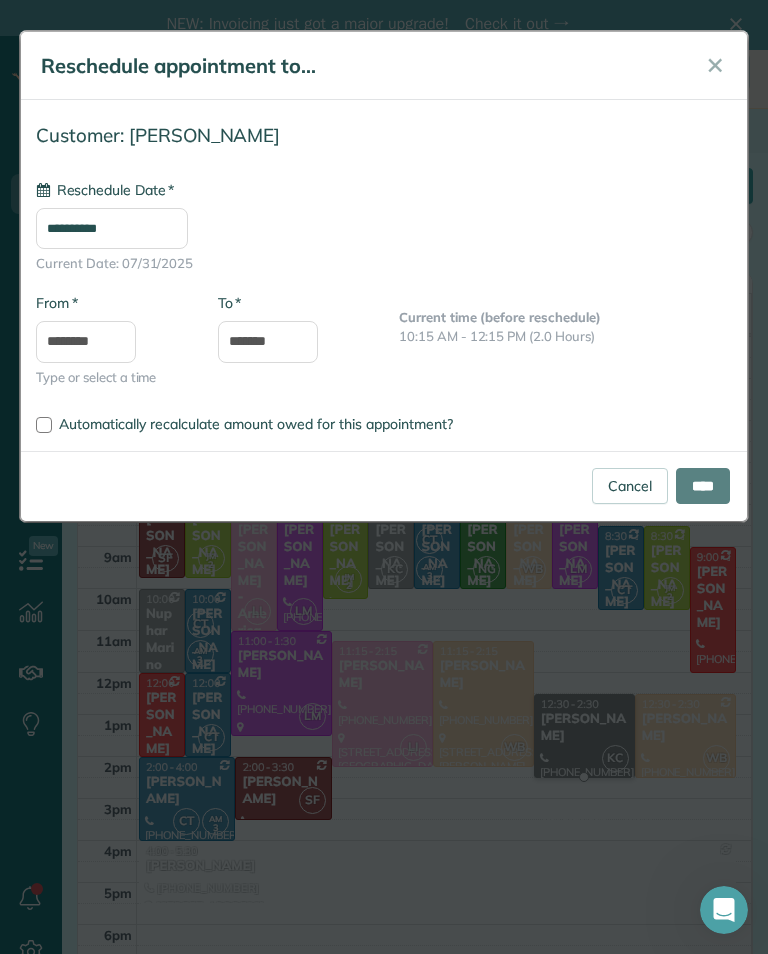 type on "**********" 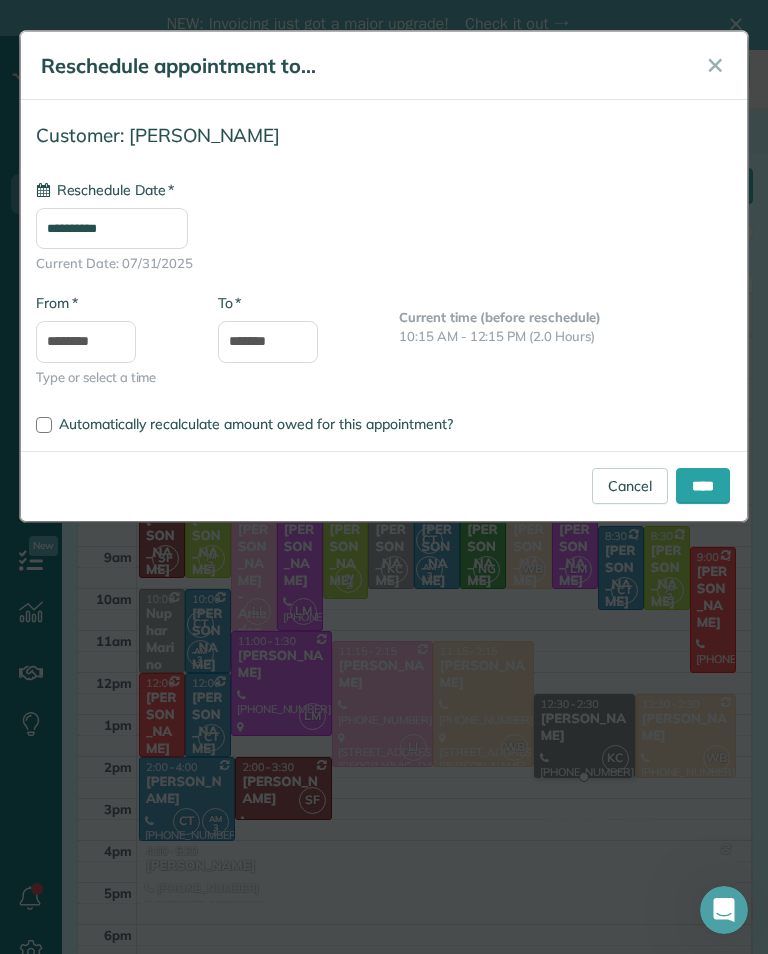 click on "****" at bounding box center (703, 486) 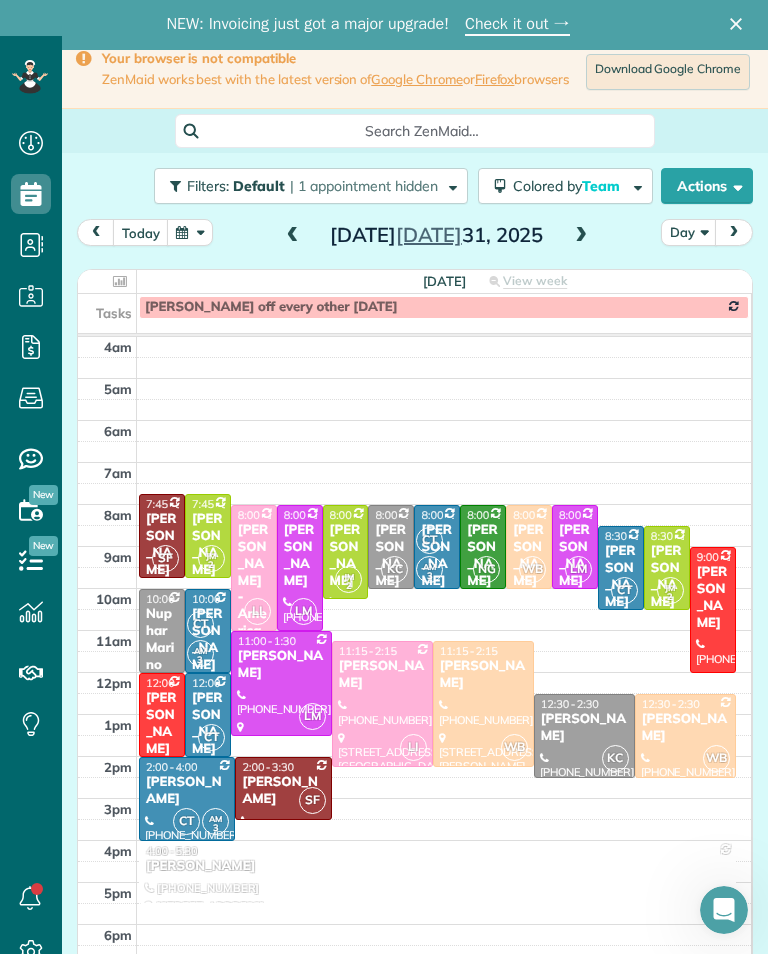 scroll, scrollTop: 985, scrollLeft: 62, axis: both 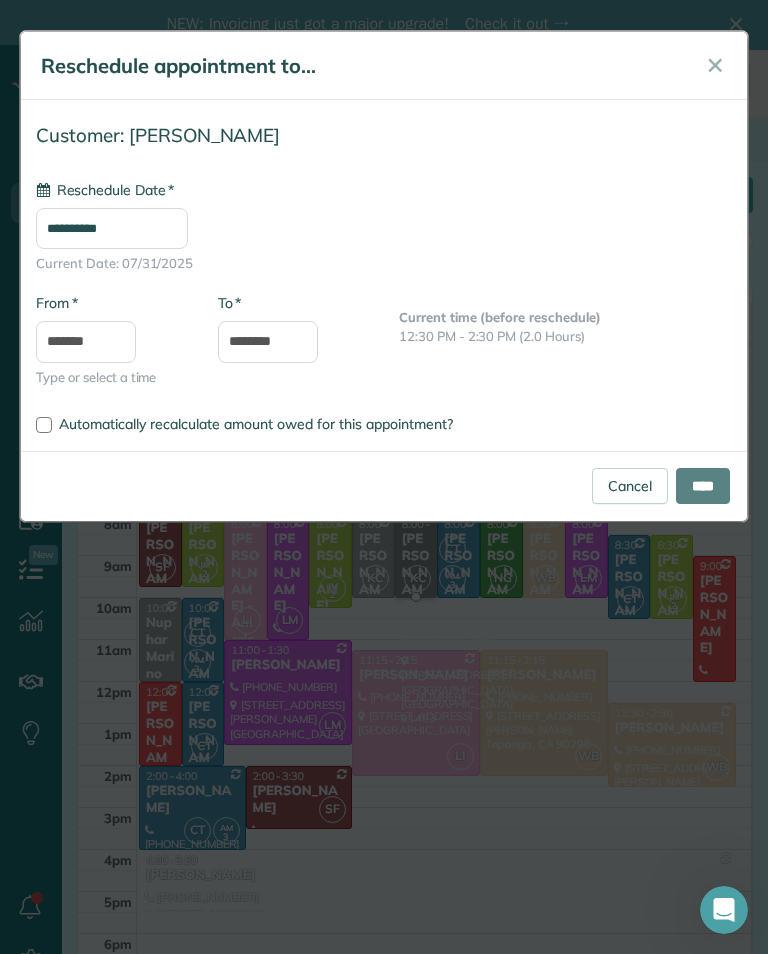 type on "**********" 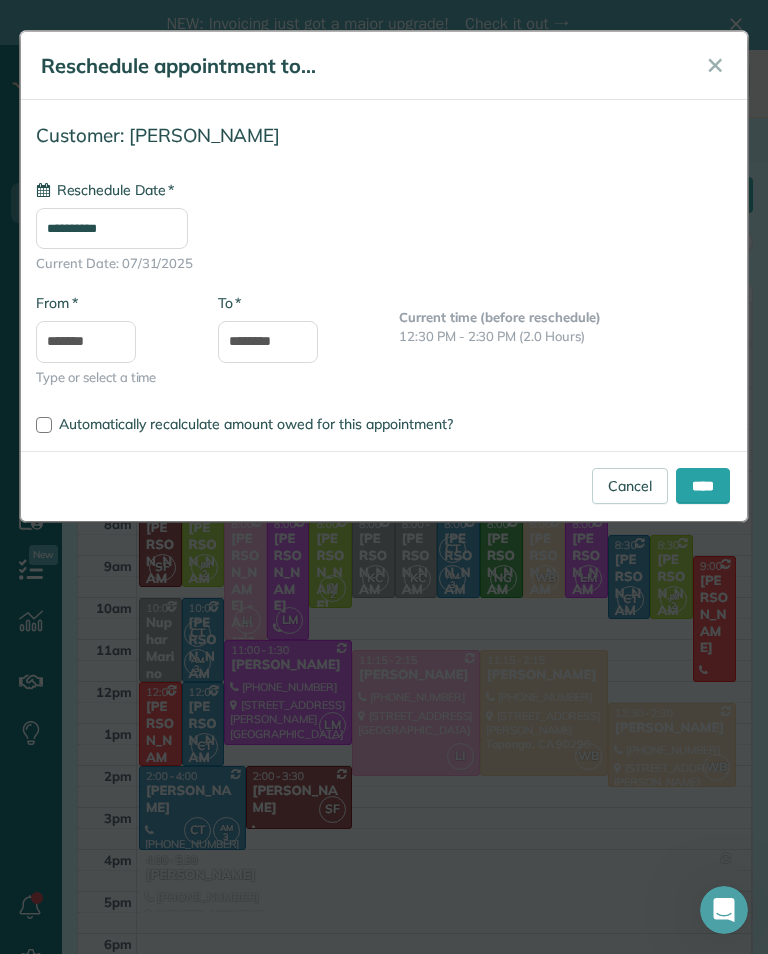 click on "****" at bounding box center [703, 486] 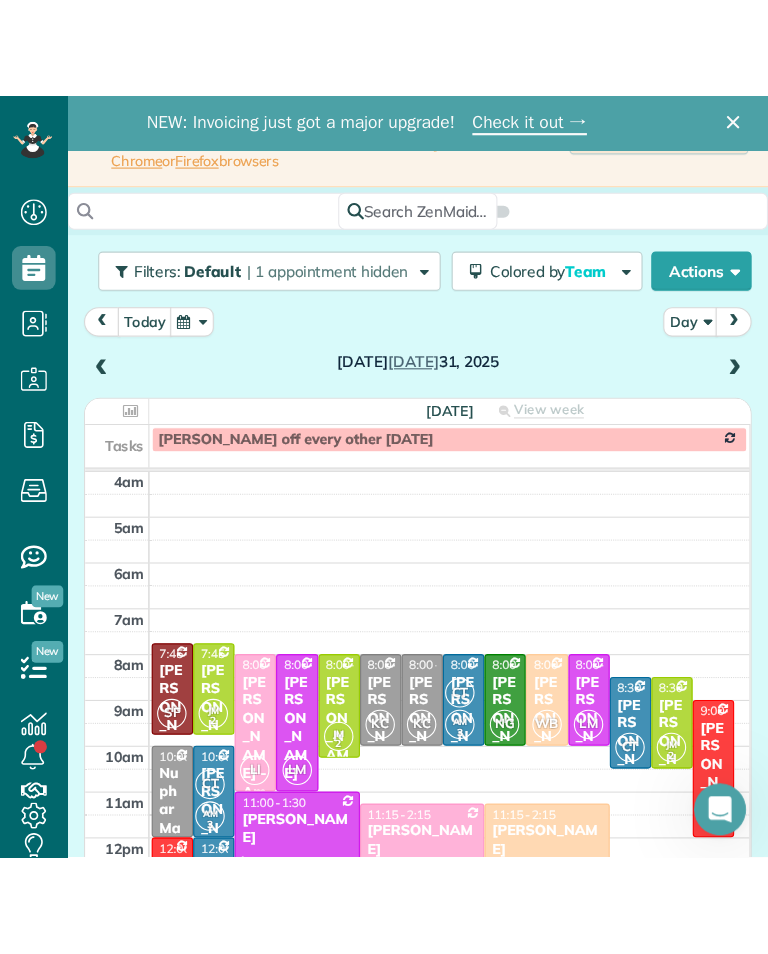 scroll, scrollTop: 5, scrollLeft: 0, axis: vertical 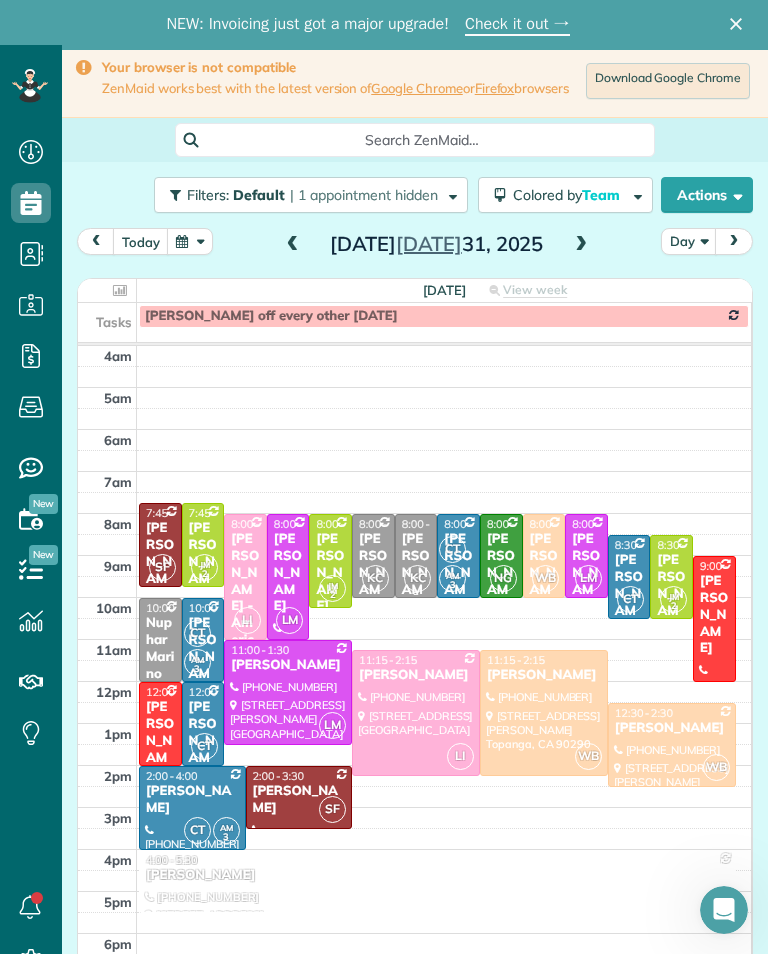click on "[PERSON_NAME]" at bounding box center [416, 573] 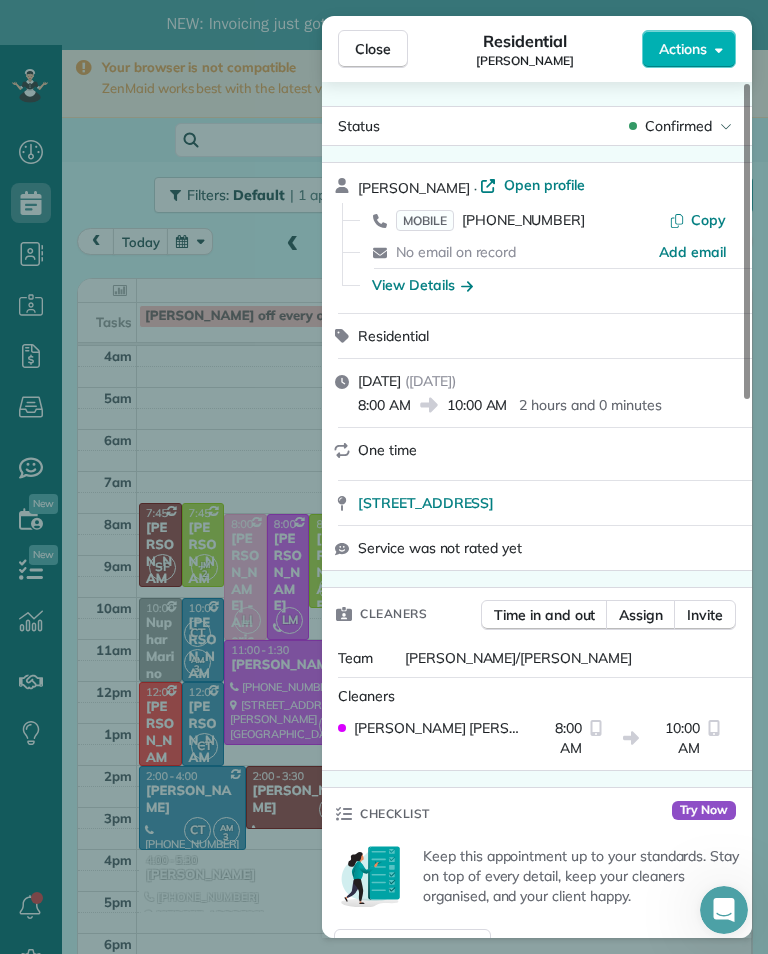 click on "Assign" at bounding box center (641, 615) 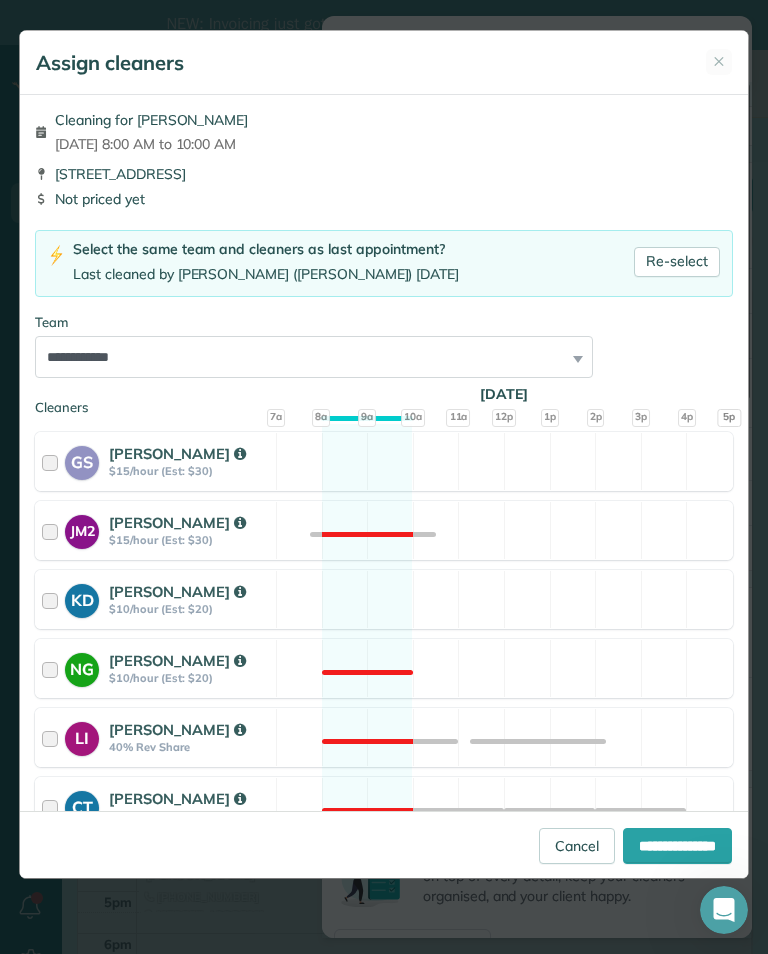 click on "Re-select" at bounding box center (677, 262) 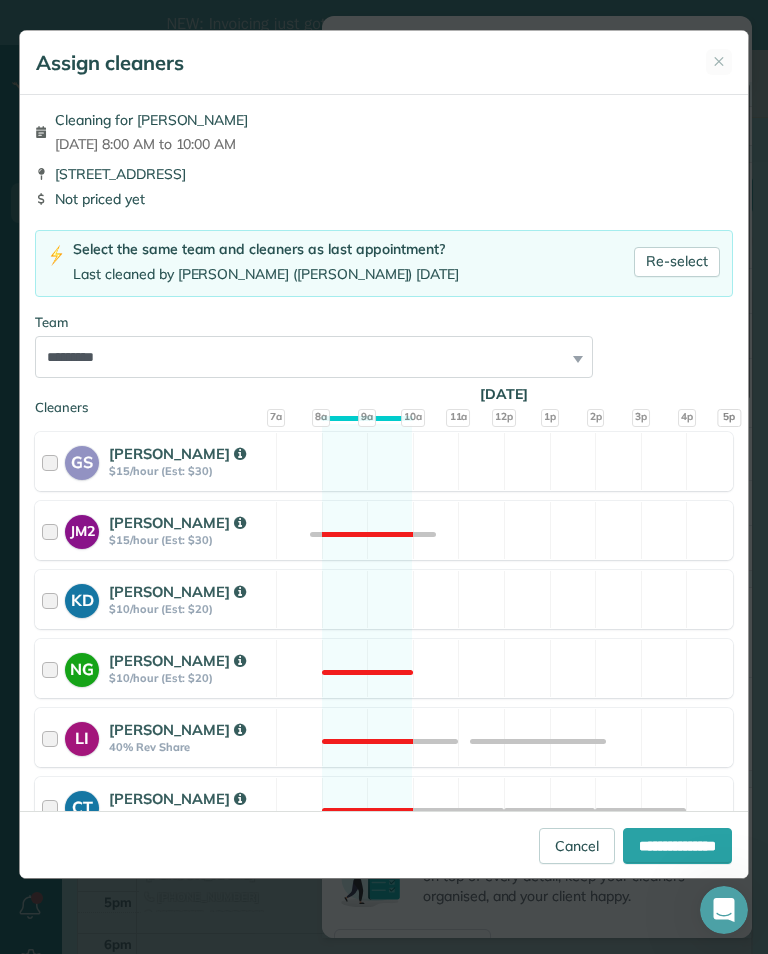 scroll, scrollTop: 0, scrollLeft: 0, axis: both 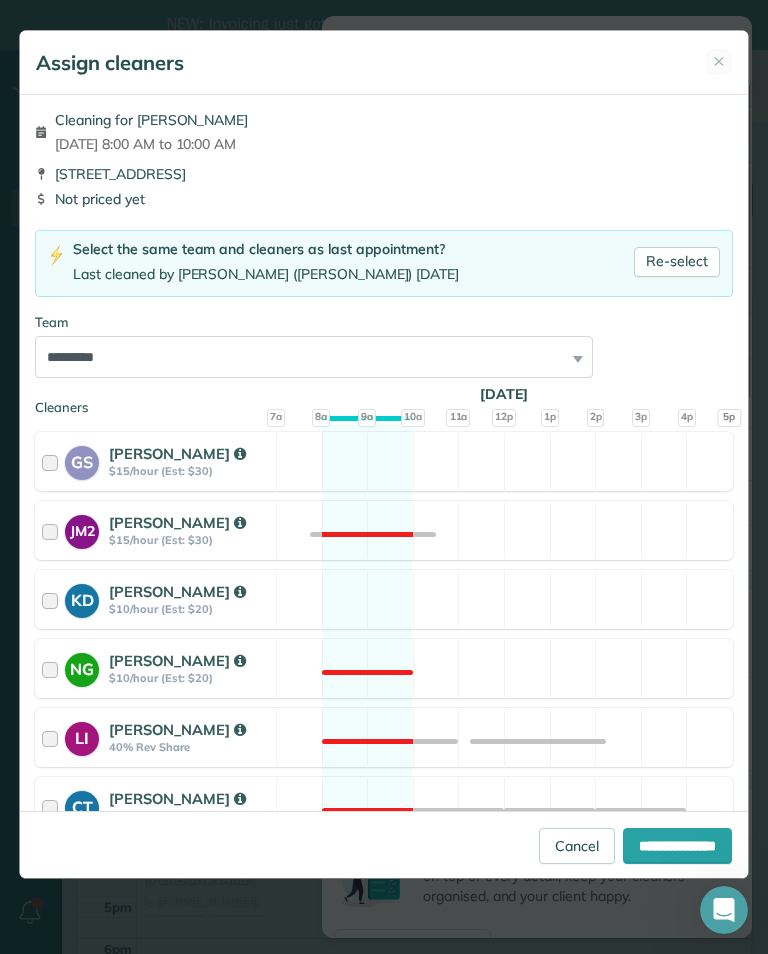 click on "**********" at bounding box center [677, 846] 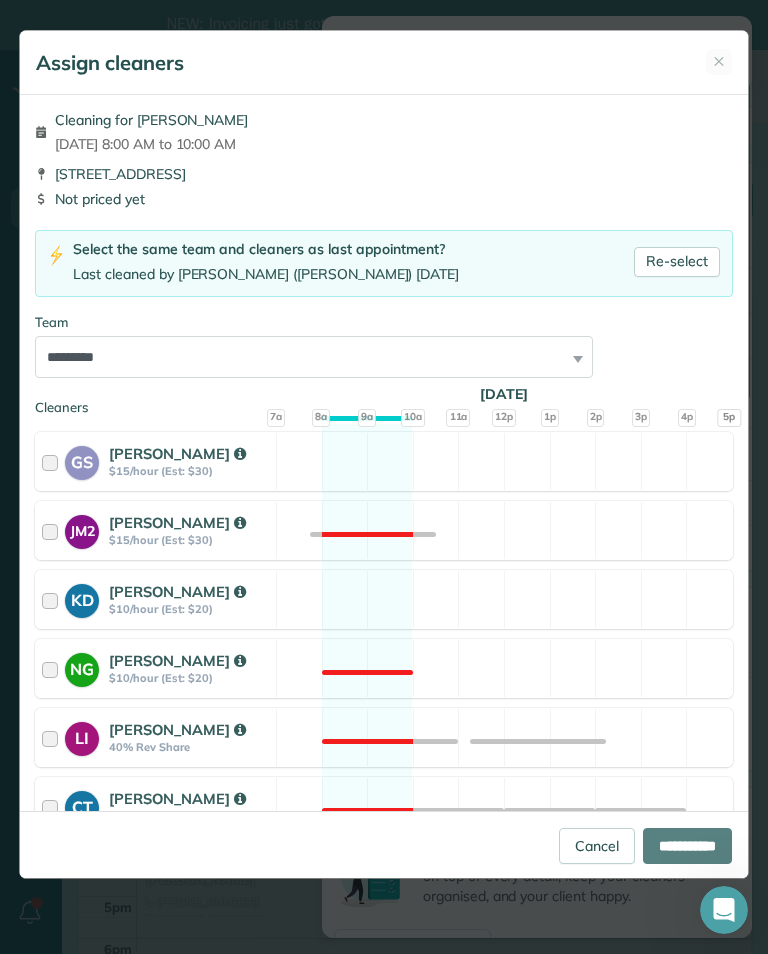 type on "**********" 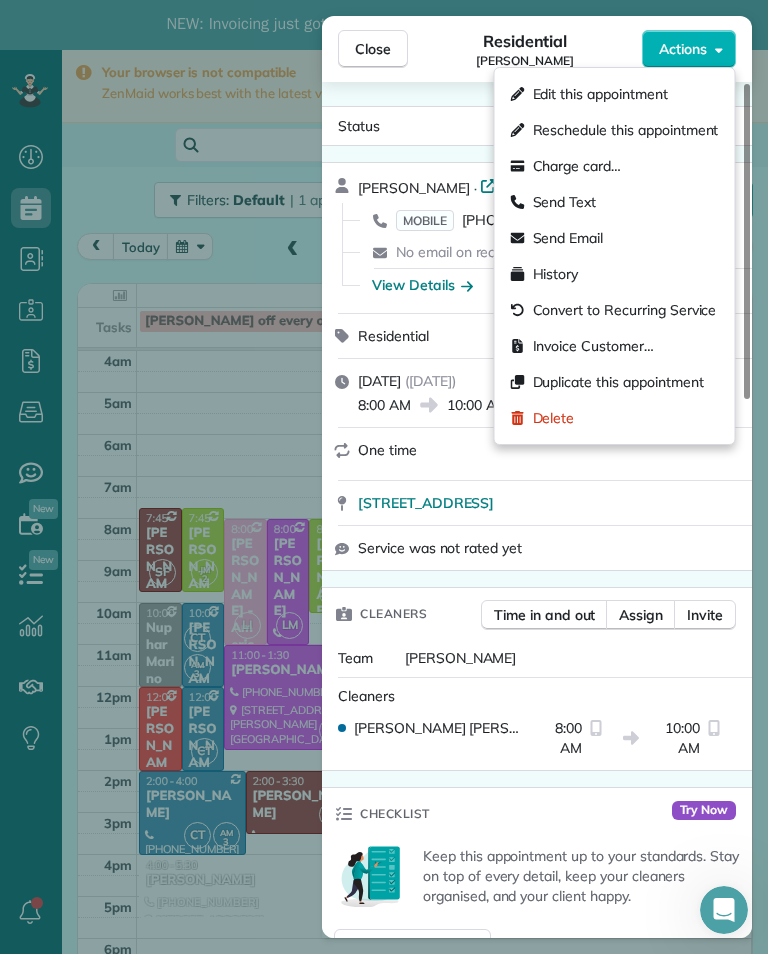 click on "Edit this appointment" at bounding box center (600, 94) 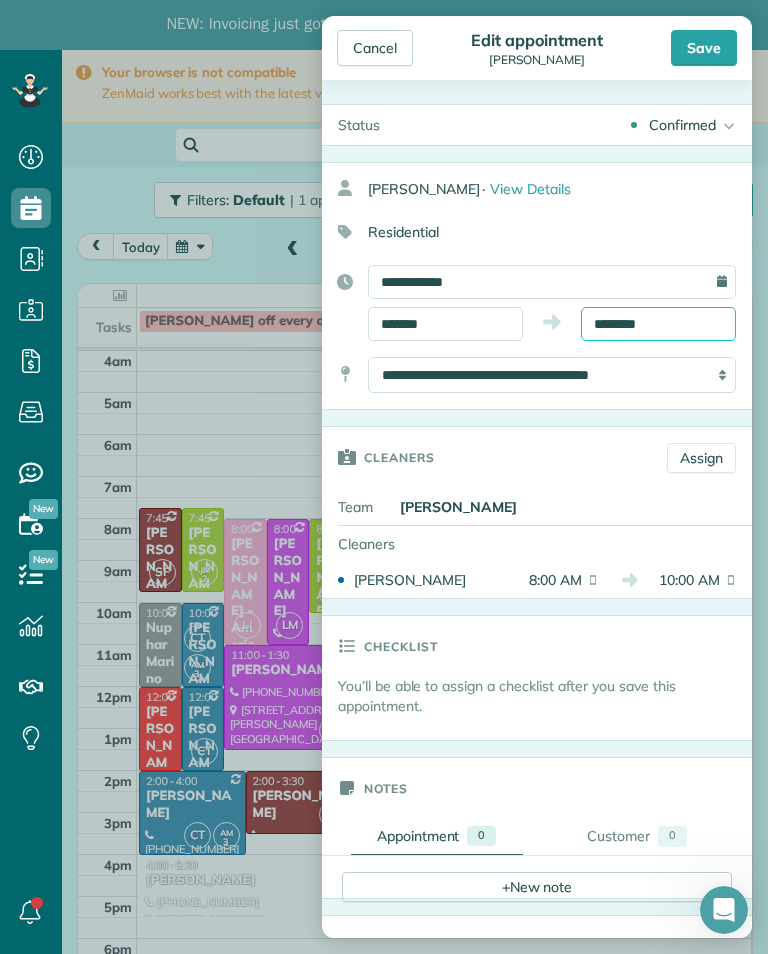 click on "********" at bounding box center (658, 324) 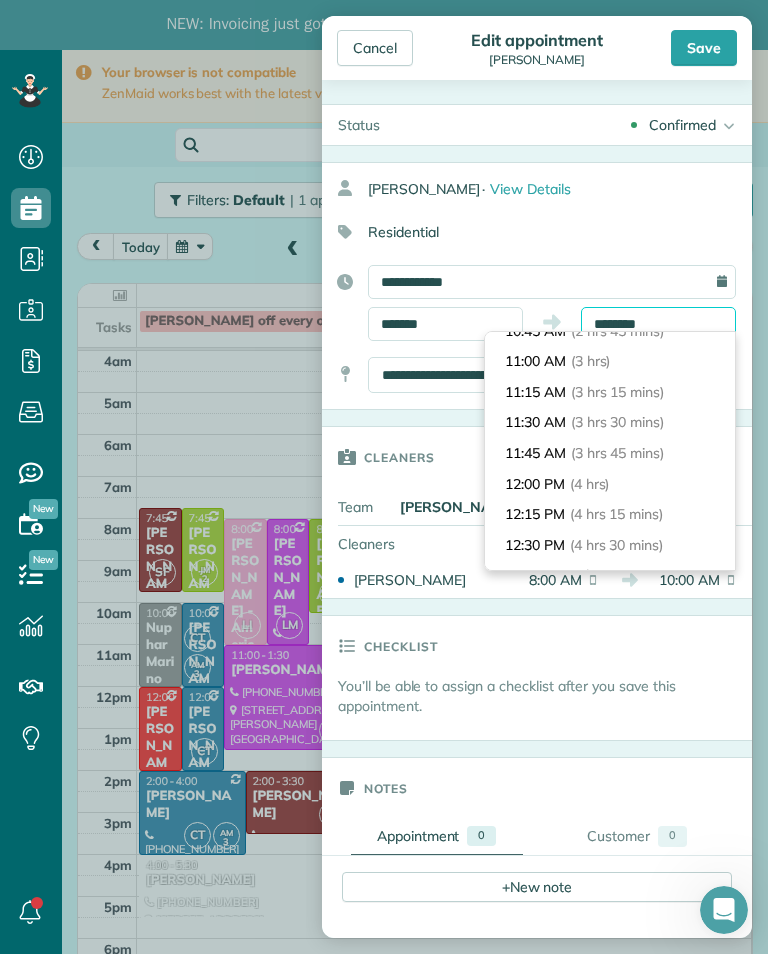 scroll, scrollTop: 352, scrollLeft: 0, axis: vertical 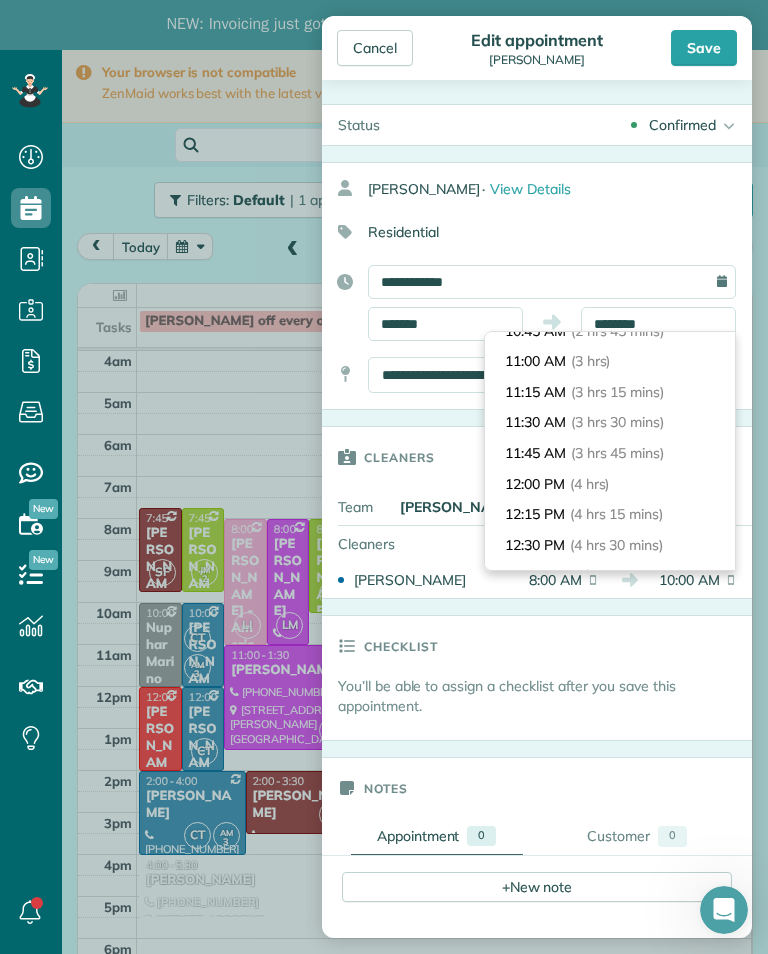 click on "12:00 PM  (4 hrs)" at bounding box center [610, 484] 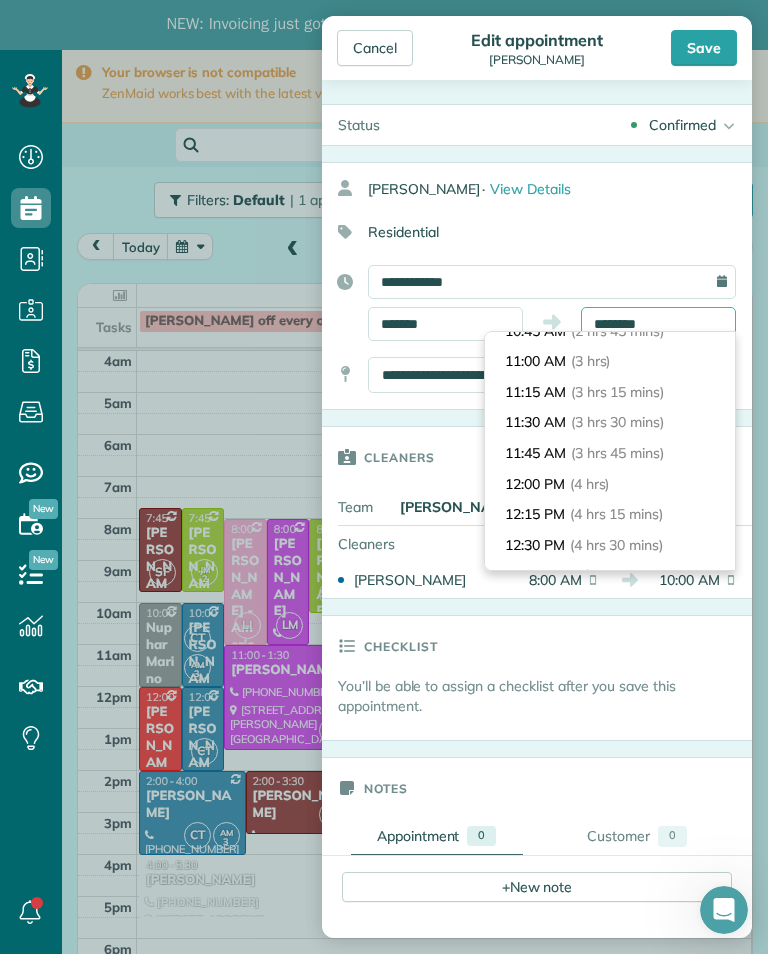 type on "********" 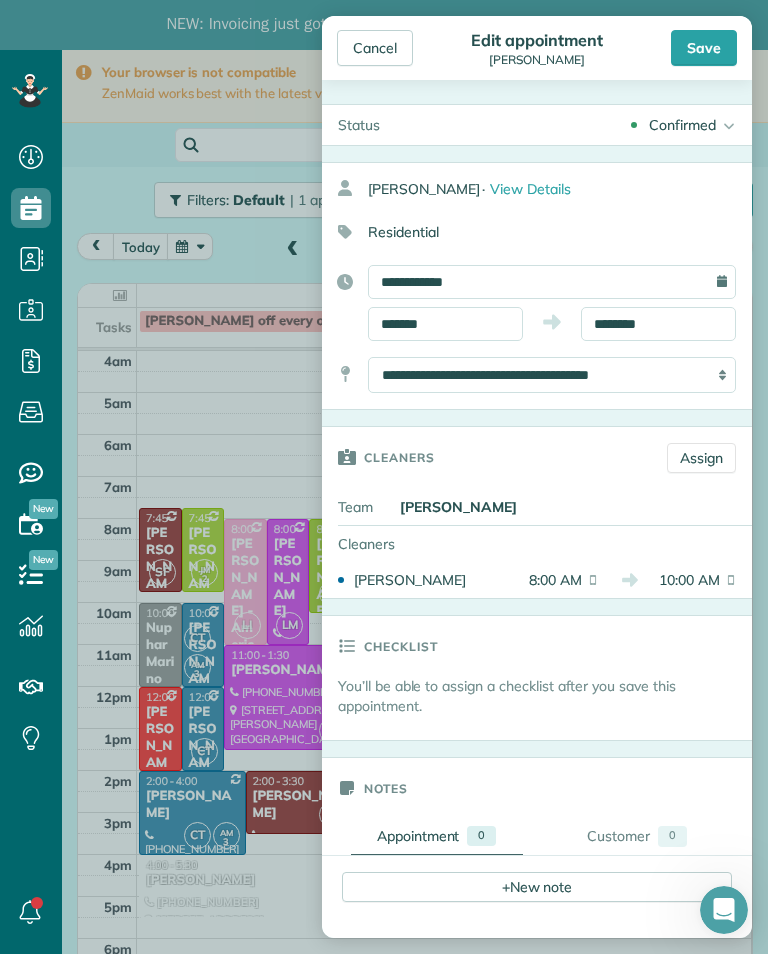 click on "Save" at bounding box center (704, 48) 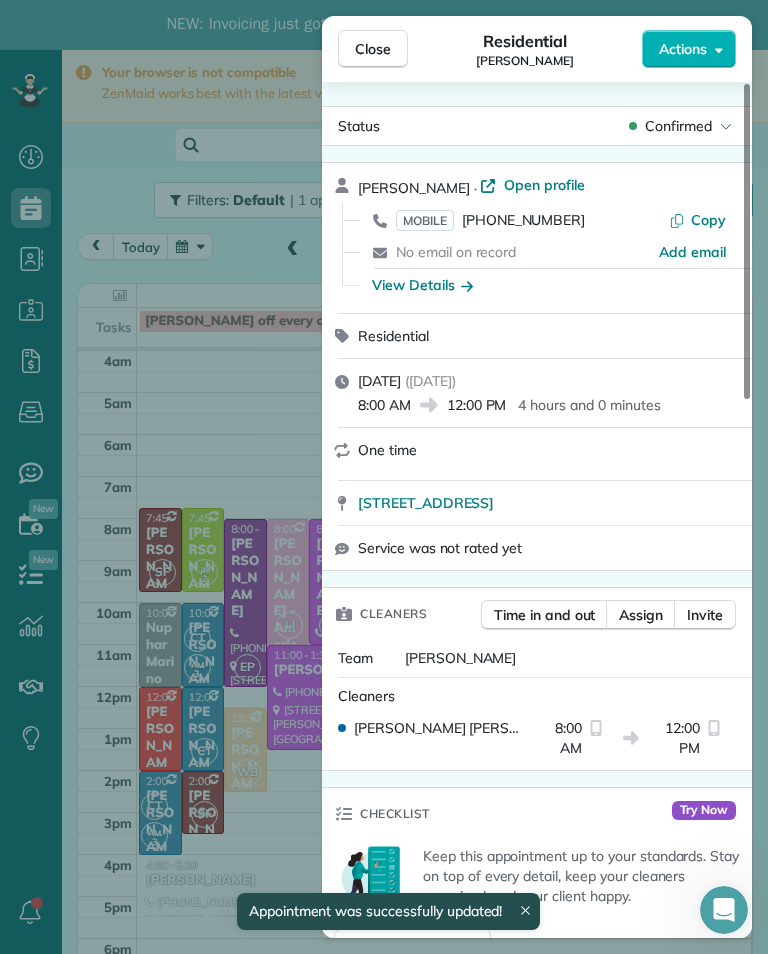 click on "Close Residential Jennifer White Actions Status Confirmed Jennifer White · Open profile MOBILE (310) 483-2326 Copy No email on record Add email View Details Residential Thursday, July 31, 2025 ( in 3 days ) 8:00 AM 12:00 PM 4 hours and 0 minutes One time 3914 Woodfield Drive Los Angeles CA 91403 Service was not rated yet Cleaners Time in and out Assign Invite Team Esmeralda Cleaners Esmeralda   Parra 8:00 AM 12:00 PM Checklist Try Now Keep this appointment up to your standards. Stay on top of every detail, keep your cleaners organised, and your client happy. Assign a checklist Watch a 5 min demo Billing Billing actions Service Service Price (1x $0.00) $0.00 Add an item Overcharge $0.00 Discount $0.00 Coupon discount - Primary tax - Secondary tax - Total appointment price $0.00 Tips collected New feature! $0.00 Mark as paid Total including tip $0.00 Get paid online in no-time! Send an invoice and reward your cleaners with tips Charge customer credit card Appointment custom fields Key # - Work items Notes 0 0" at bounding box center (384, 477) 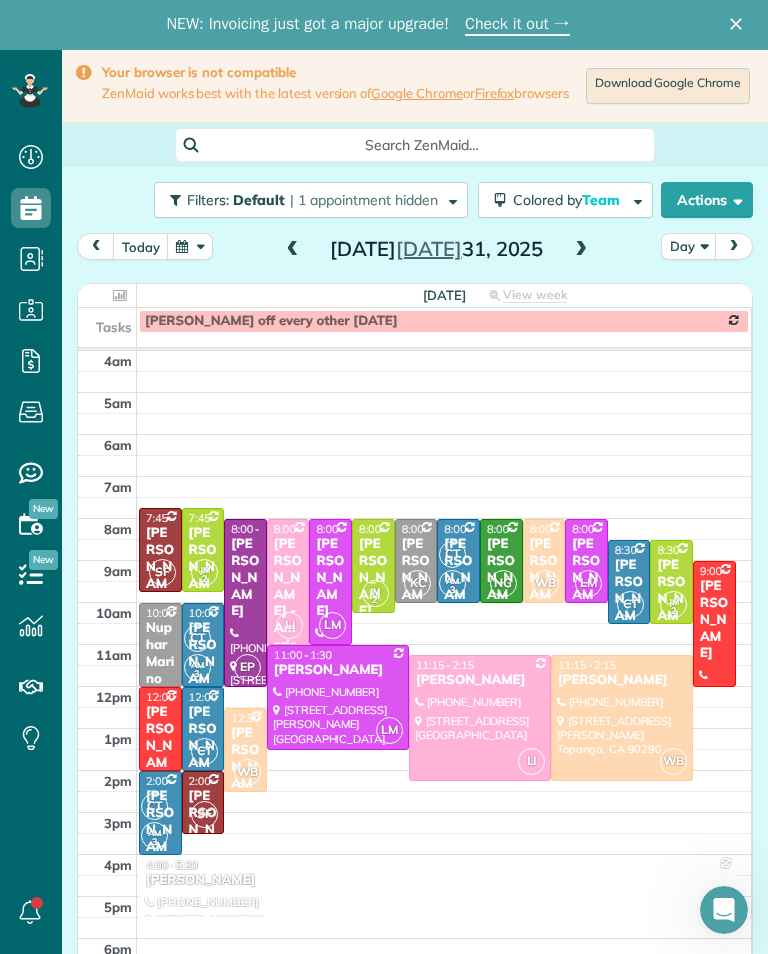 click at bounding box center [293, 250] 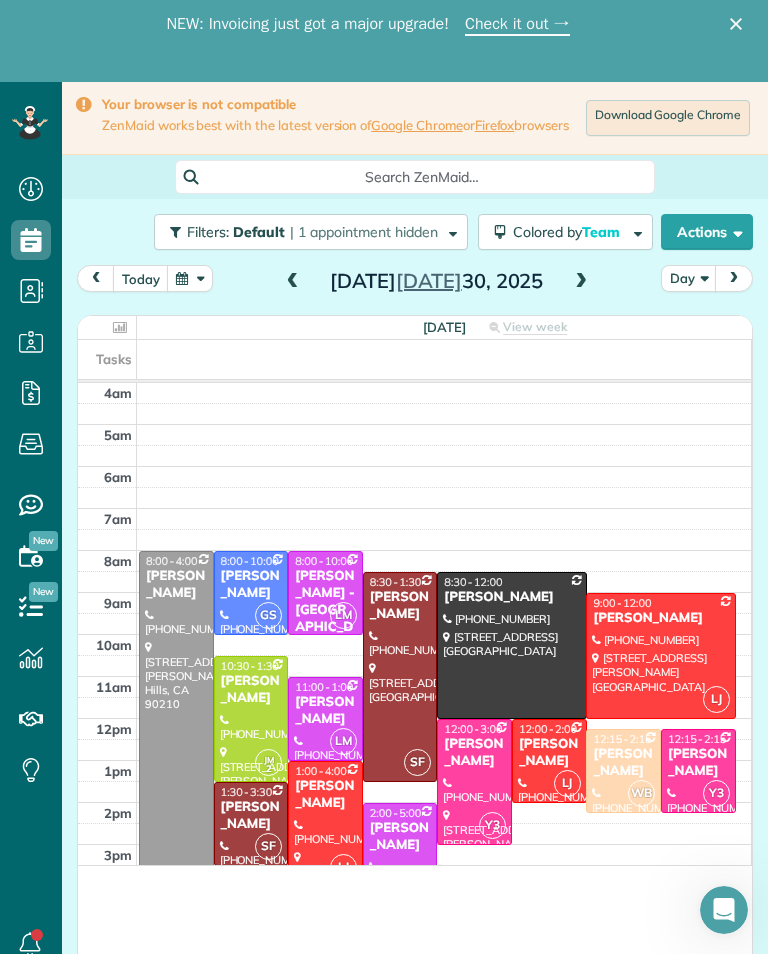 scroll, scrollTop: 985, scrollLeft: 62, axis: both 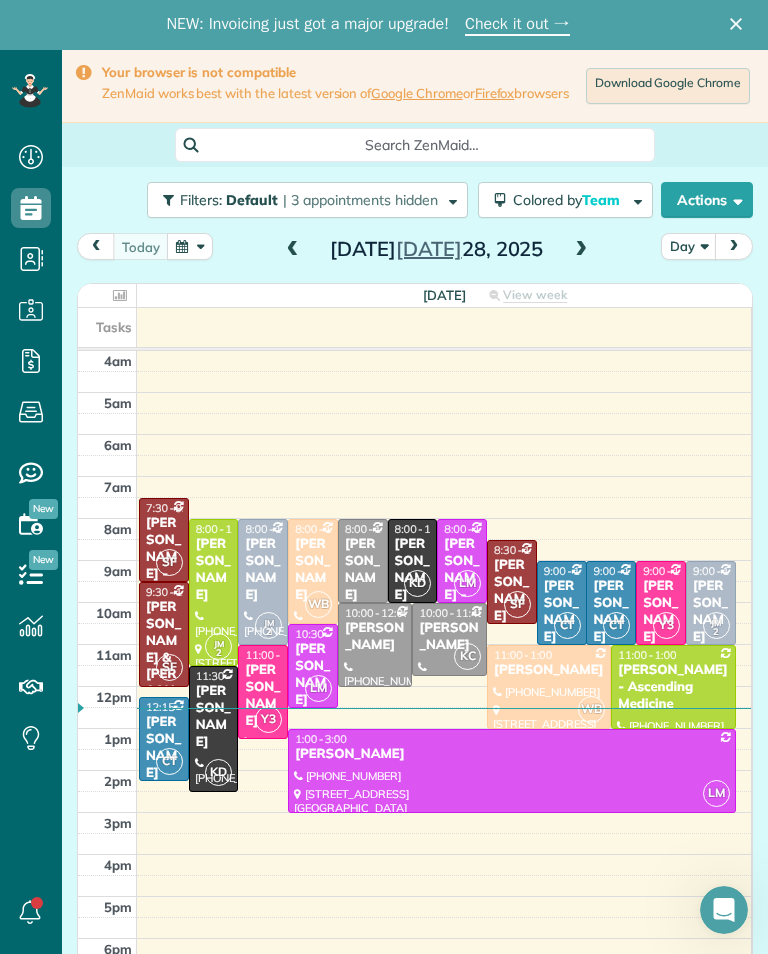 click at bounding box center (581, 250) 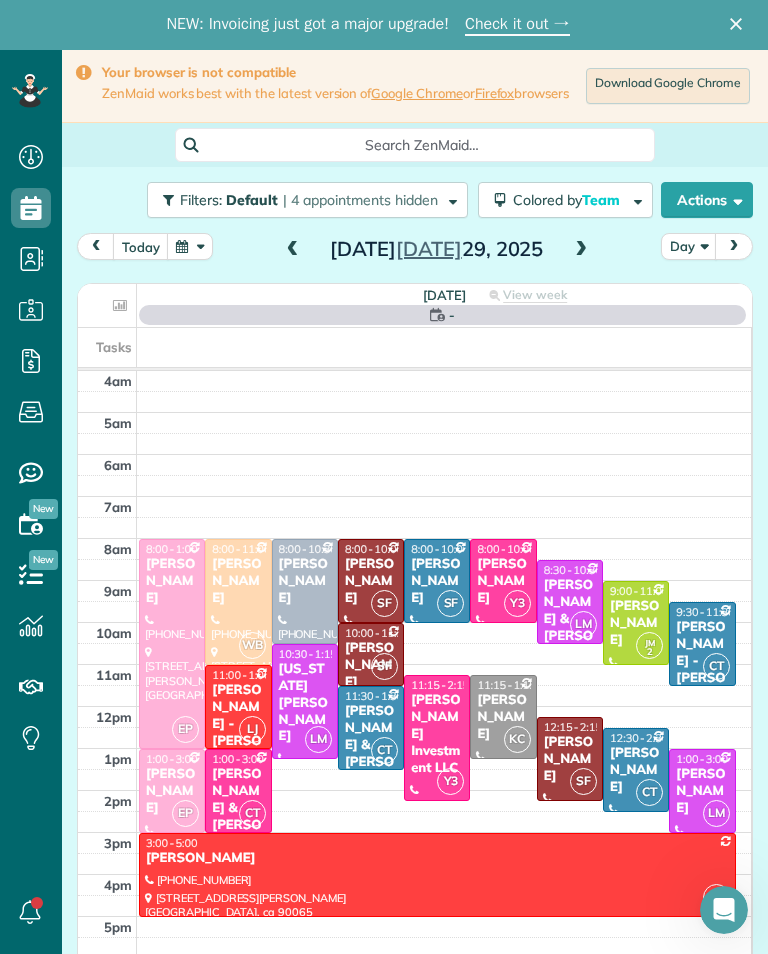 click at bounding box center [581, 250] 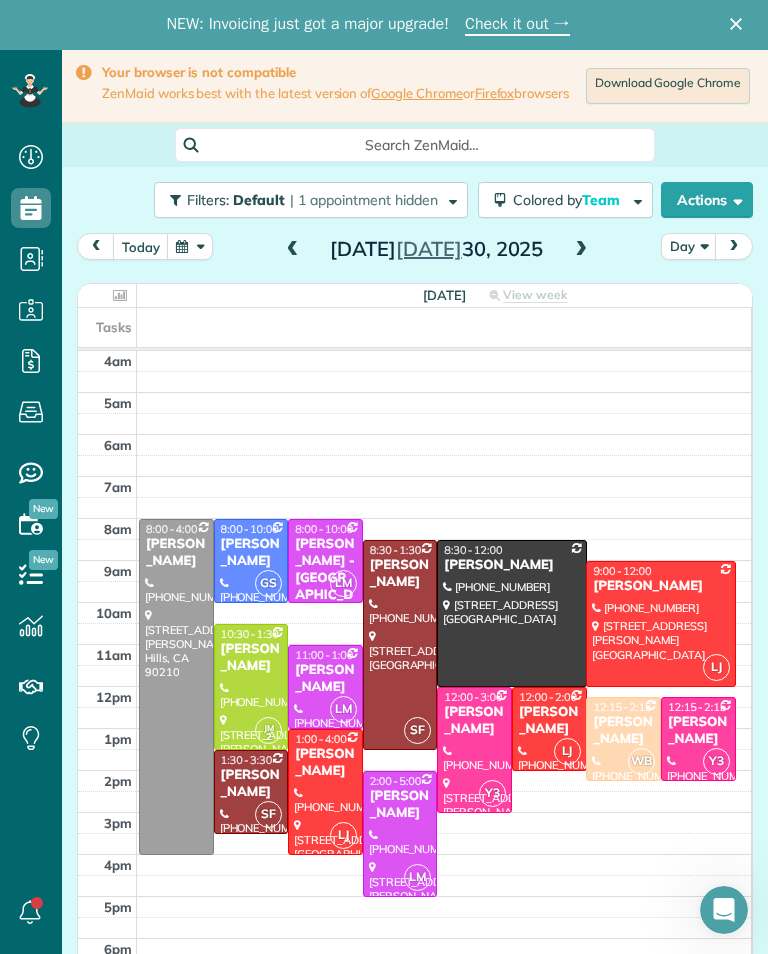 click at bounding box center (581, 250) 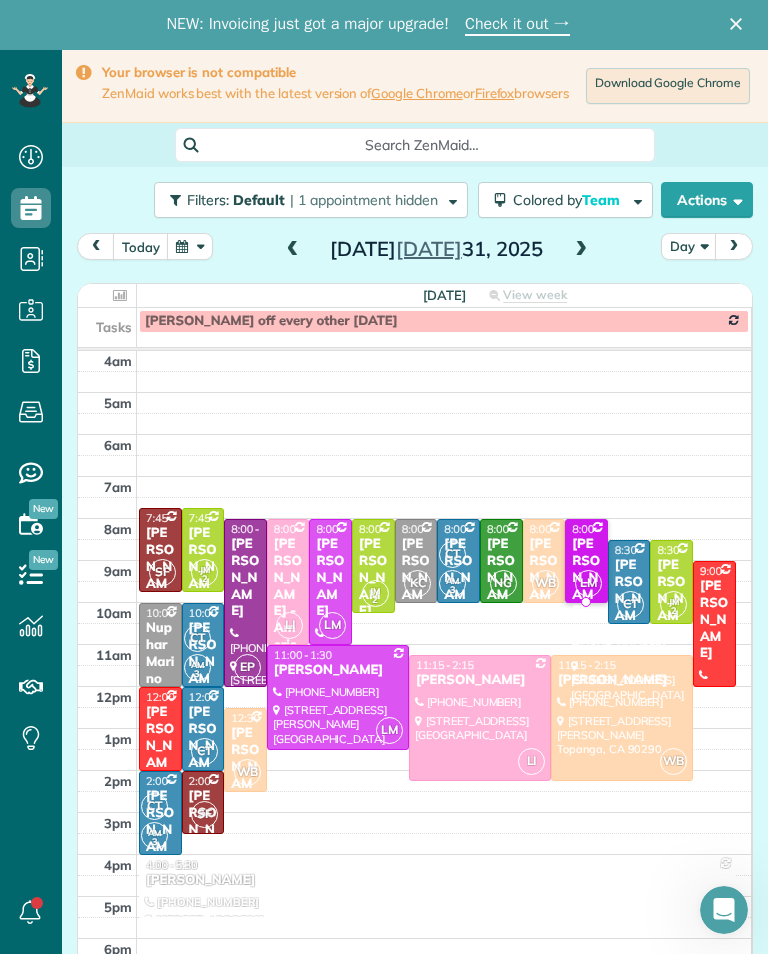 click on "[PERSON_NAME]" at bounding box center (586, 578) 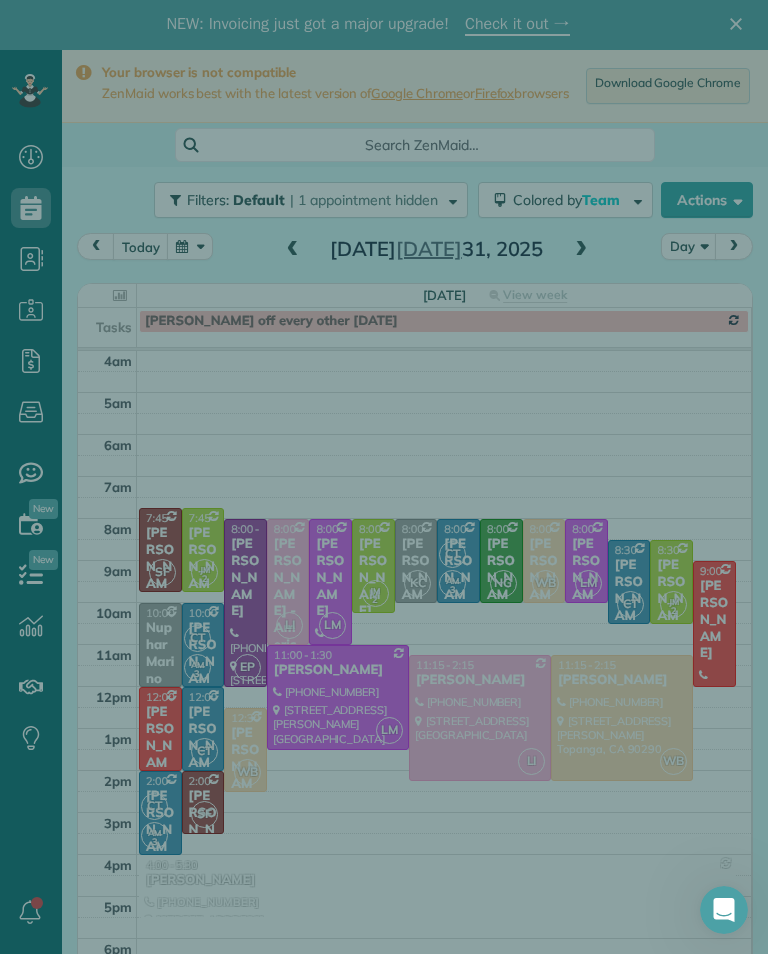 click on "Cleaners" at bounding box center [537, 509] 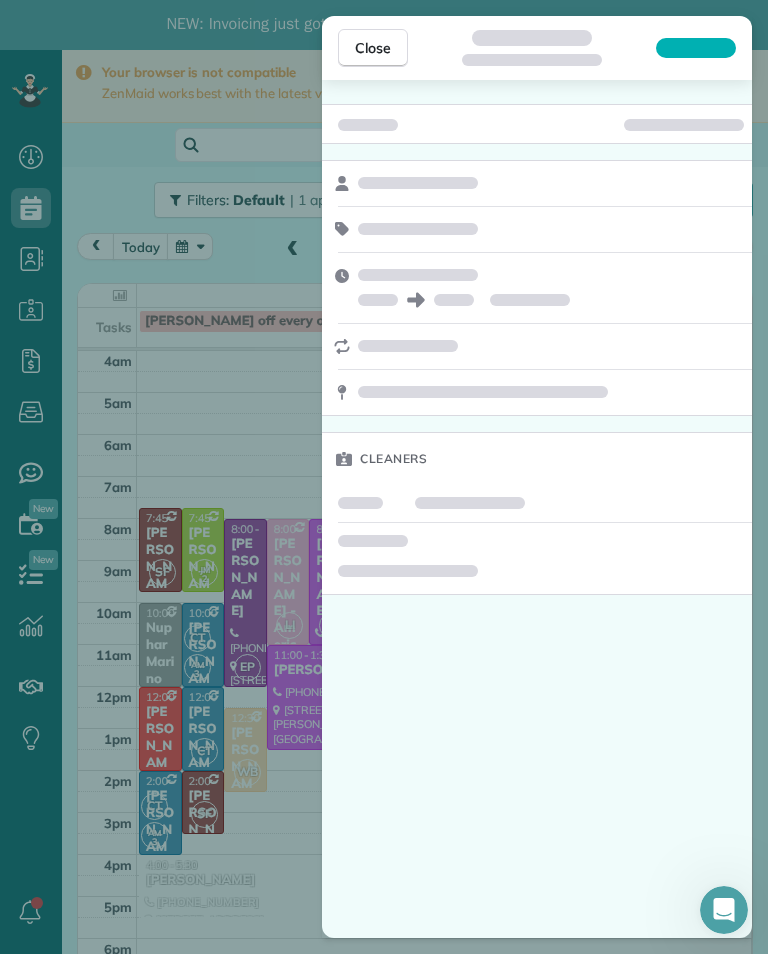 click on "Close   Cleaners" at bounding box center [384, 477] 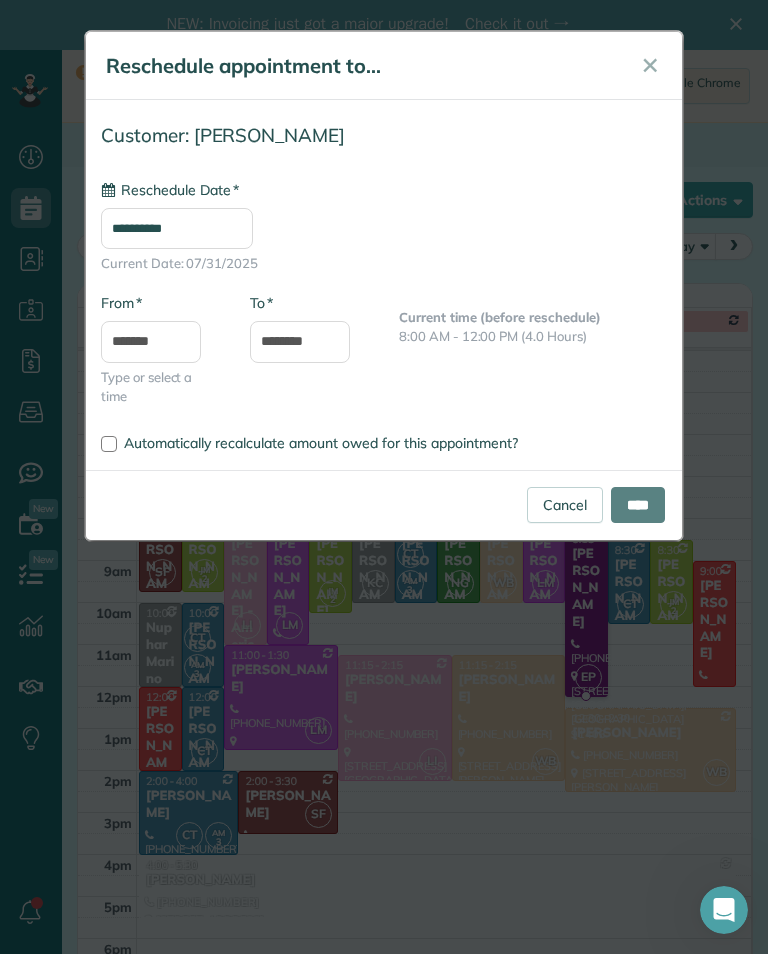 click on "**********" at bounding box center (177, 228) 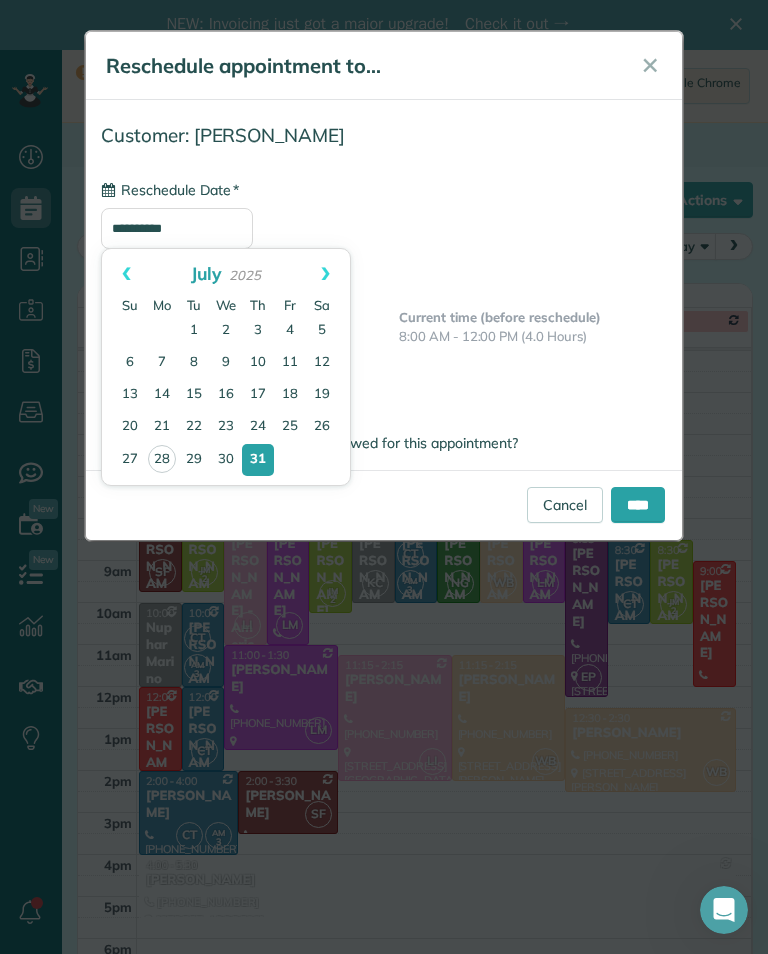 click on "30" at bounding box center (226, 460) 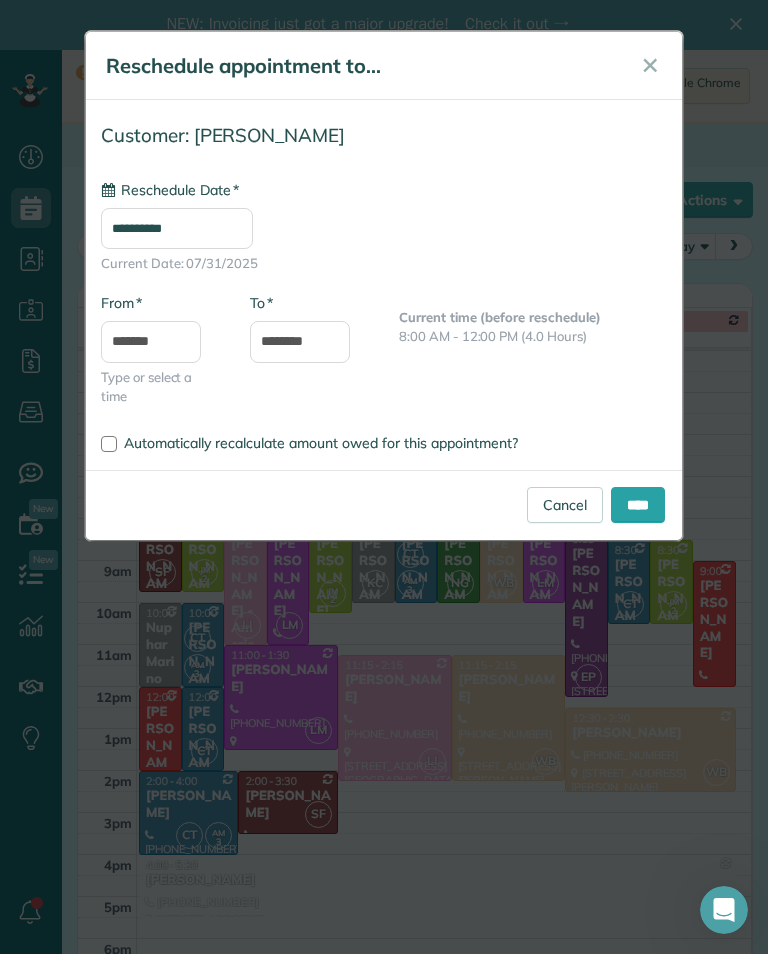 click on "****" at bounding box center (638, 505) 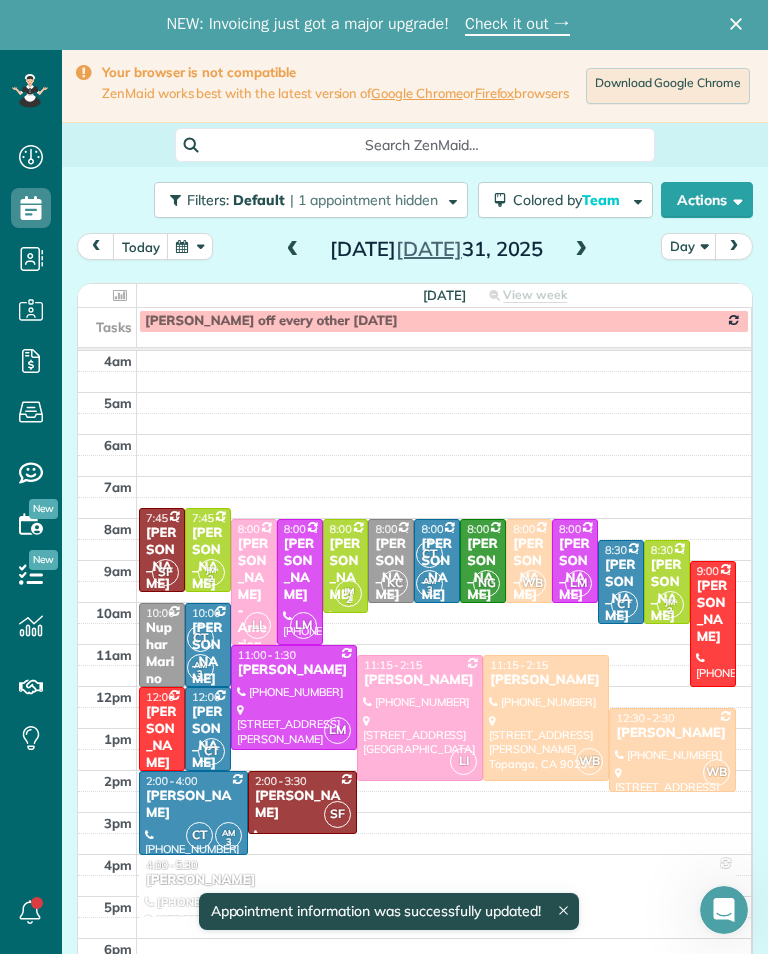 click at bounding box center (293, 250) 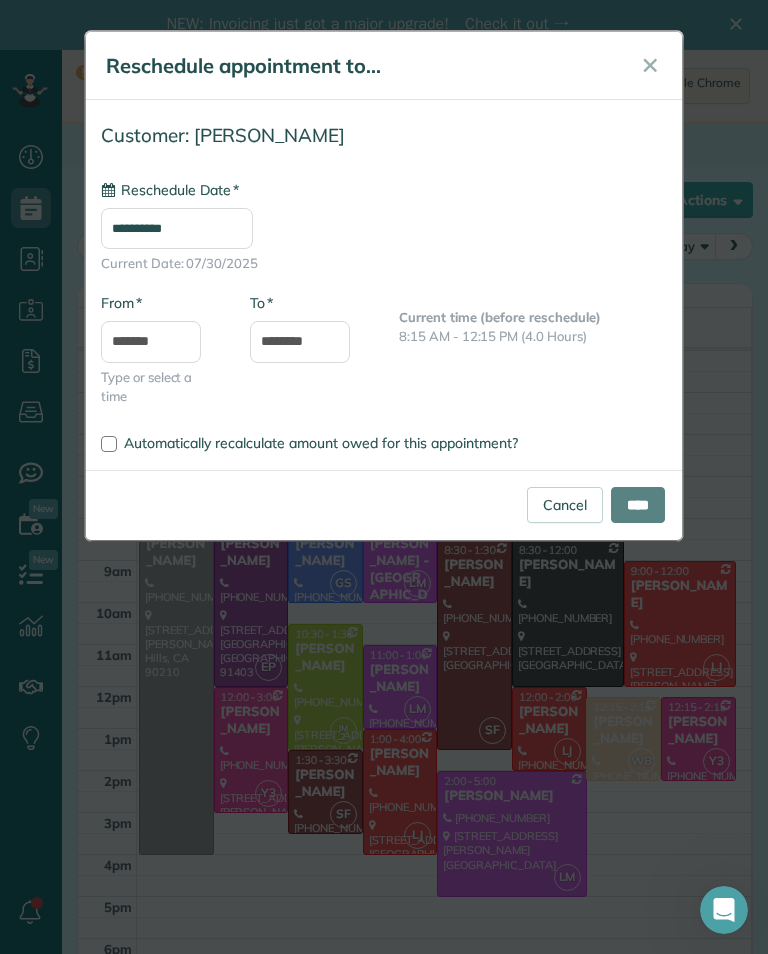 type on "**********" 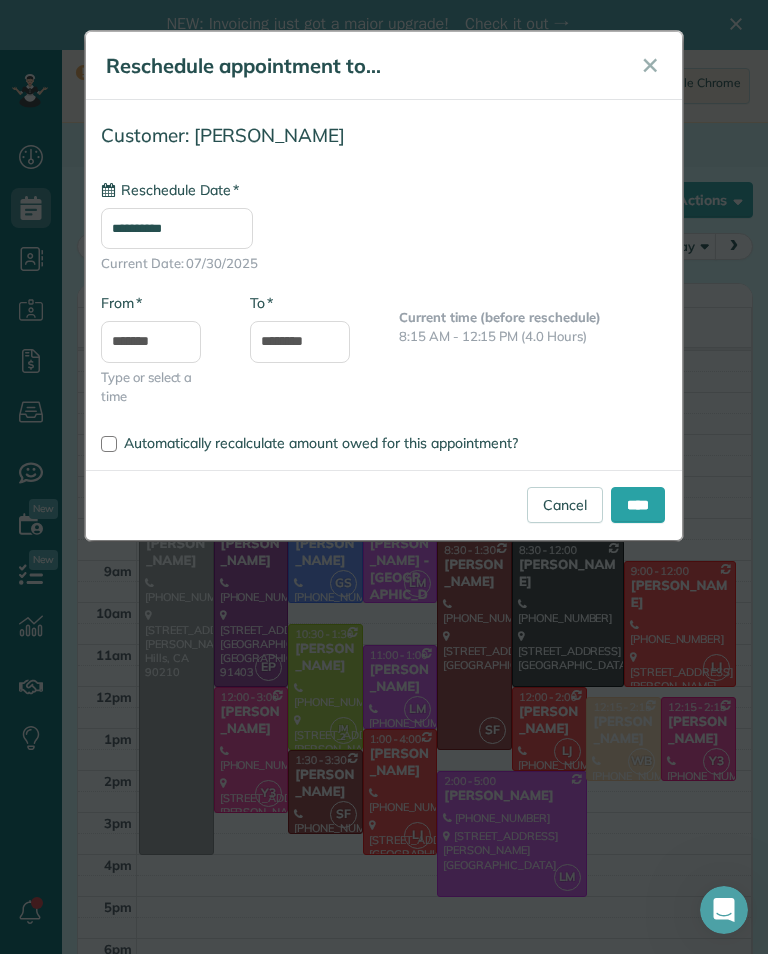 click on "****" at bounding box center [638, 505] 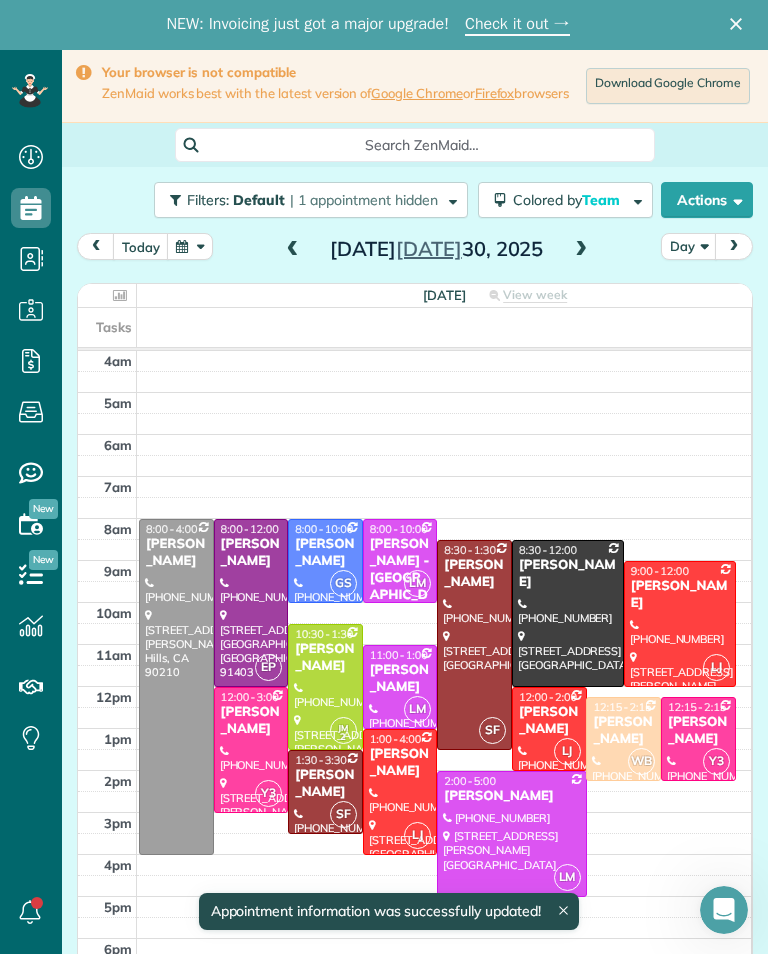 click at bounding box center (251, 603) 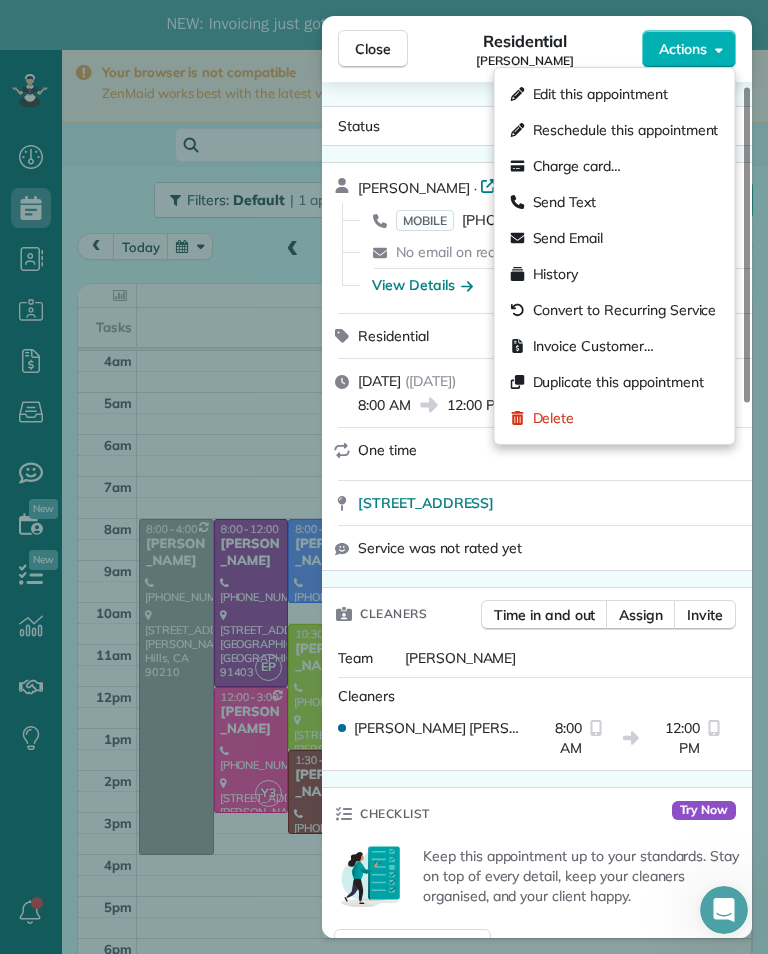 scroll, scrollTop: 8, scrollLeft: 0, axis: vertical 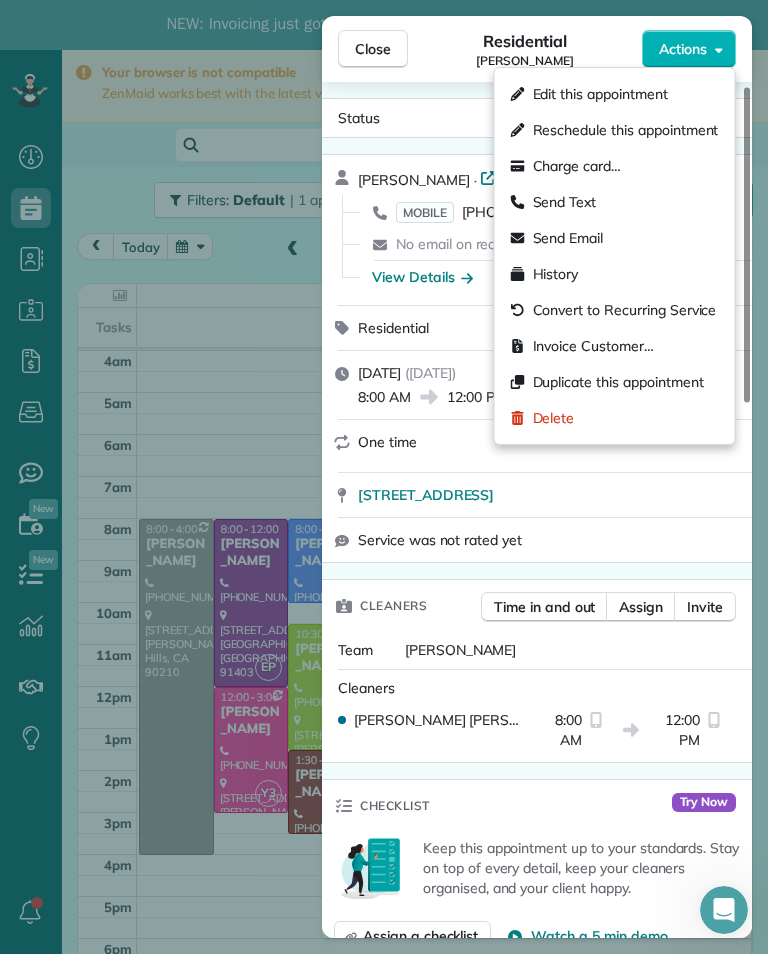 click on "Close Residential [PERSON_NAME] Actions Status Confirmed [PERSON_NAME] · Open profile MOBILE [PHONE_NUMBER] Copy No email on record Add email View Details Residential [DATE] ( [DATE] ) 8:00 AM 12:00 PM 4 hours and 0 minutes One time [STREET_ADDRESS] Service was not rated yet Cleaners Time in and out Assign Invite Team [PERSON_NAME] Cleaners [PERSON_NAME] 8:00 AM 12:00 PM Checklist Try Now Keep this appointment up to your standards. Stay on top of every detail, keep your cleaners organised, and your client happy. Assign a checklist Watch a 5 min demo Billing Billing actions Service Service Price (1x $0.00) $0.00 Add an item Overcharge $0.00 Discount $0.00 Coupon discount - Primary tax - Secondary tax - Total appointment price $0.00 Tips collected New feature! $0.00 [PERSON_NAME] as paid Total including tip $0.00 Get paid online in no-time! Send an invoice and reward your cleaners with tips Charge customer credit card Appointment custom fields Key # - Work items Notes 0 0" at bounding box center (384, 477) 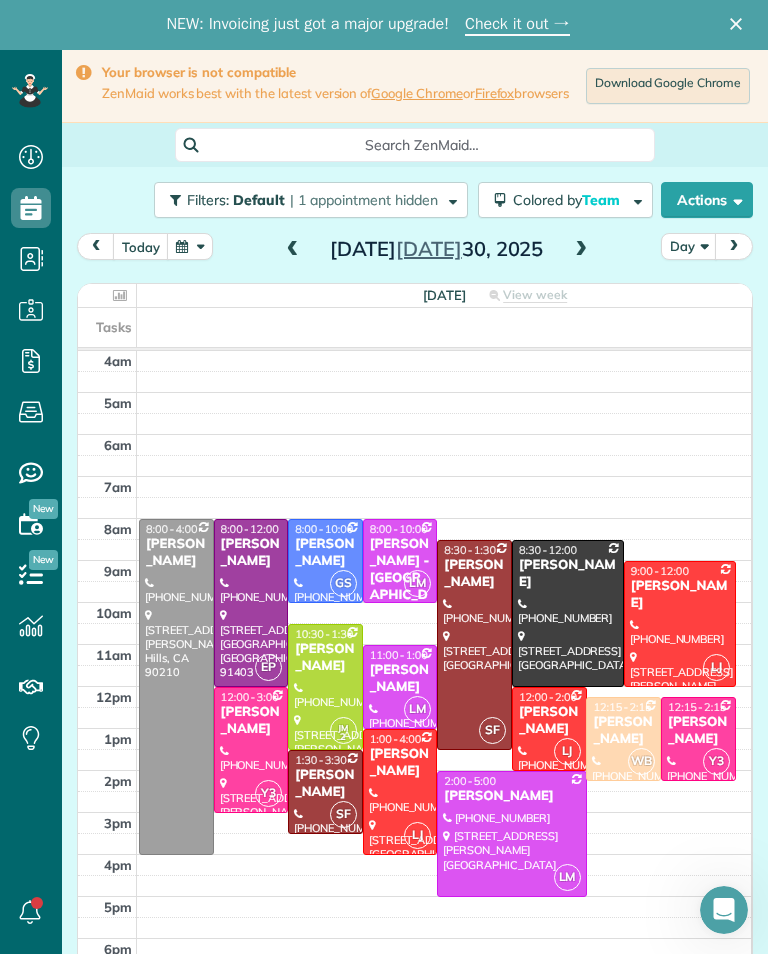 scroll, scrollTop: 985, scrollLeft: 62, axis: both 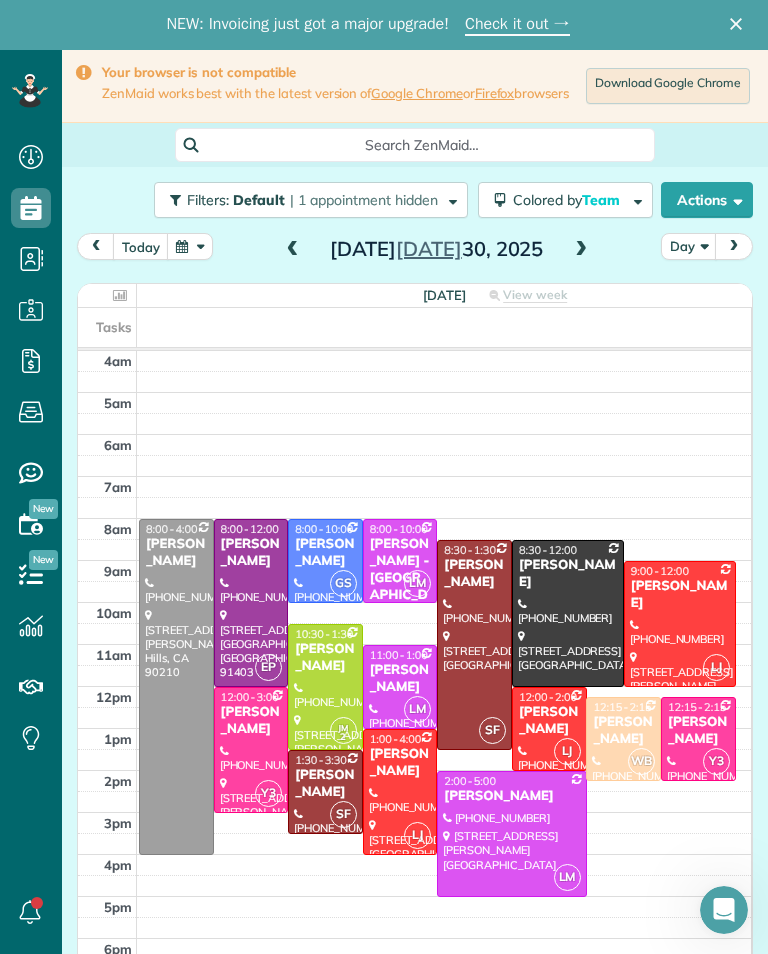 click at bounding box center [293, 250] 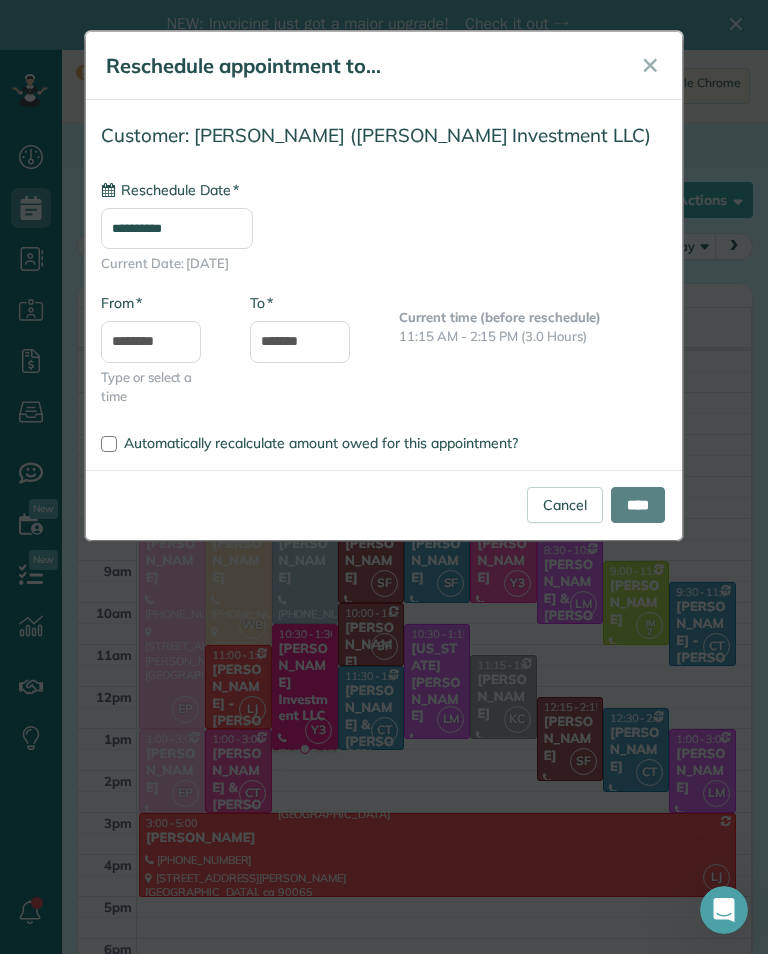 type on "**********" 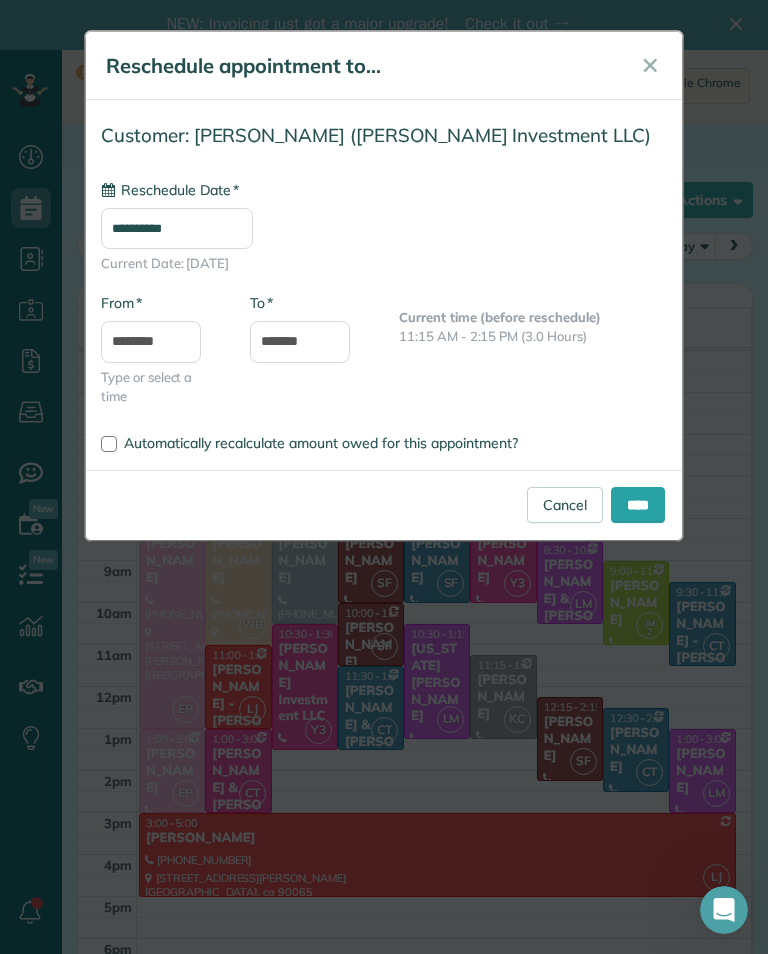 click on "****" at bounding box center (638, 505) 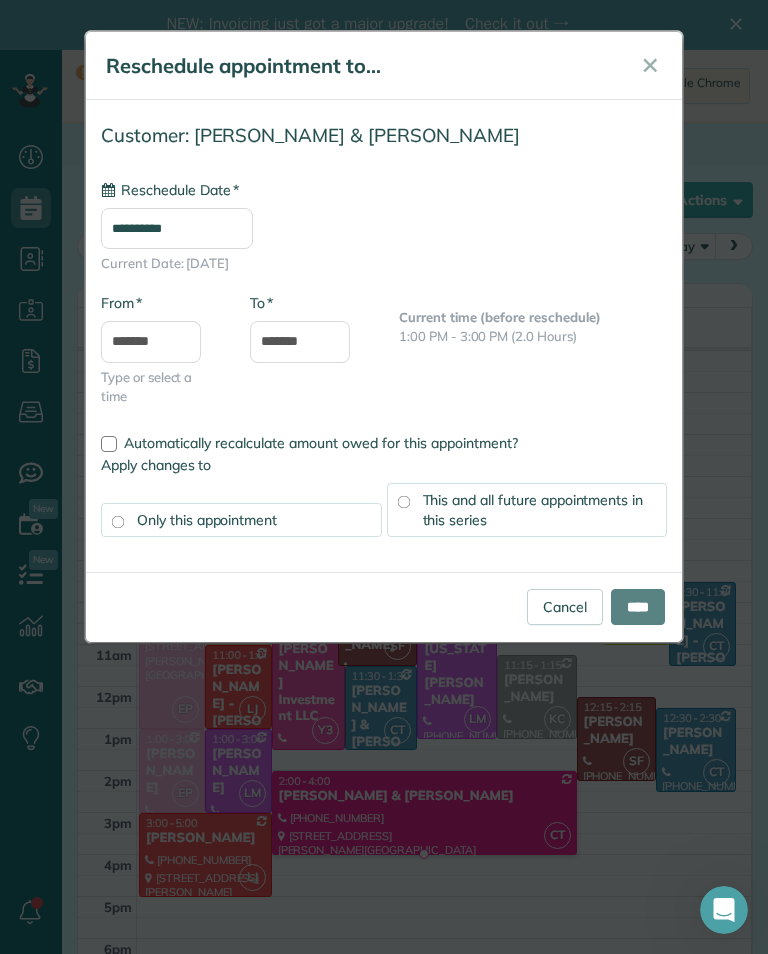 type on "**********" 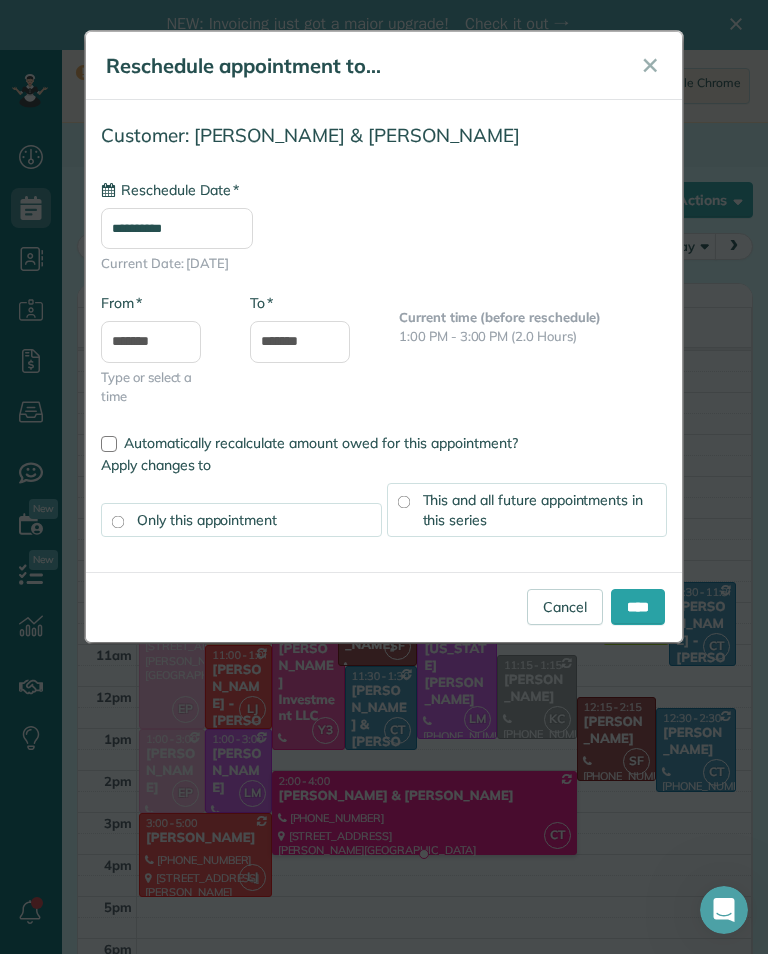 click on "****" at bounding box center (638, 607) 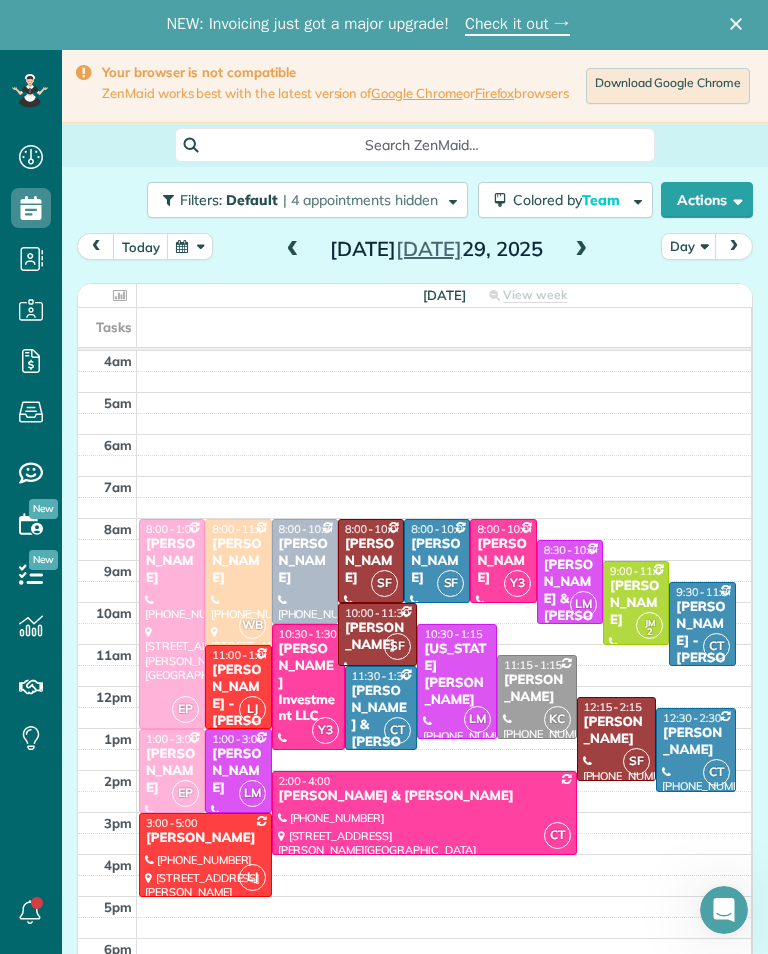 scroll, scrollTop: 985, scrollLeft: 62, axis: both 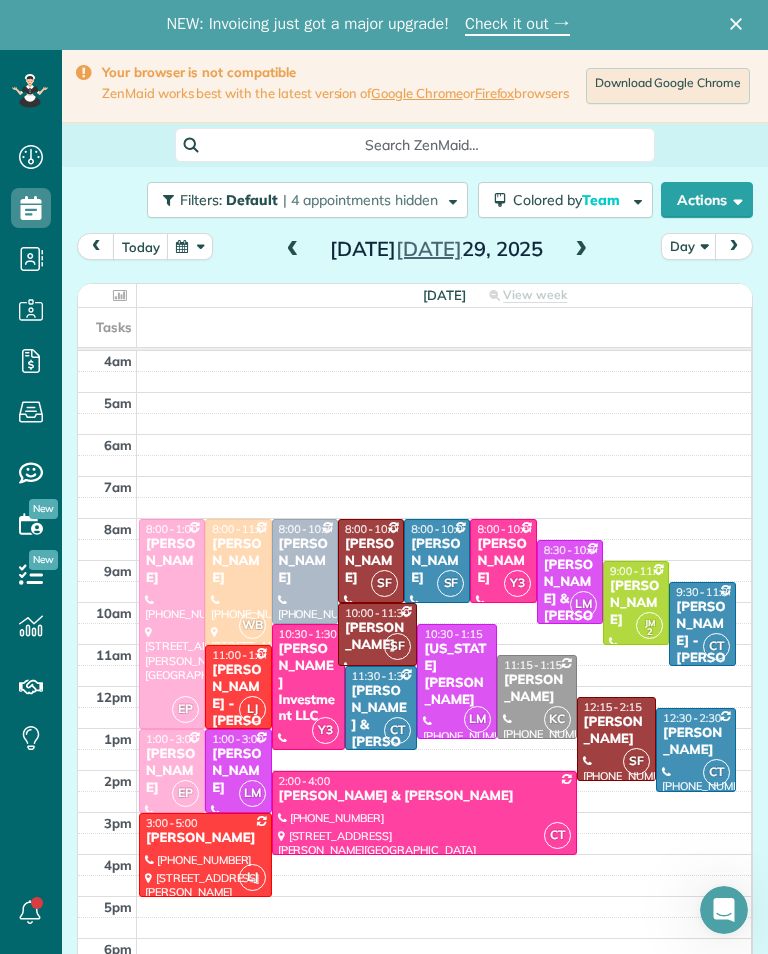 click at bounding box center (581, 250) 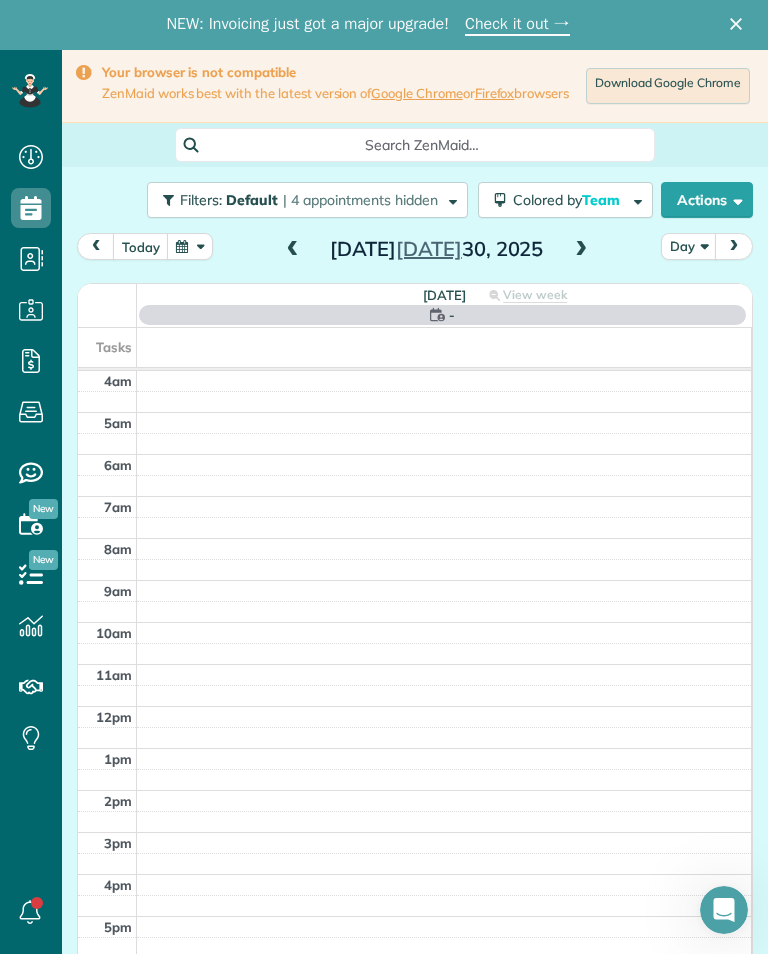 click at bounding box center [581, 250] 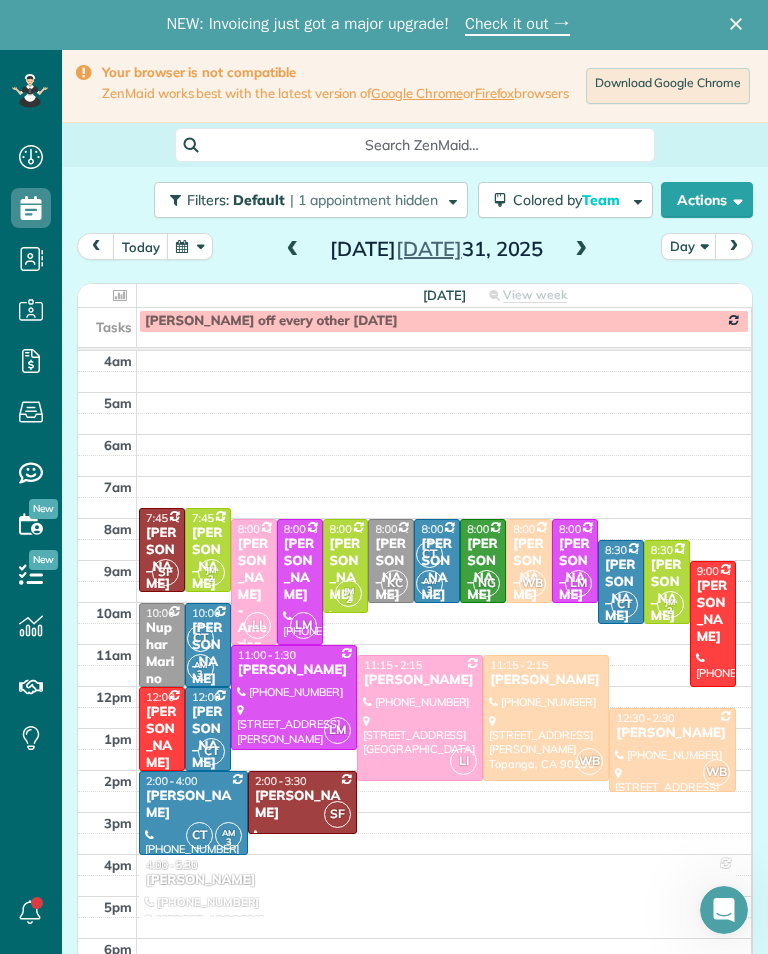 click at bounding box center (581, 250) 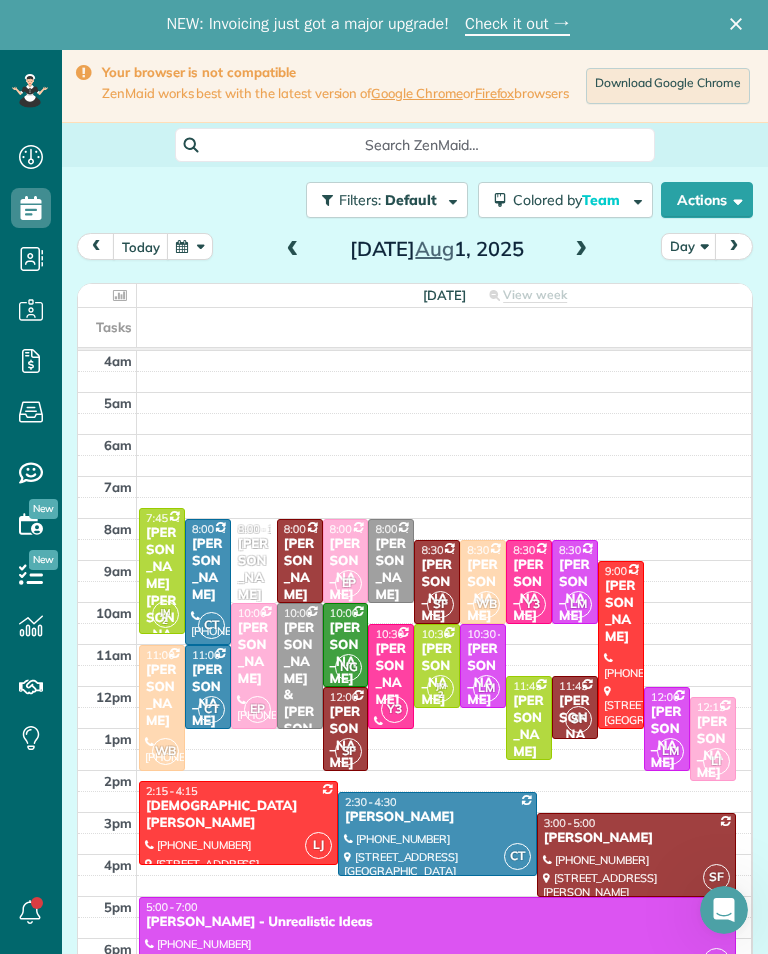 scroll, scrollTop: 22, scrollLeft: 0, axis: vertical 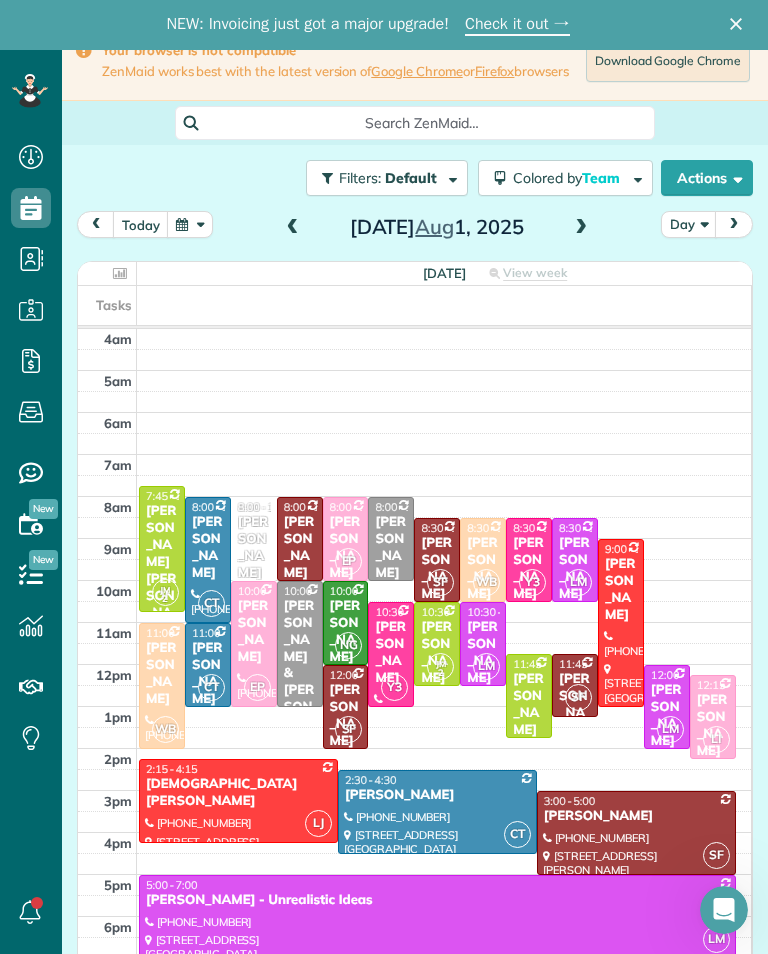 click at bounding box center (190, 224) 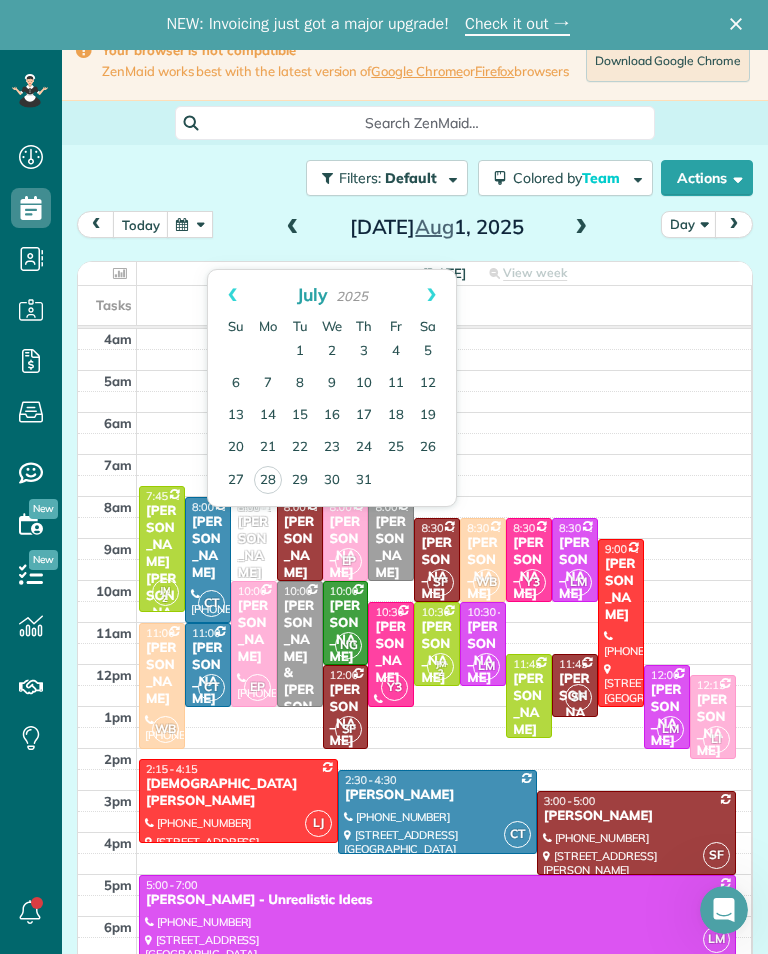 click on "Next" at bounding box center (431, 295) 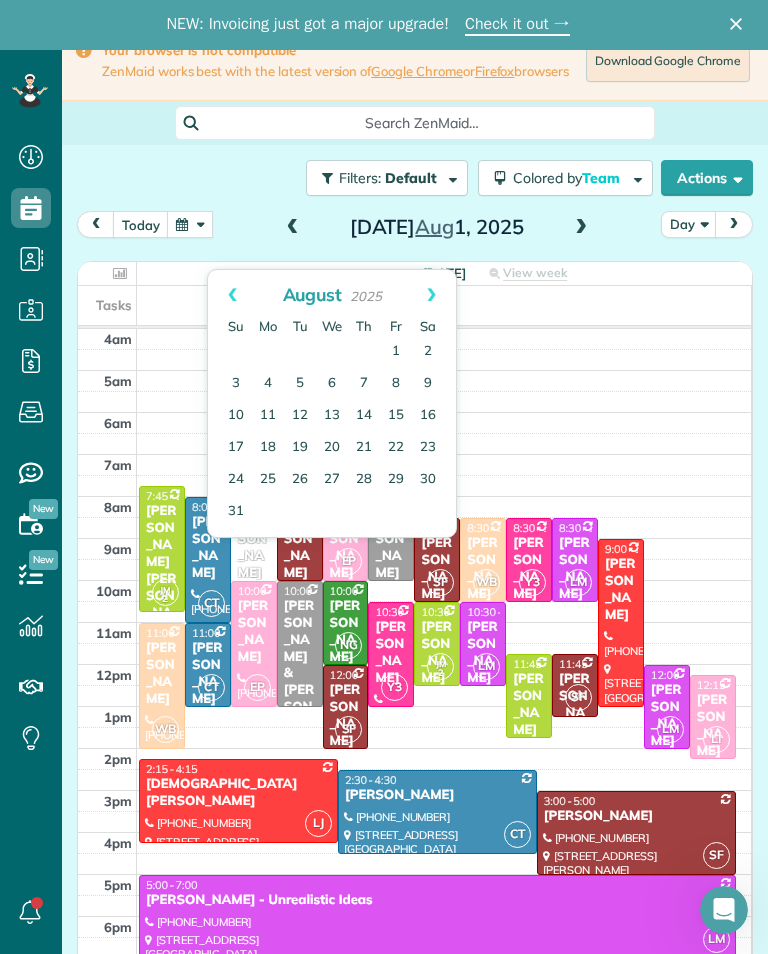 click on "8" at bounding box center (396, 384) 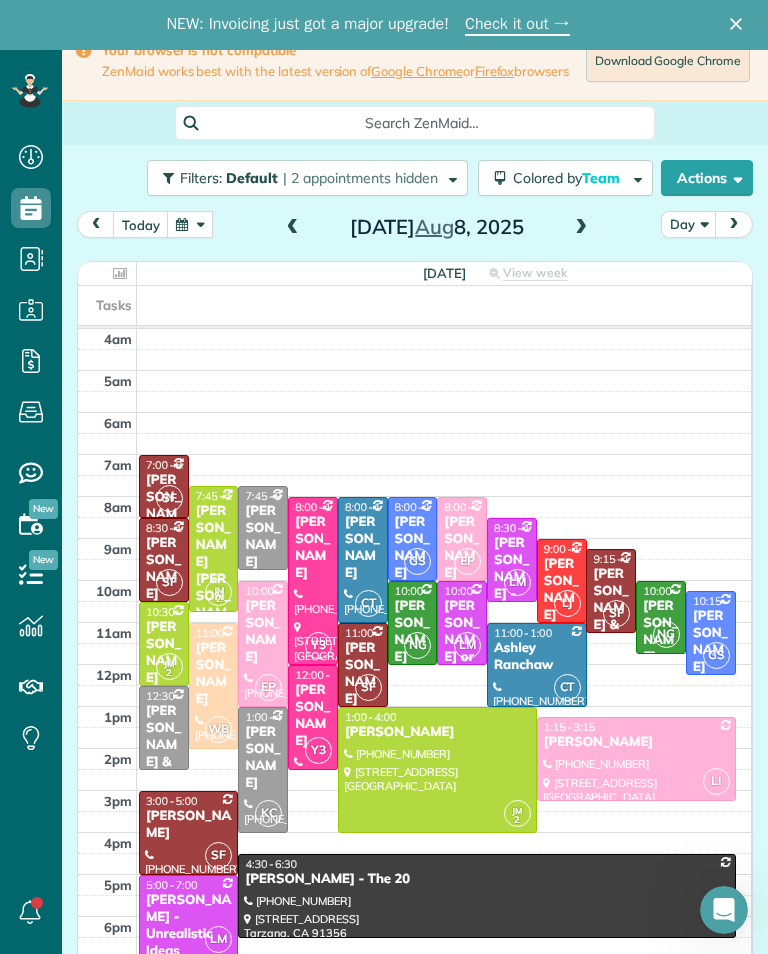 click at bounding box center [190, 224] 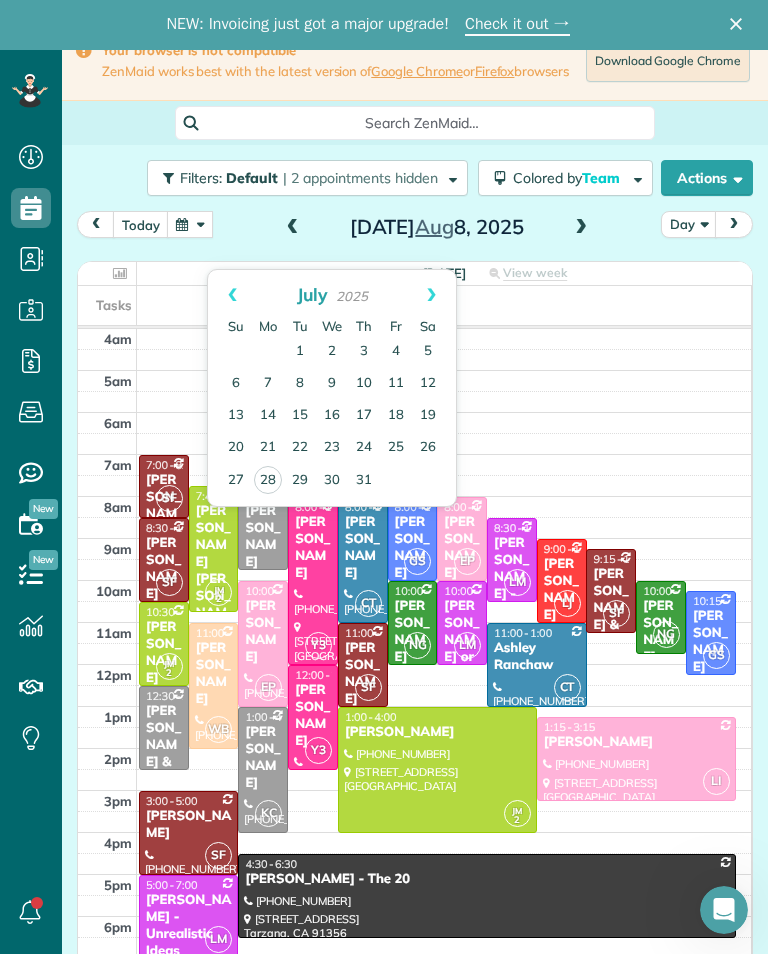 click on "4" at bounding box center (396, 352) 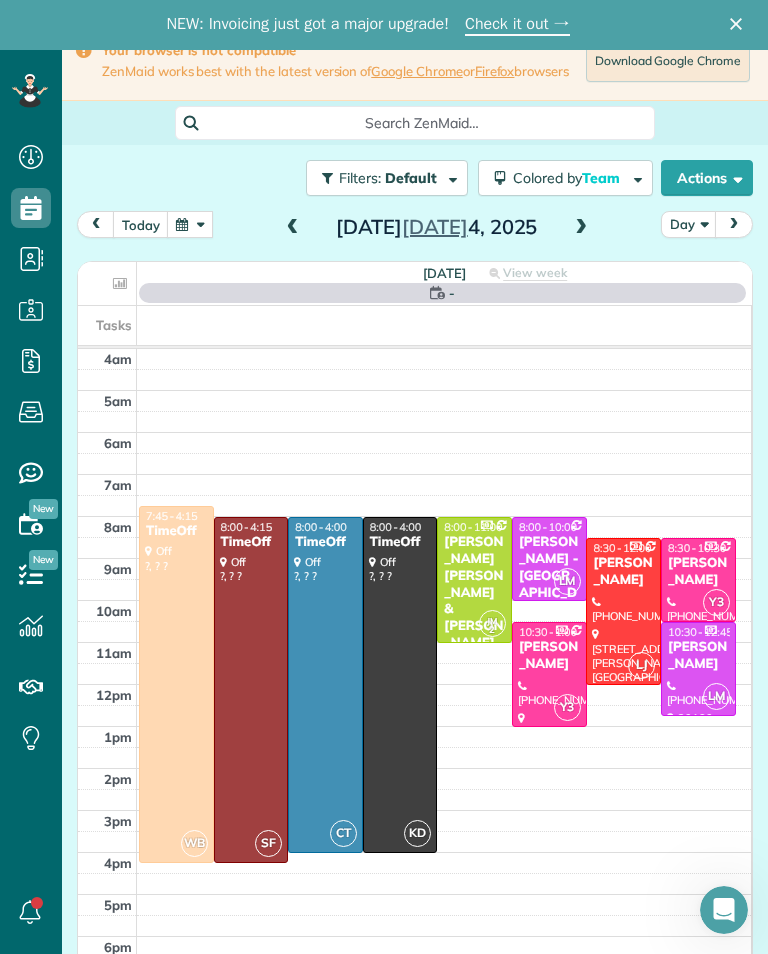 click at bounding box center [190, 224] 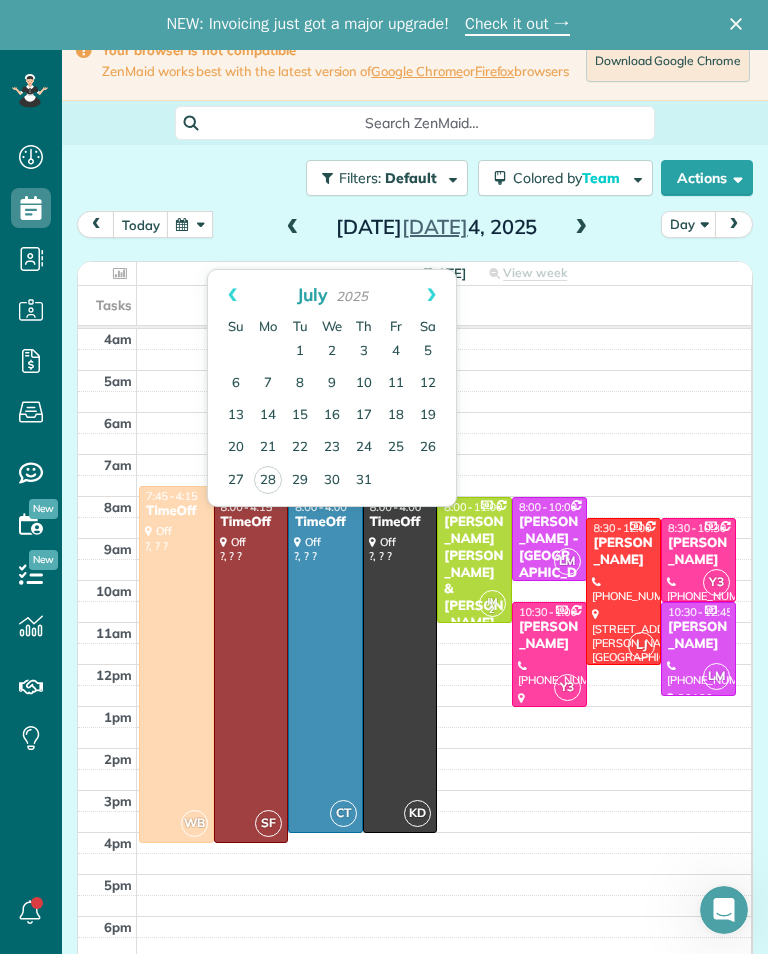 click on "Next" at bounding box center (431, 295) 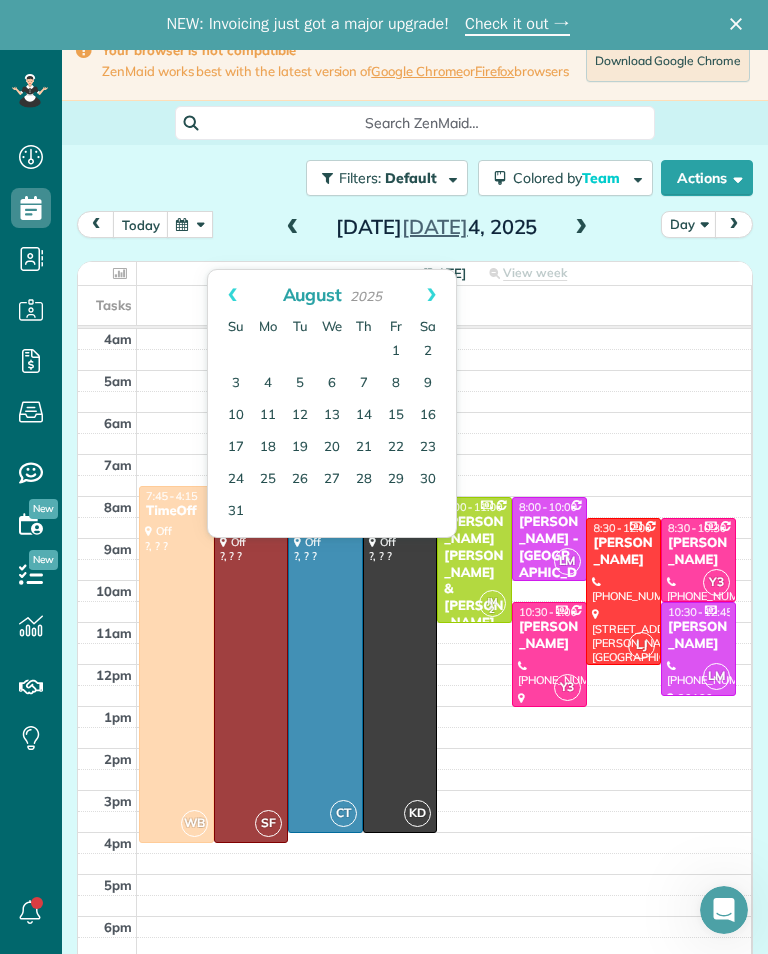 click on "1" at bounding box center [396, 352] 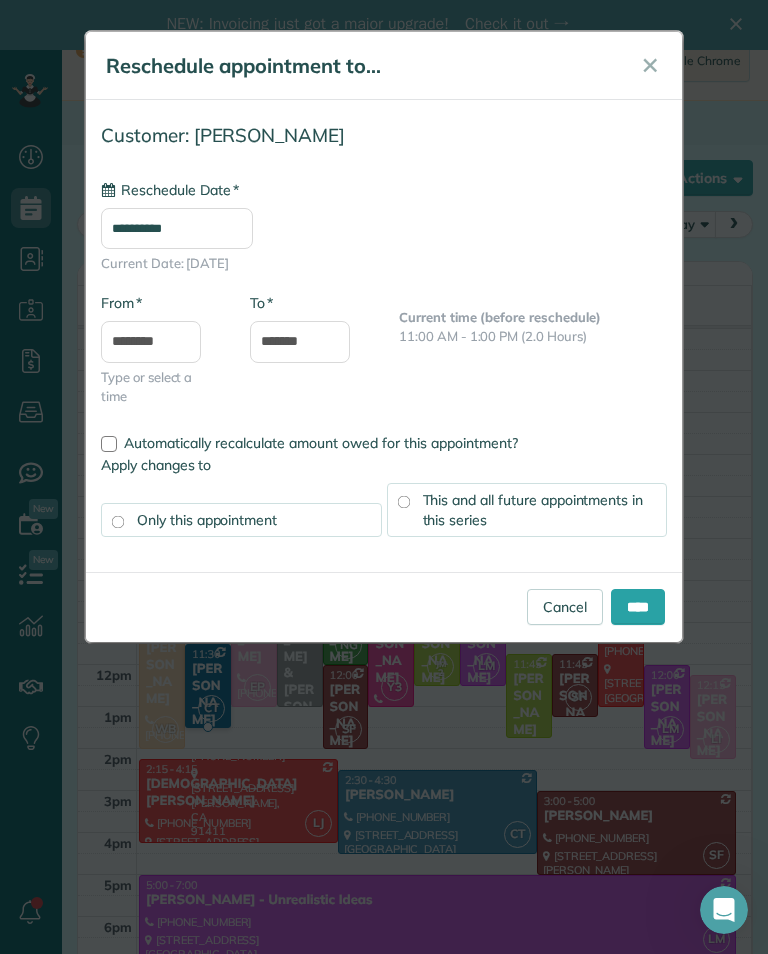 click on "**********" at bounding box center [177, 228] 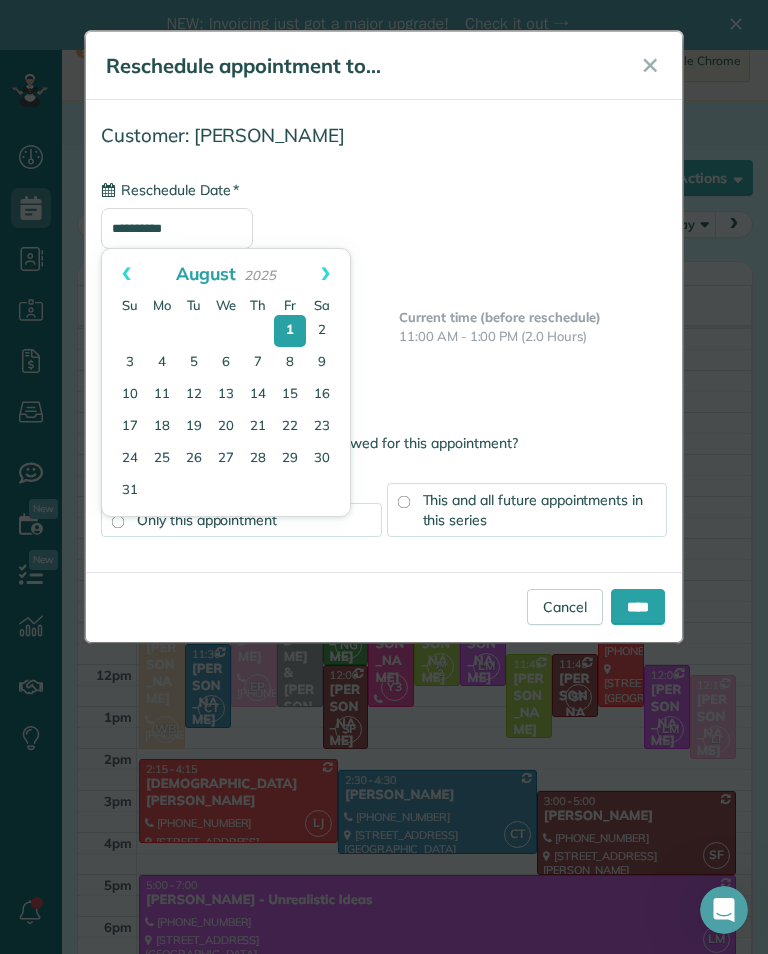 click on "8" at bounding box center [290, 363] 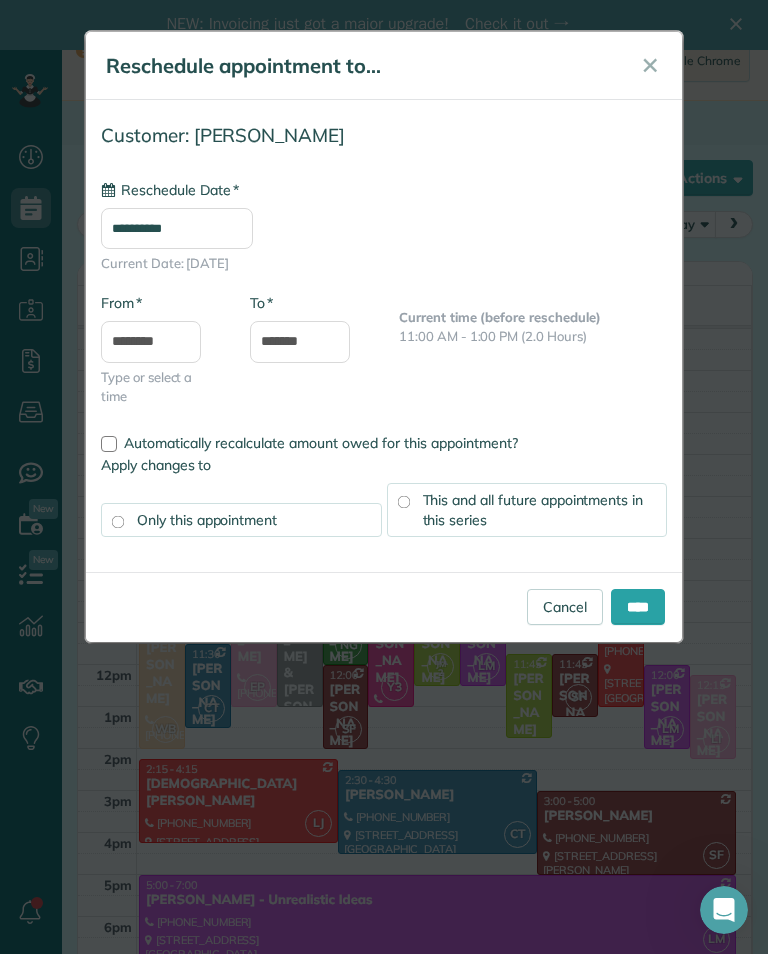 click on "This and all future appointments in this series" at bounding box center (527, 510) 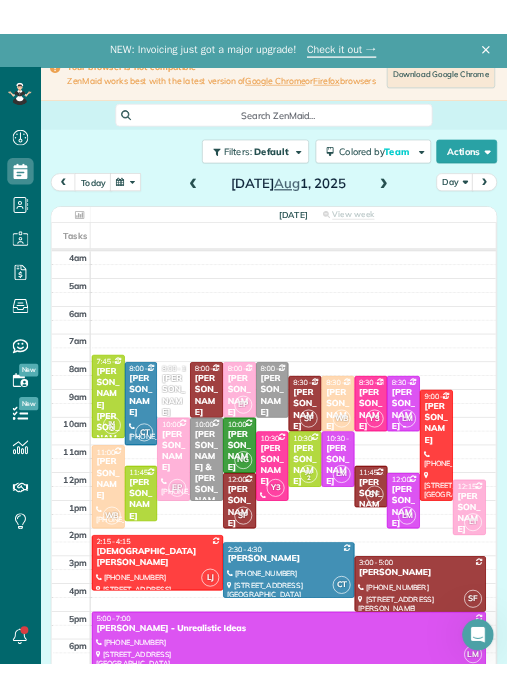 scroll, scrollTop: 985, scrollLeft: 62, axis: both 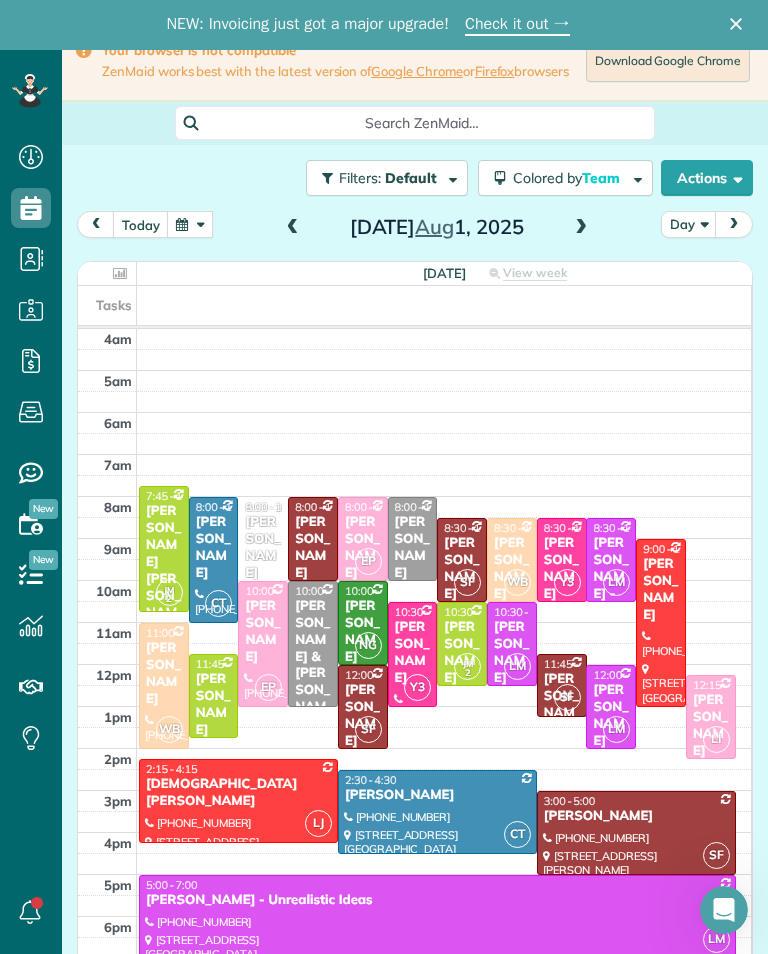 click at bounding box center [293, 228] 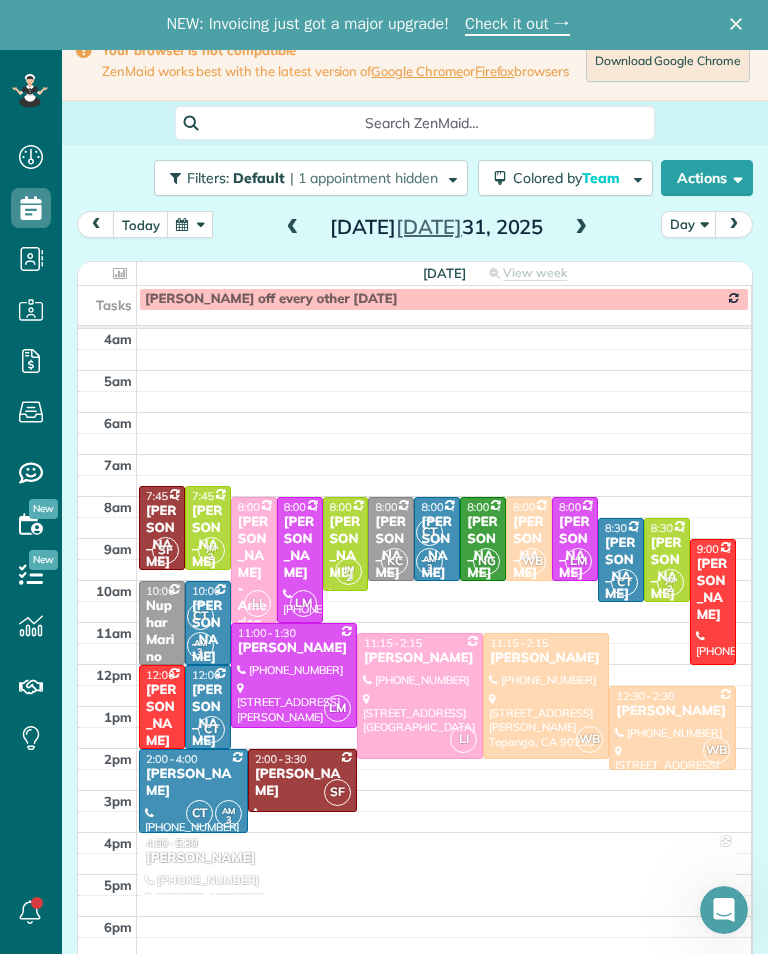 click at bounding box center (190, 224) 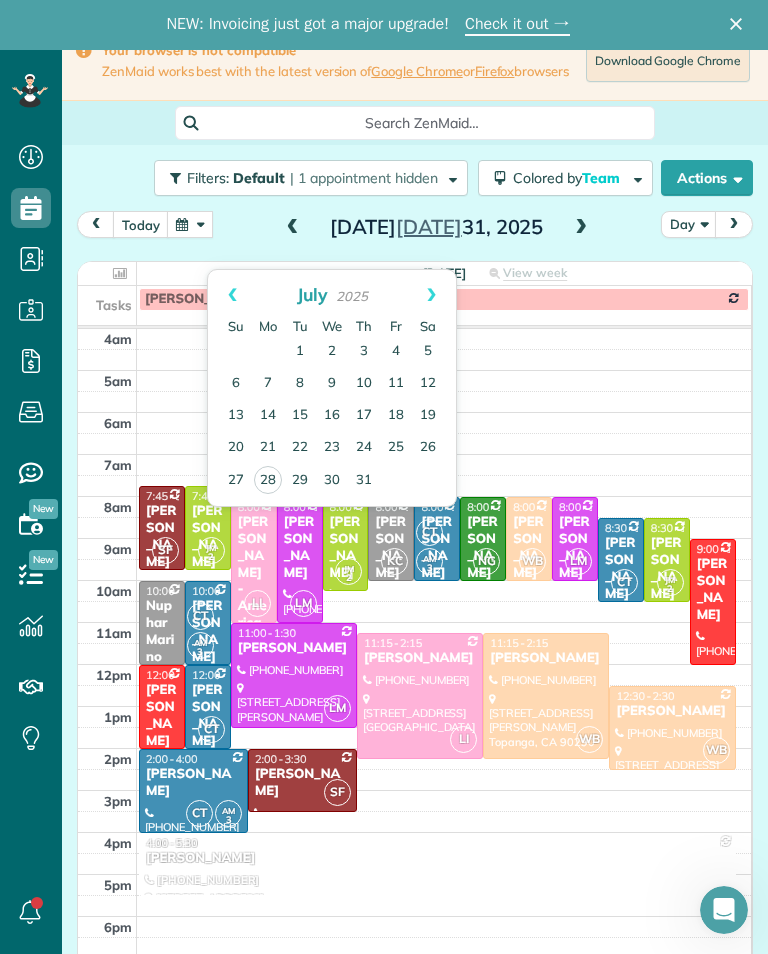 click on "Next" at bounding box center (431, 295) 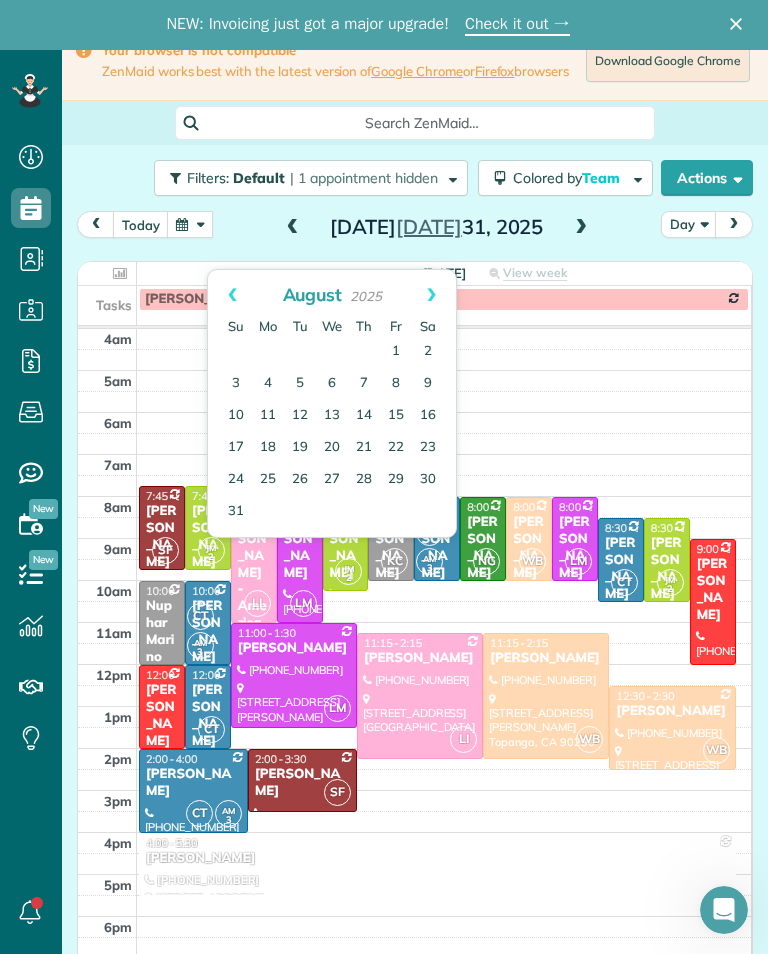 click on "8" at bounding box center [396, 384] 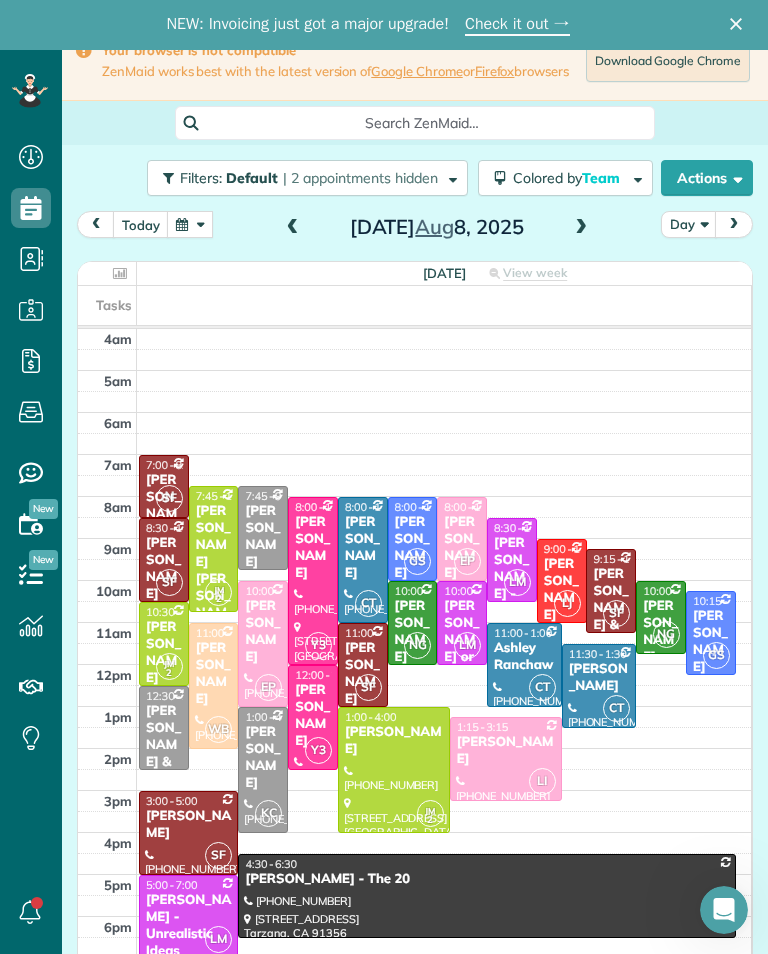 click on "Filters:   Default
|  2 appointments hidden" at bounding box center [307, 178] 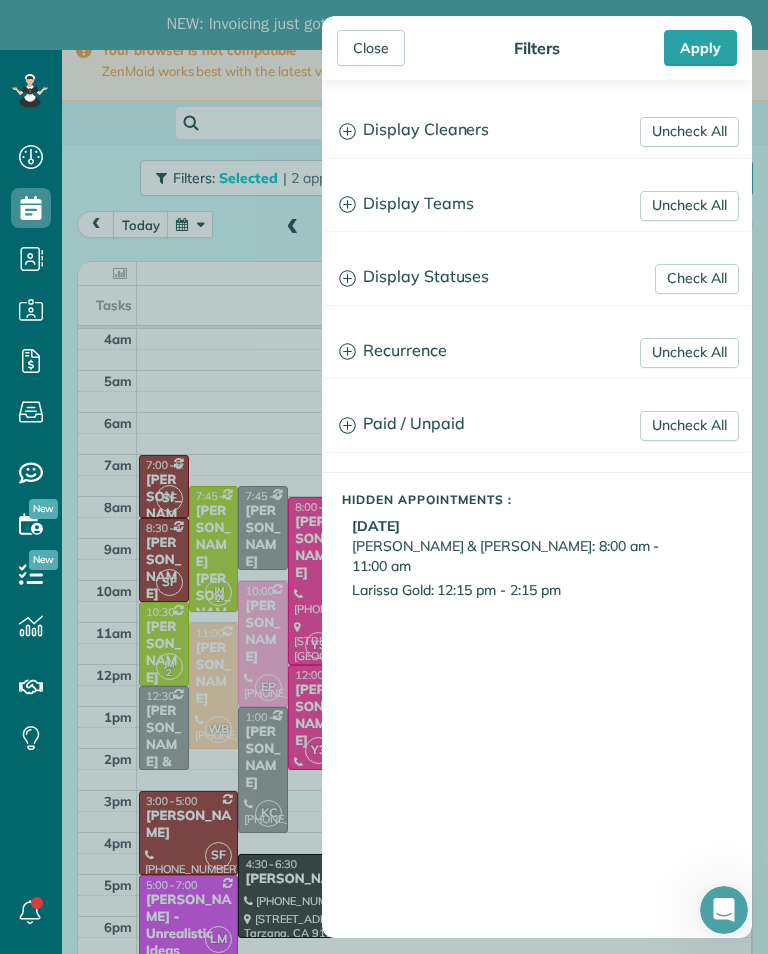 click on "Close
Filters
Apply
Uncheck All
Display Cleaners
[PERSON_NAME]
[PERSON_NAME]
[PERSON_NAME]
[PERSON_NAME]
[PERSON_NAME]
[PERSON_NAME]
[PERSON_NAME]
[PERSON_NAME]" at bounding box center [384, 477] 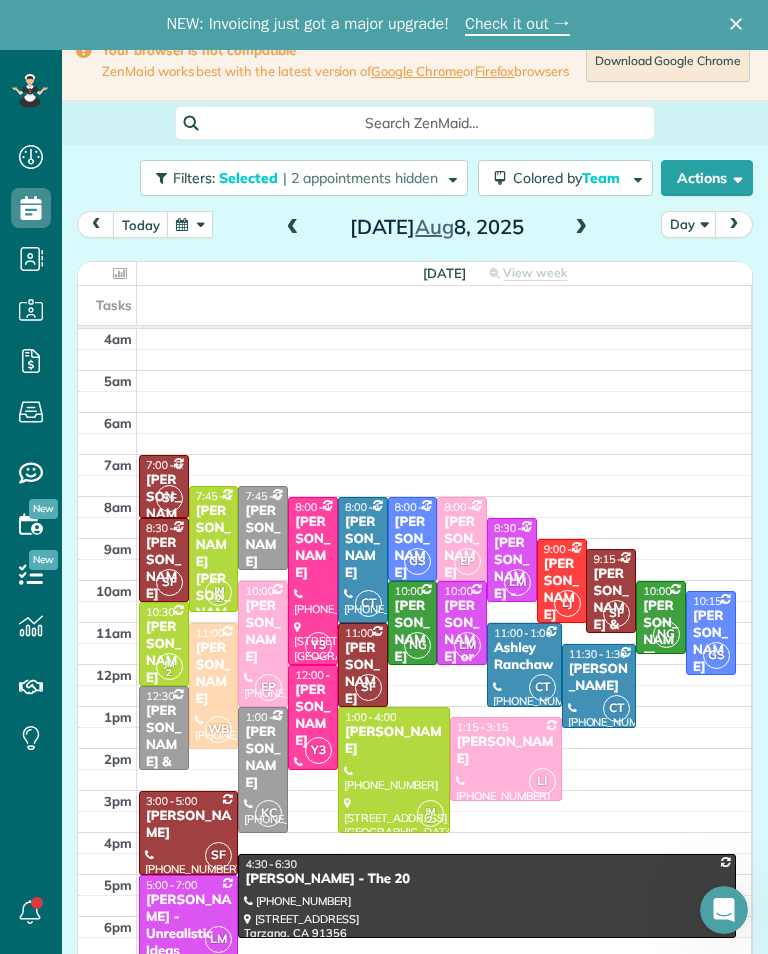 click at bounding box center [293, 228] 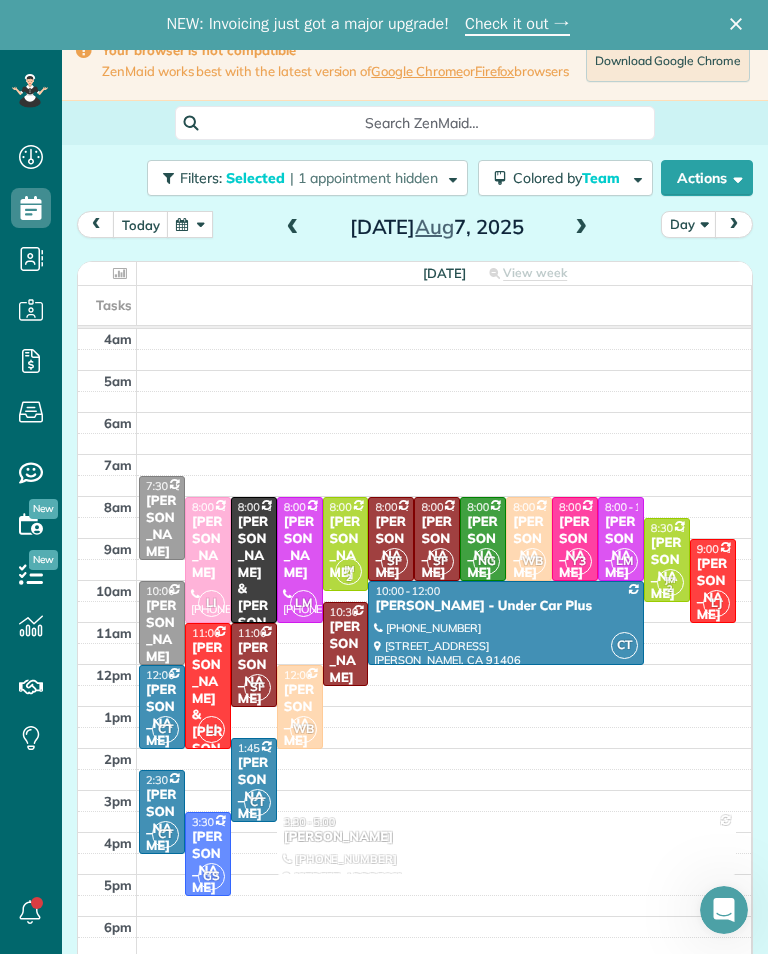 click at bounding box center (293, 228) 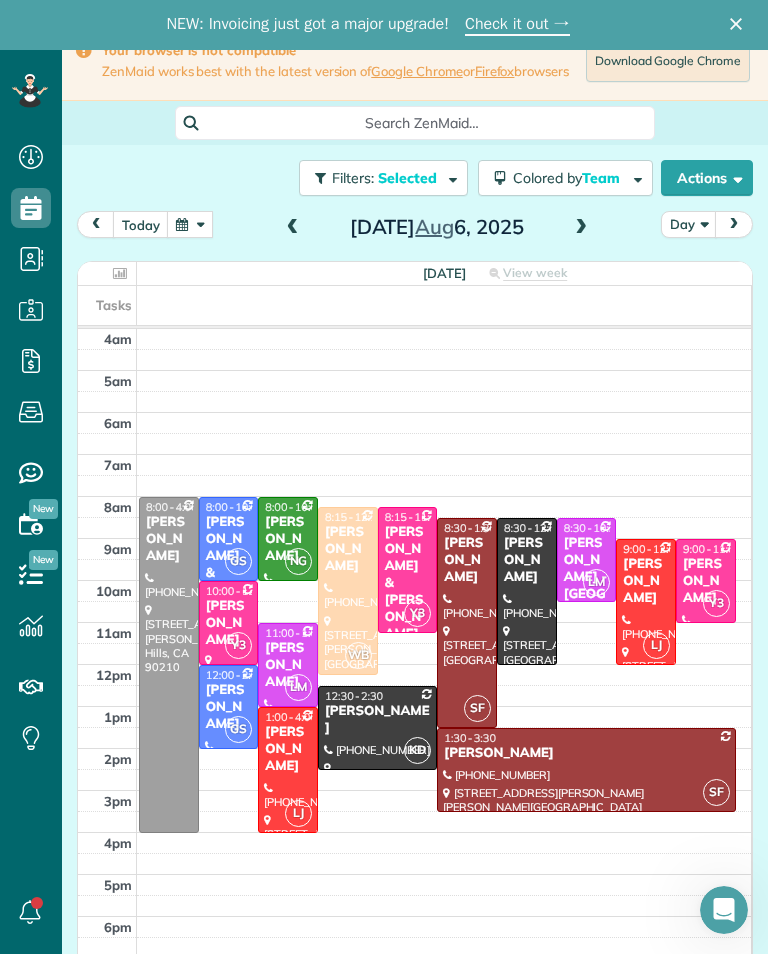 click at bounding box center (293, 228) 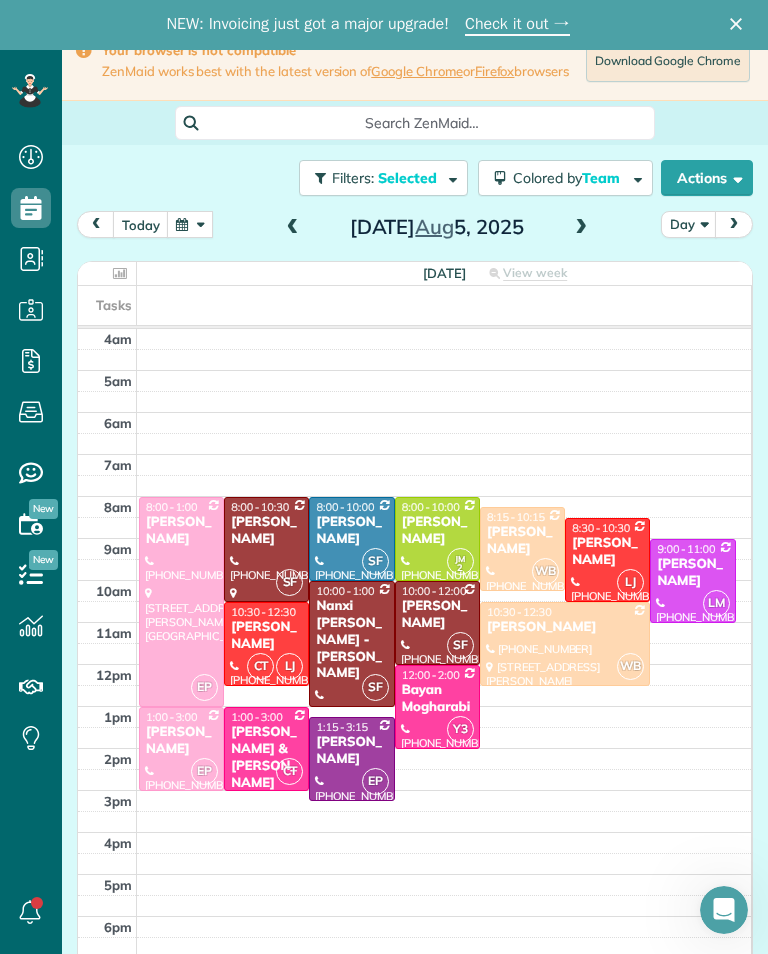 scroll, scrollTop: 985, scrollLeft: 62, axis: both 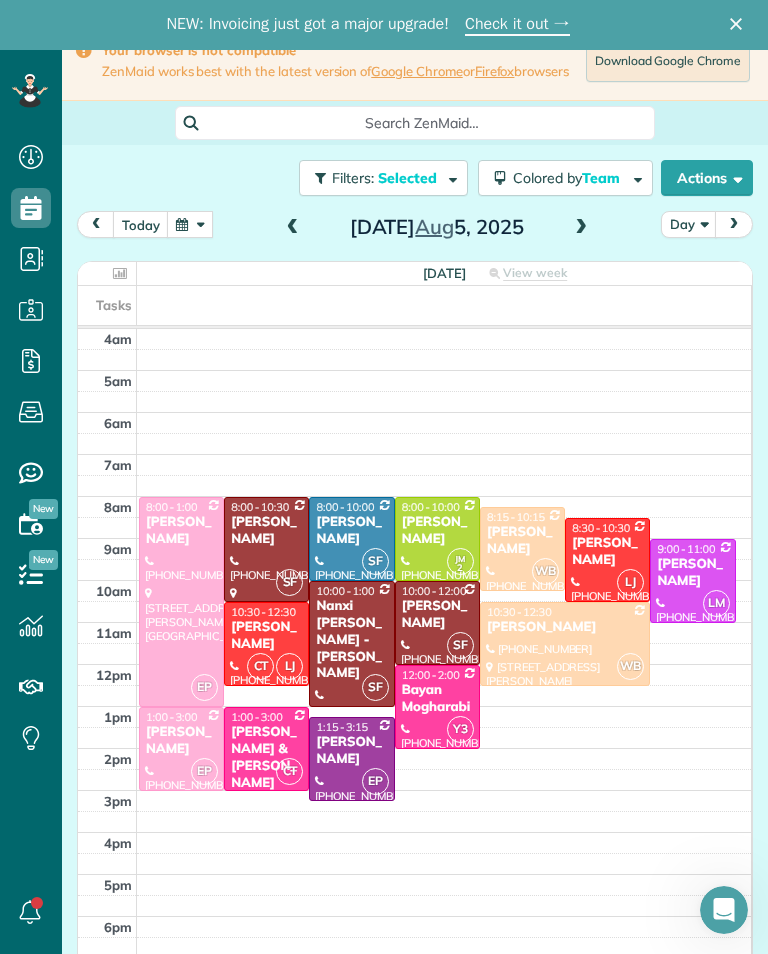 click at bounding box center (190, 224) 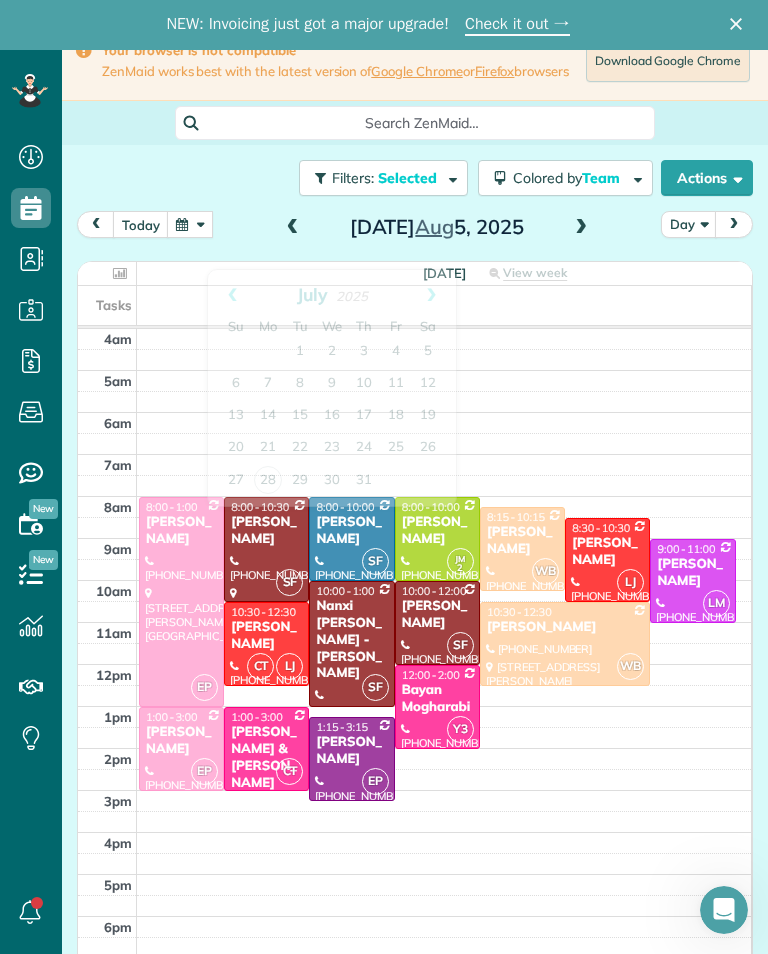 click at bounding box center (190, 224) 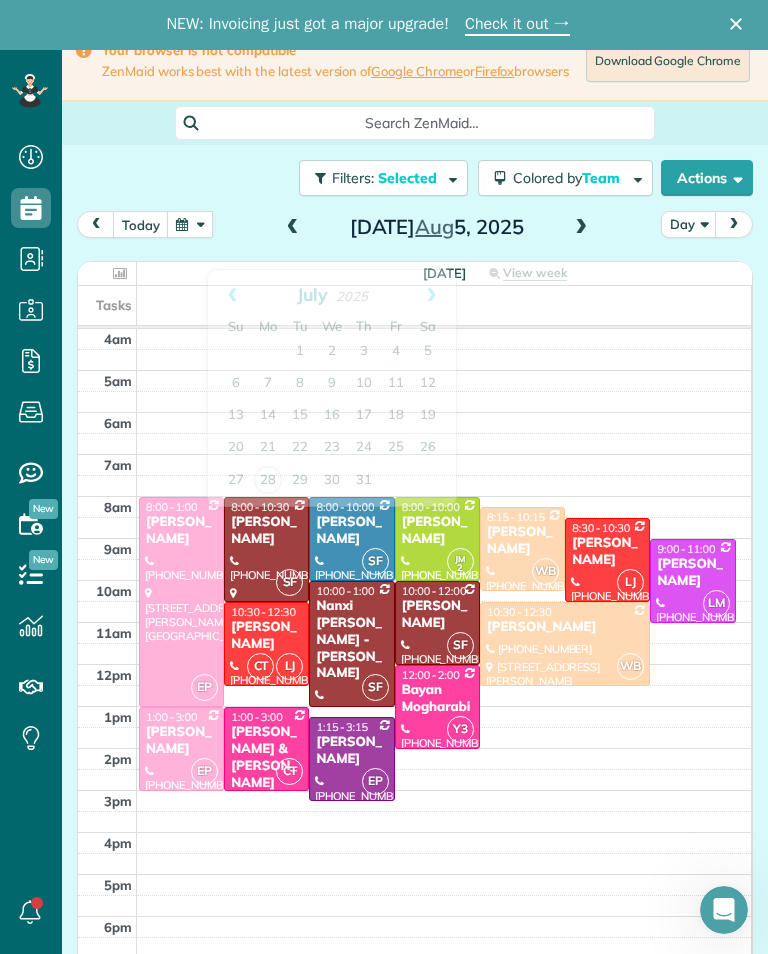 click at bounding box center (190, 224) 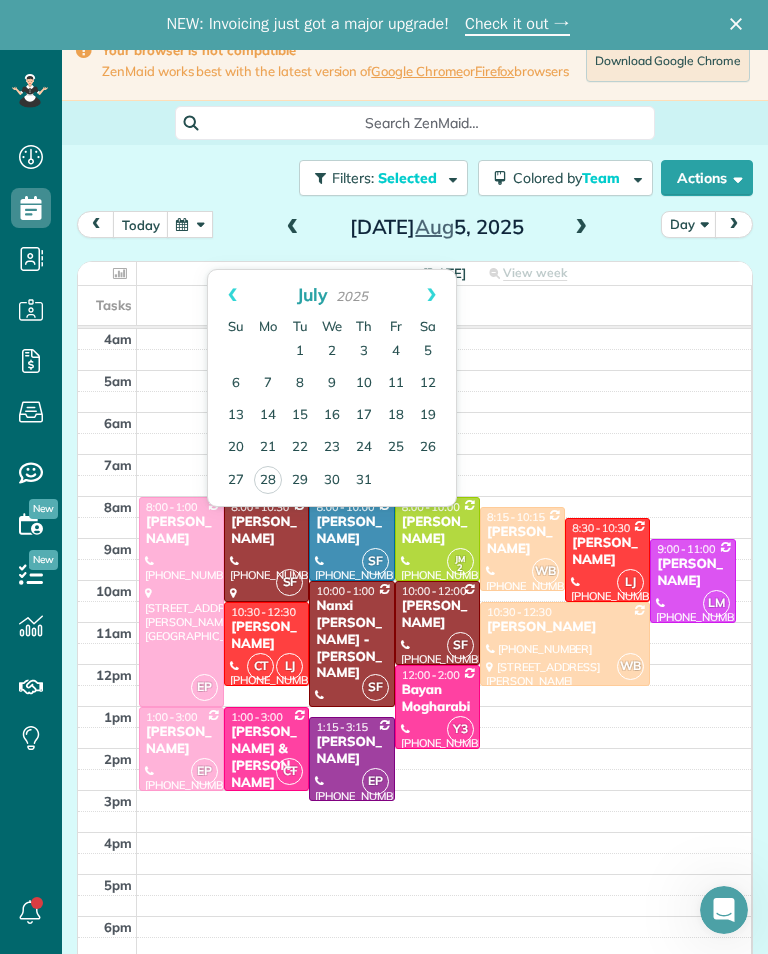click on "29" at bounding box center [300, 481] 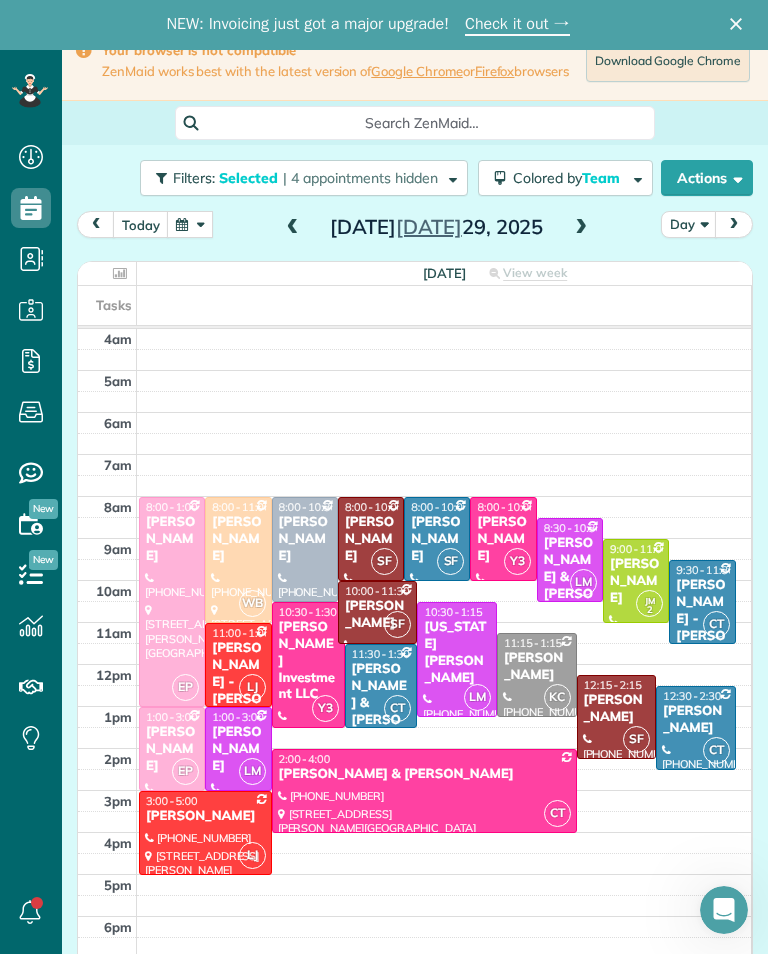 click at bounding box center (581, 228) 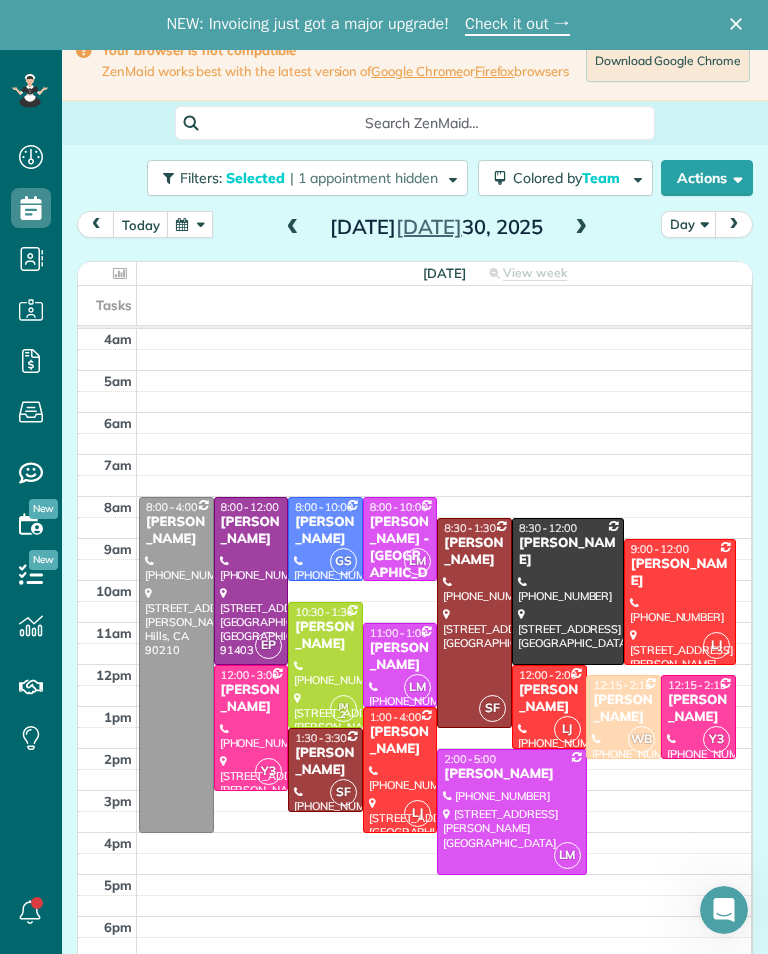 click at bounding box center [581, 228] 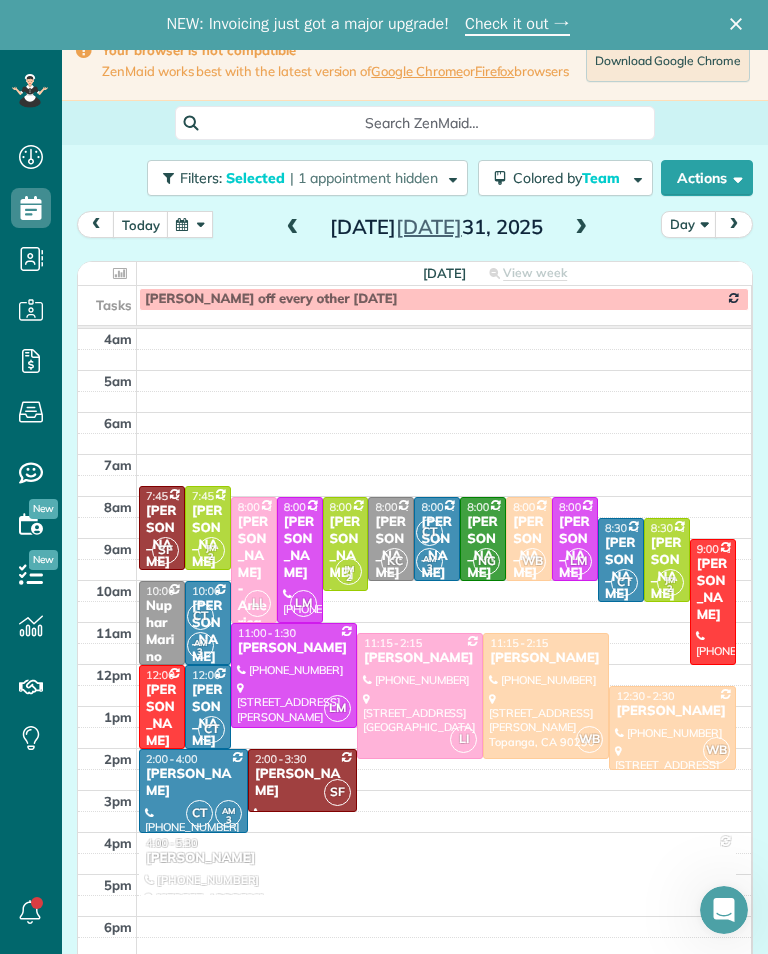 click on "[PERSON_NAME]" at bounding box center [346, 548] 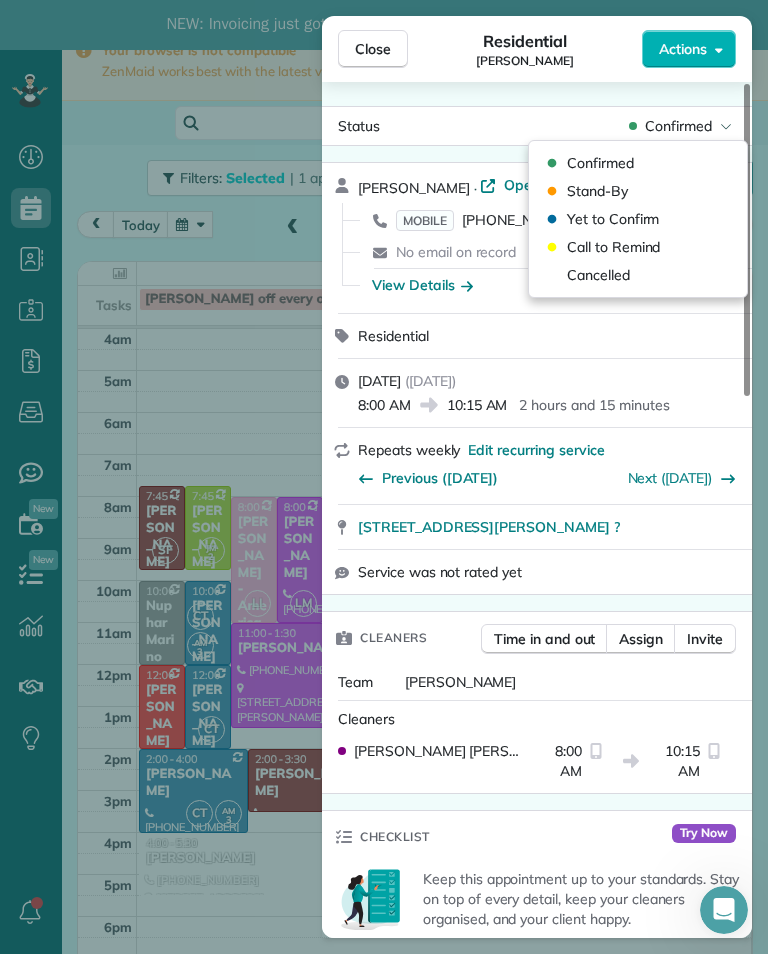click on "[PHONE_NUMBER]" at bounding box center (523, 220) 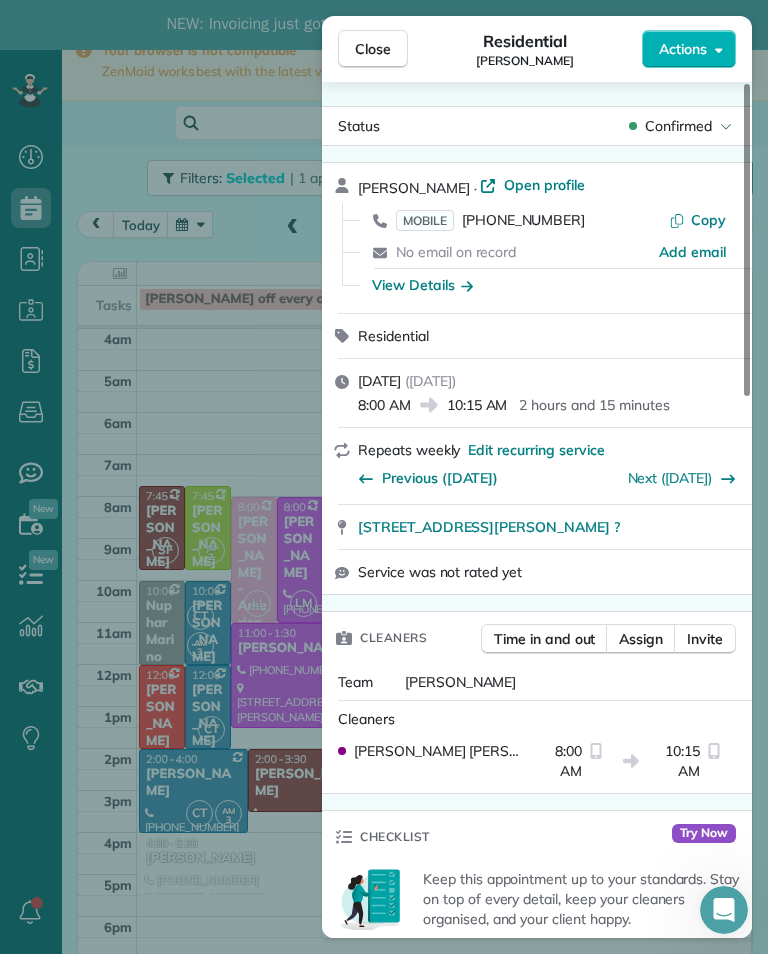 click on "[PHONE_NUMBER]" at bounding box center (523, 220) 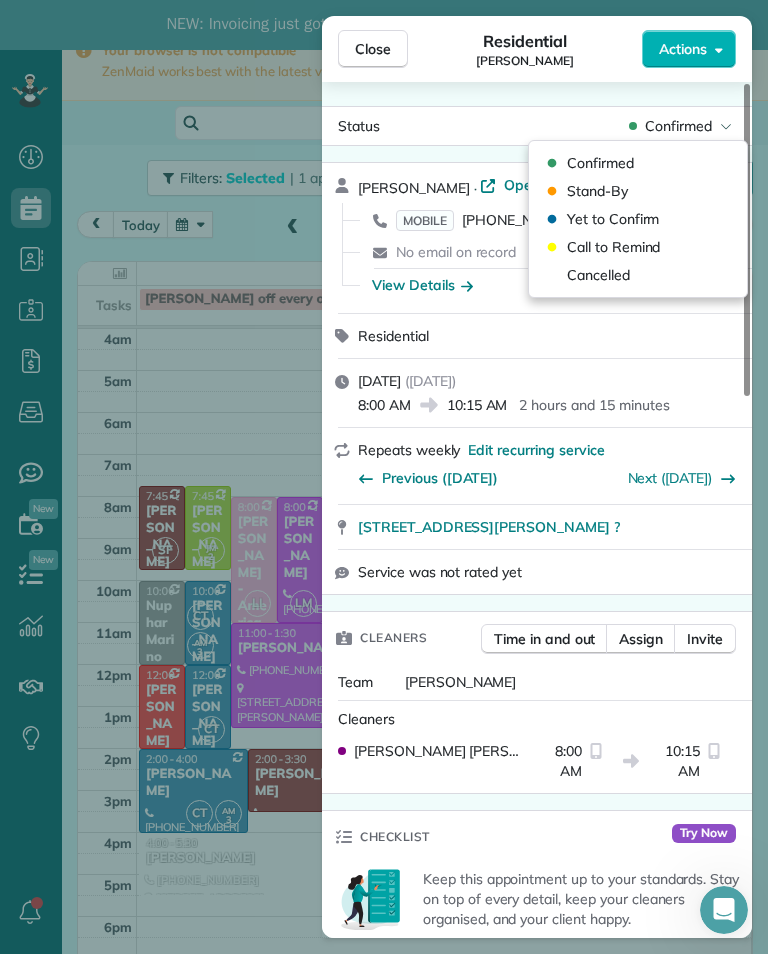 click on "Cancelled" at bounding box center [638, 275] 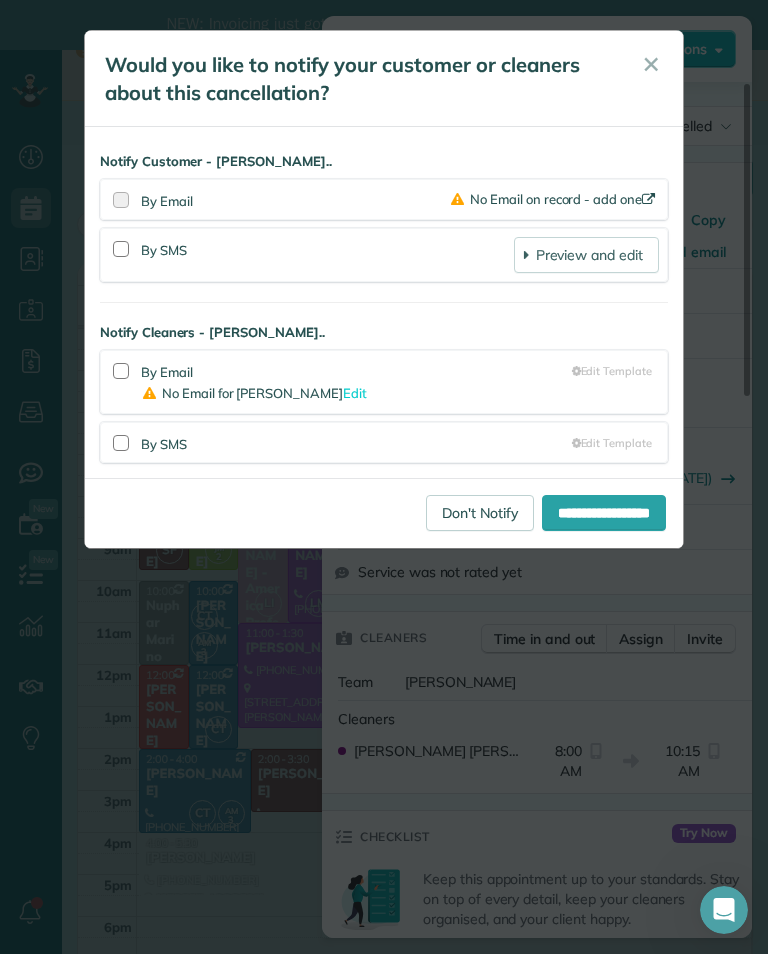 click on "Don't Notify" at bounding box center [480, 513] 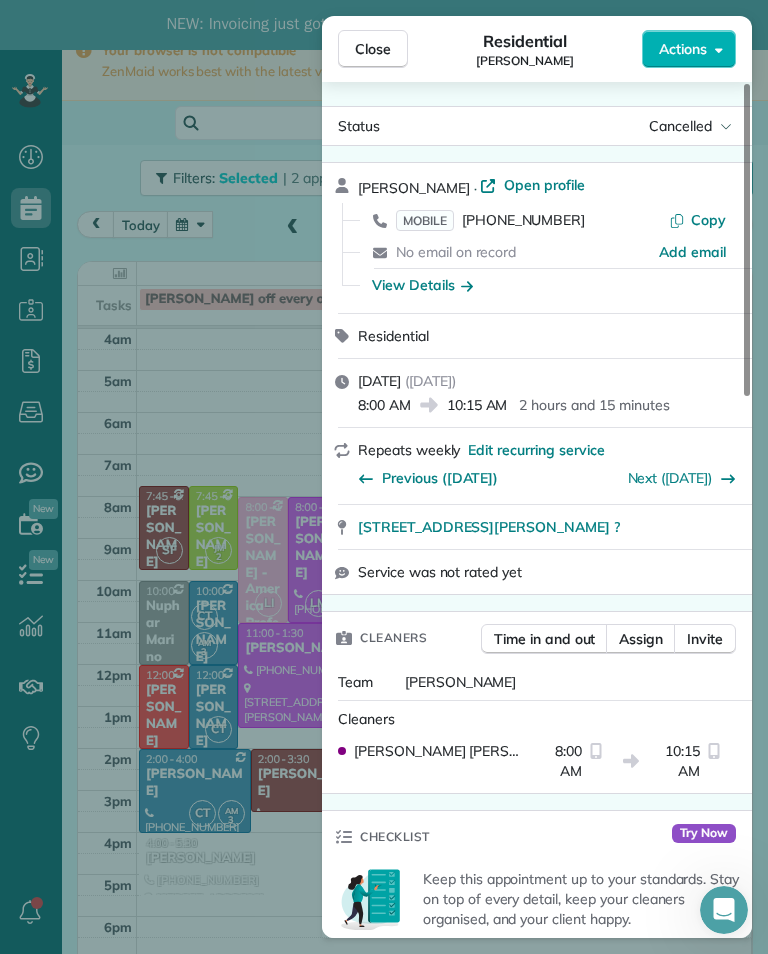 click on "Close Residential [PERSON_NAME] Actions Status Cancelled [PERSON_NAME] · Open profile MOBILE [PHONE_NUMBER] Copy No email on record Add email View Details Residential [DATE] ( [DATE] ) 8:00 AM 10:15 AM 2 hours and 15 minutes Repeats weekly Edit recurring service Previous ([DATE]) Next ([DATE]) [STREET_ADDRESS][PERSON_NAME] ? Service was not rated yet Cleaners Time in and out Assign Invite Team [PERSON_NAME] Cleaners [PERSON_NAME] 8:00 AM 10:15 AM Checklist Try Now Keep this appointment up to your standards. Stay on top of every detail, keep your cleaners organised, and your client happy. Assign a checklist Watch a 5 min demo Billing Billing actions Service Service Price (1x $135.00) $135.00 Add an item Overcharge $0.00 Discount $0.00 Coupon discount - Primary tax - Secondary tax - Total appointment price $135.00 Tips collected New feature! $0.00 Unpaid Mark as paid Total including tip $135.00 Get paid online in no-time! Send an invoice and reward your cleaners with tips Key # - Work items 0" at bounding box center [384, 477] 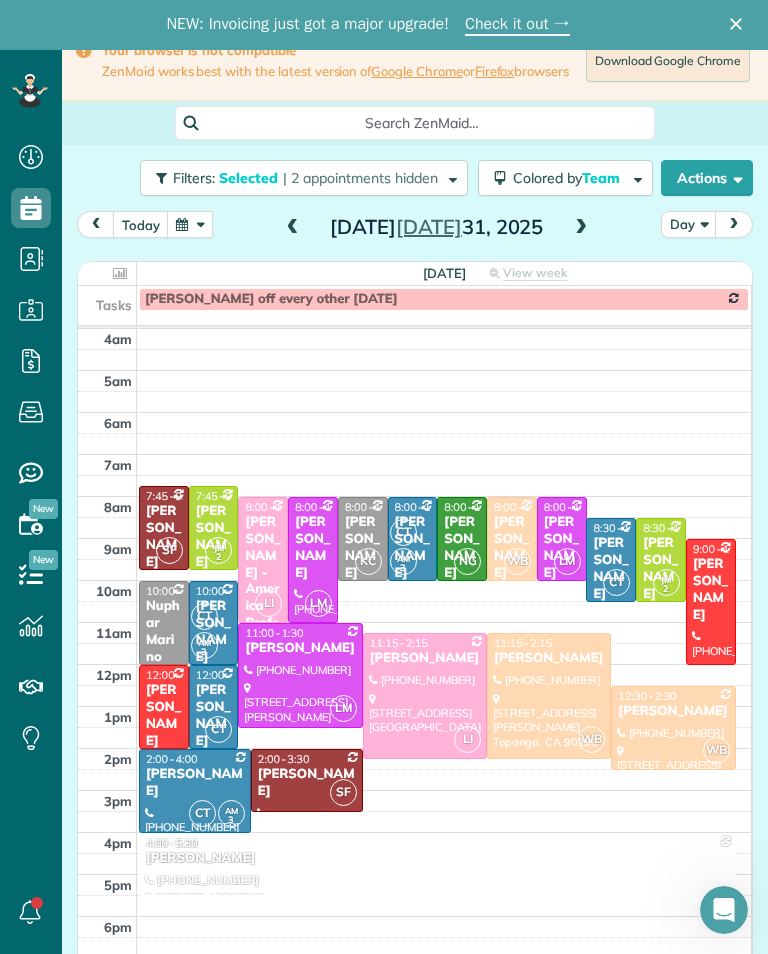 scroll, scrollTop: 985, scrollLeft: 62, axis: both 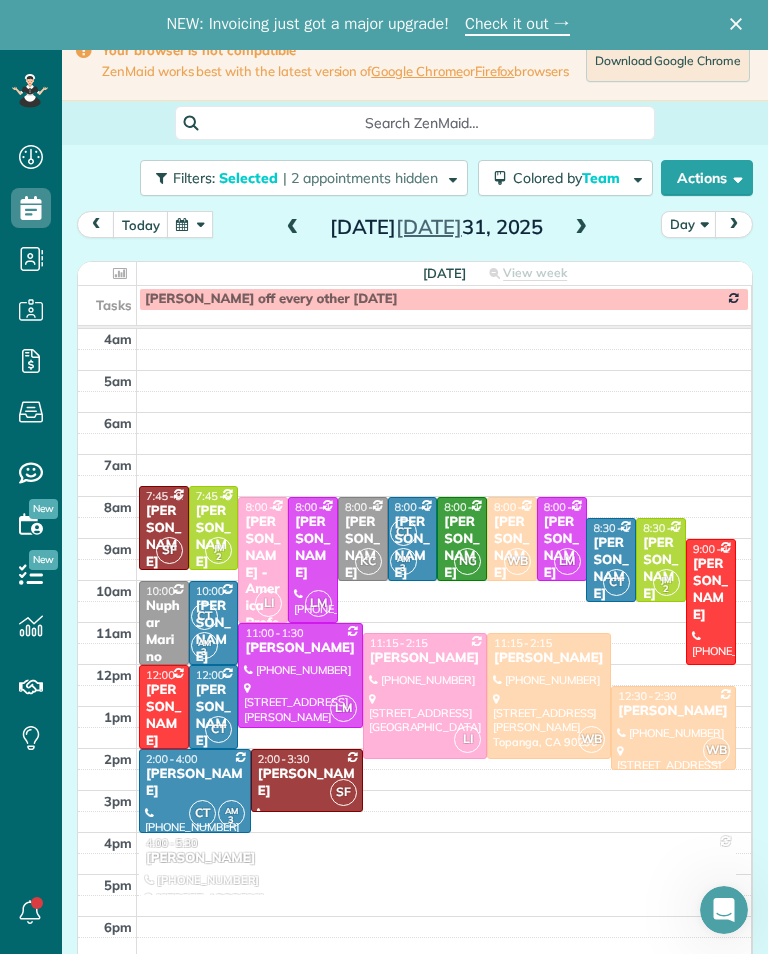 click at bounding box center (293, 228) 